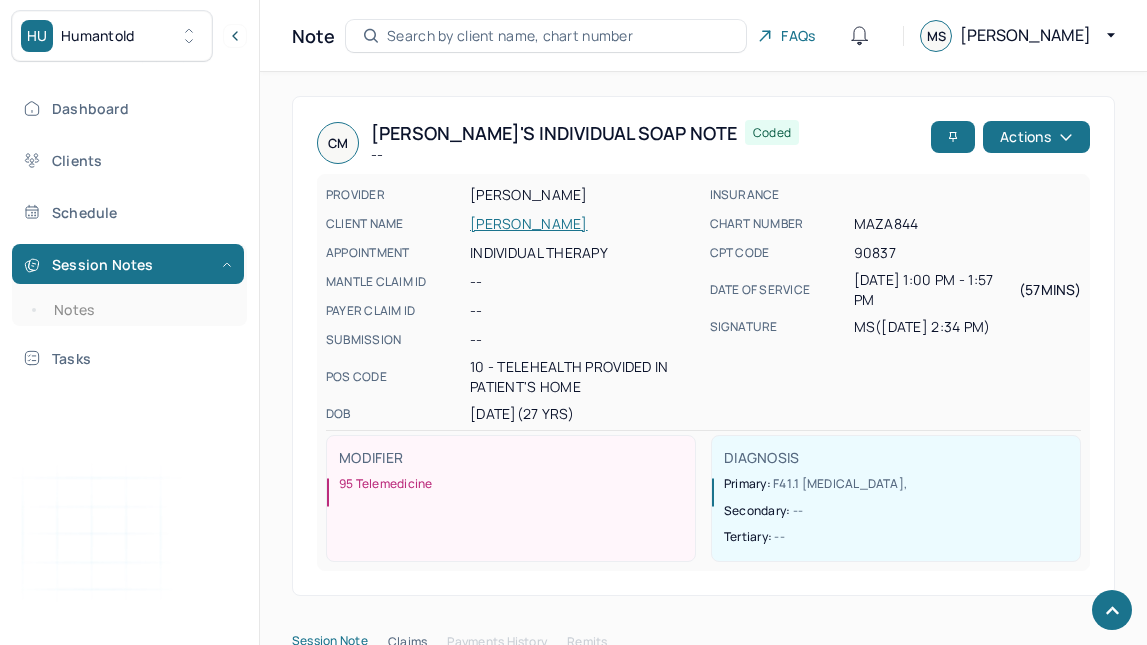 scroll, scrollTop: 2088, scrollLeft: 0, axis: vertical 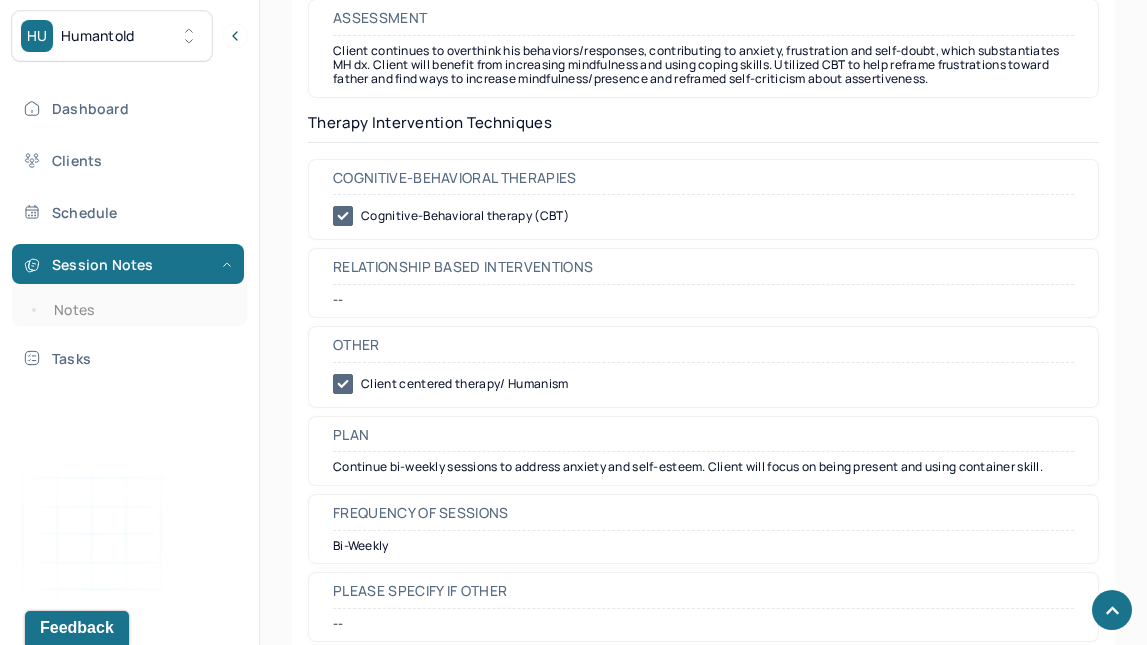 click on "Notes" at bounding box center (139, 310) 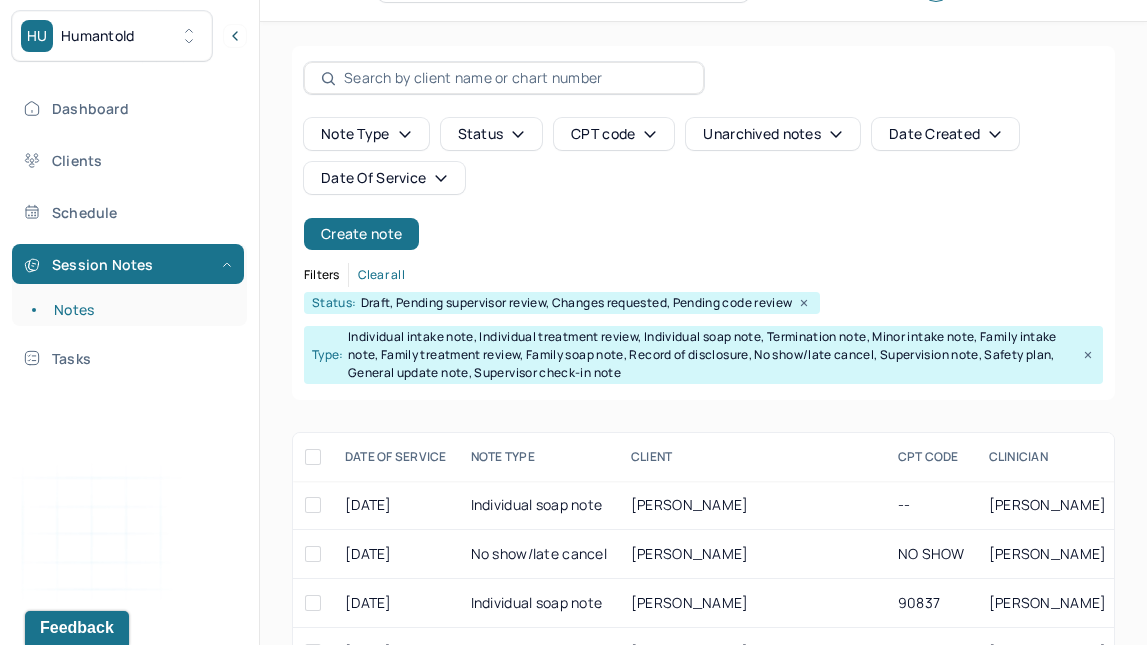 scroll, scrollTop: 0, scrollLeft: 0, axis: both 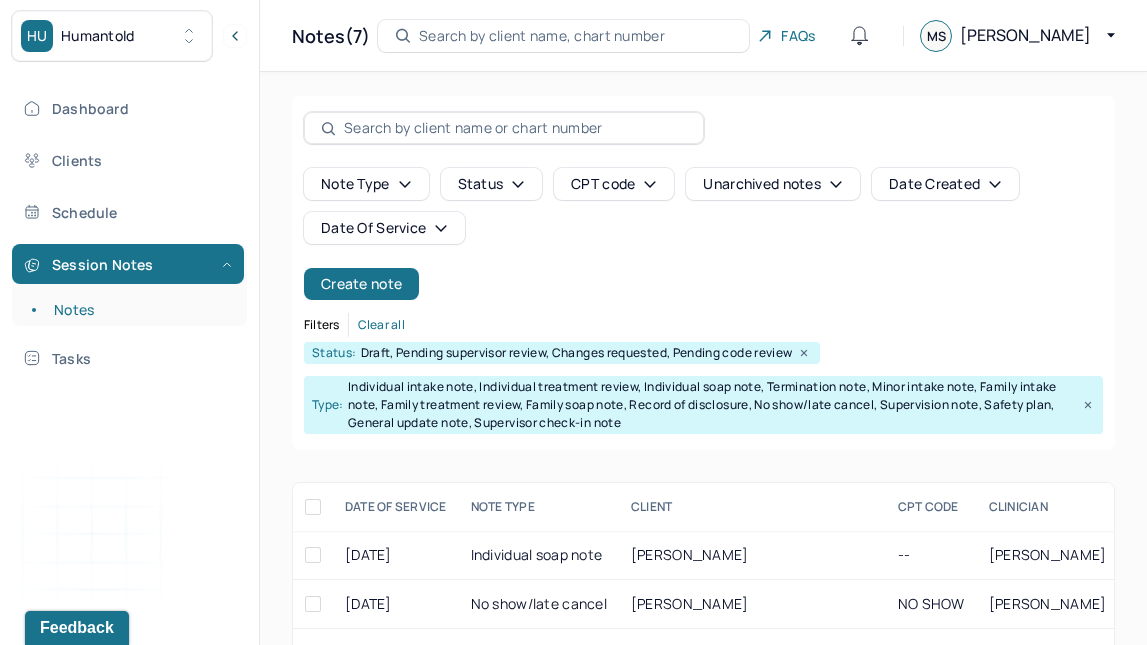 click on "Create note" at bounding box center [361, 284] 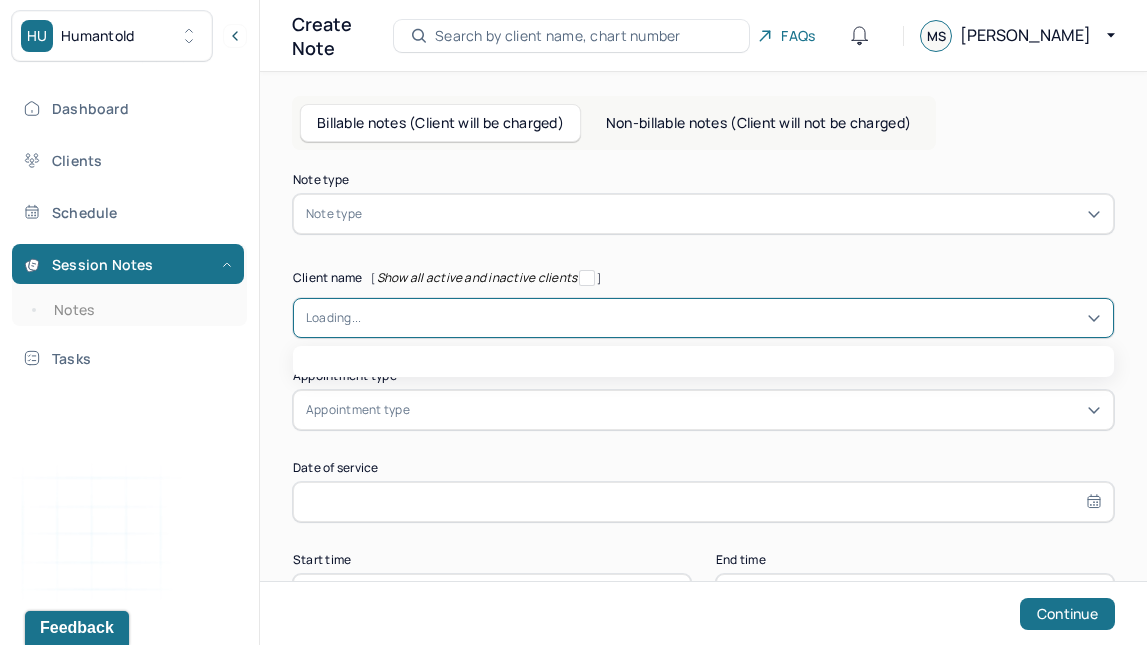 click at bounding box center (731, 318) 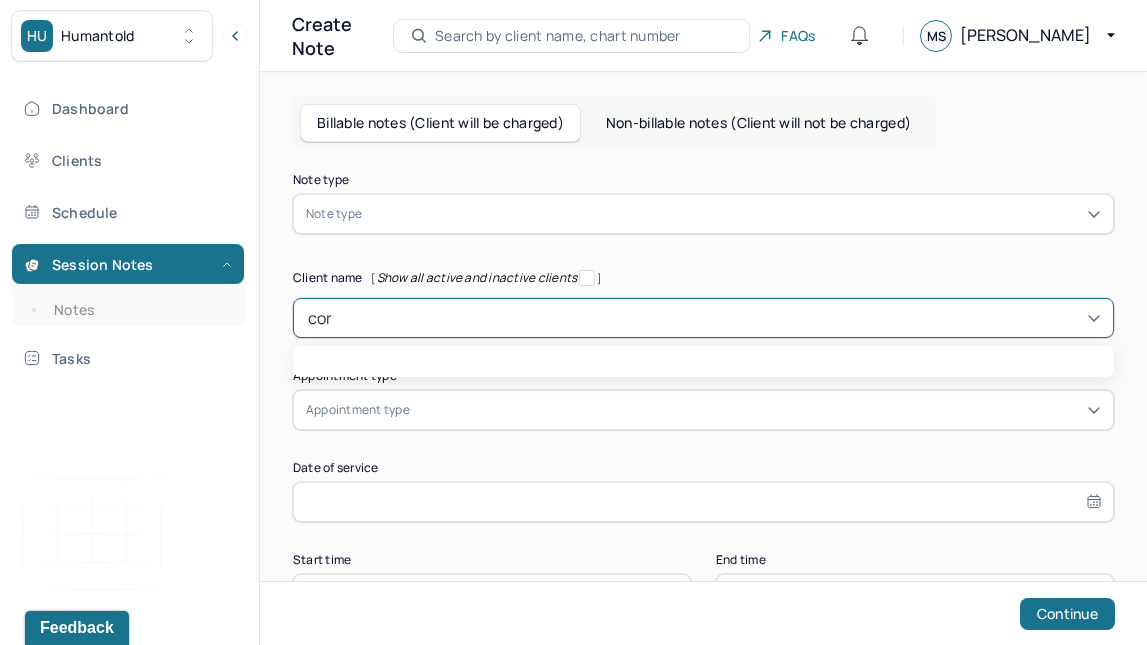 type on "[PERSON_NAME]" 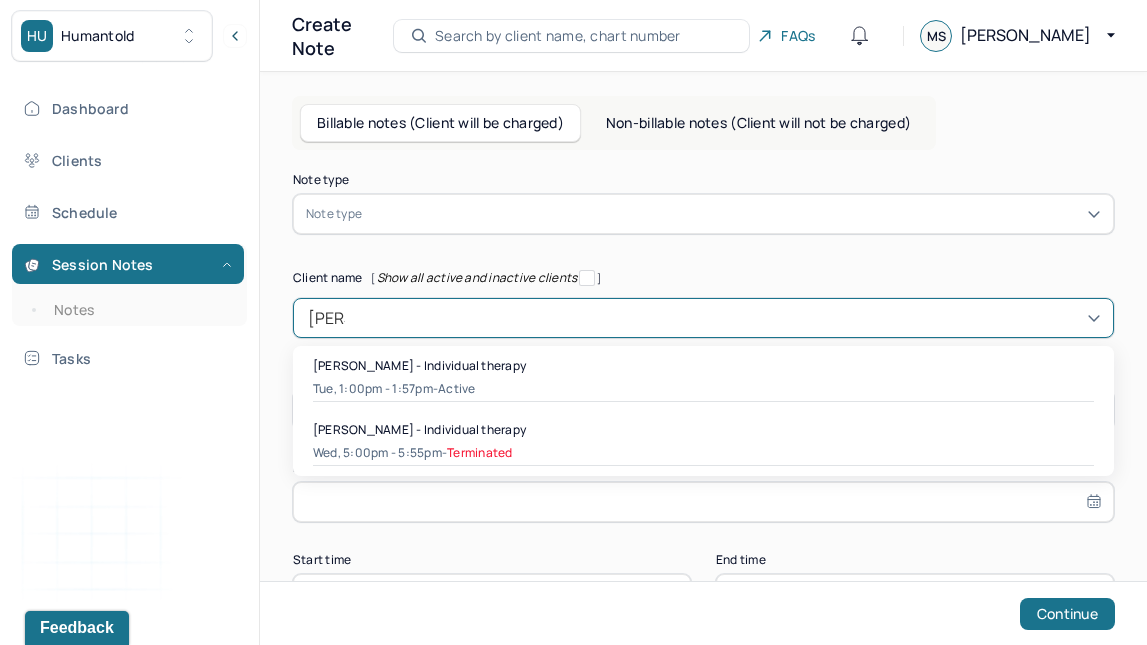 click on "[PERSON_NAME] - Individual therapy" at bounding box center [419, 365] 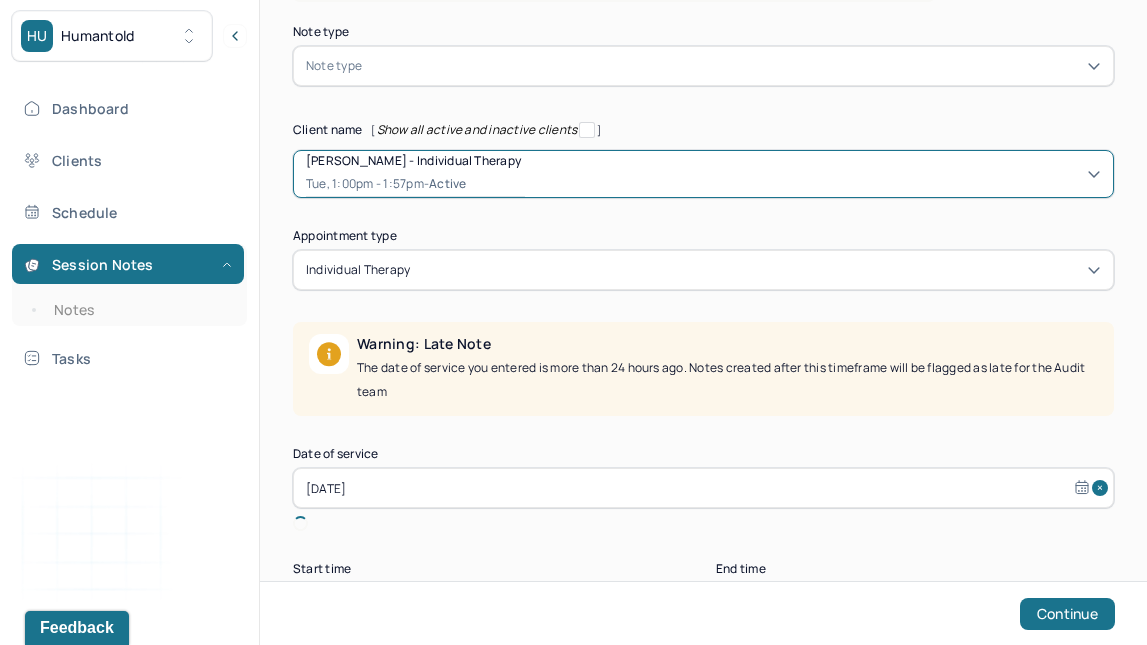 scroll, scrollTop: 231, scrollLeft: 0, axis: vertical 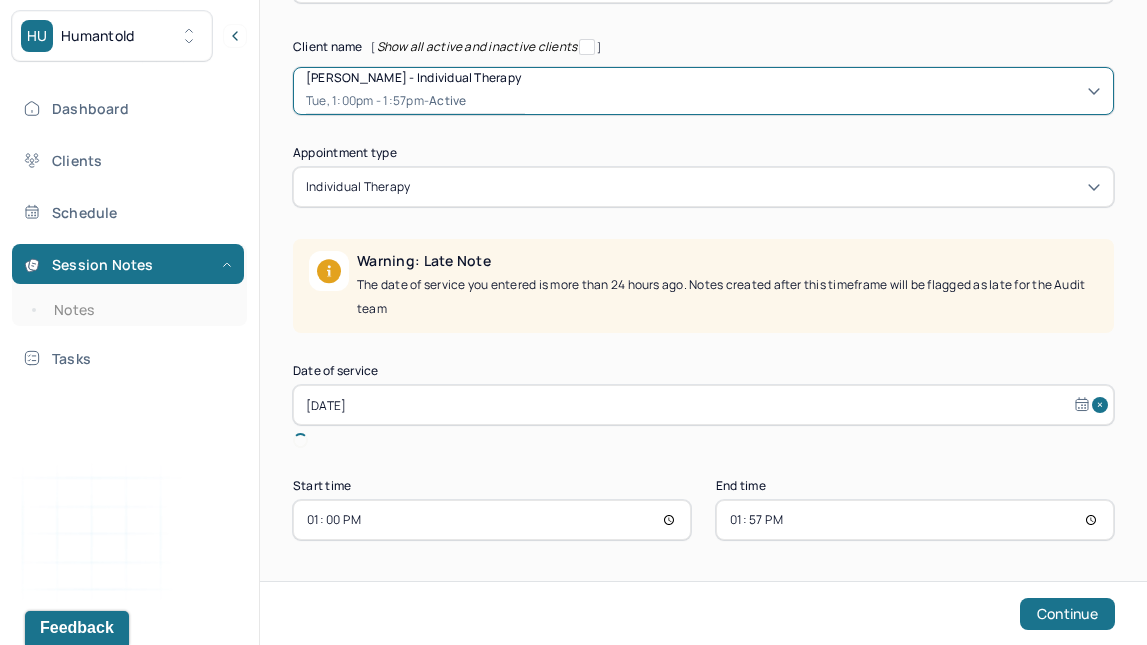 click on "[DATE]" at bounding box center (703, 405) 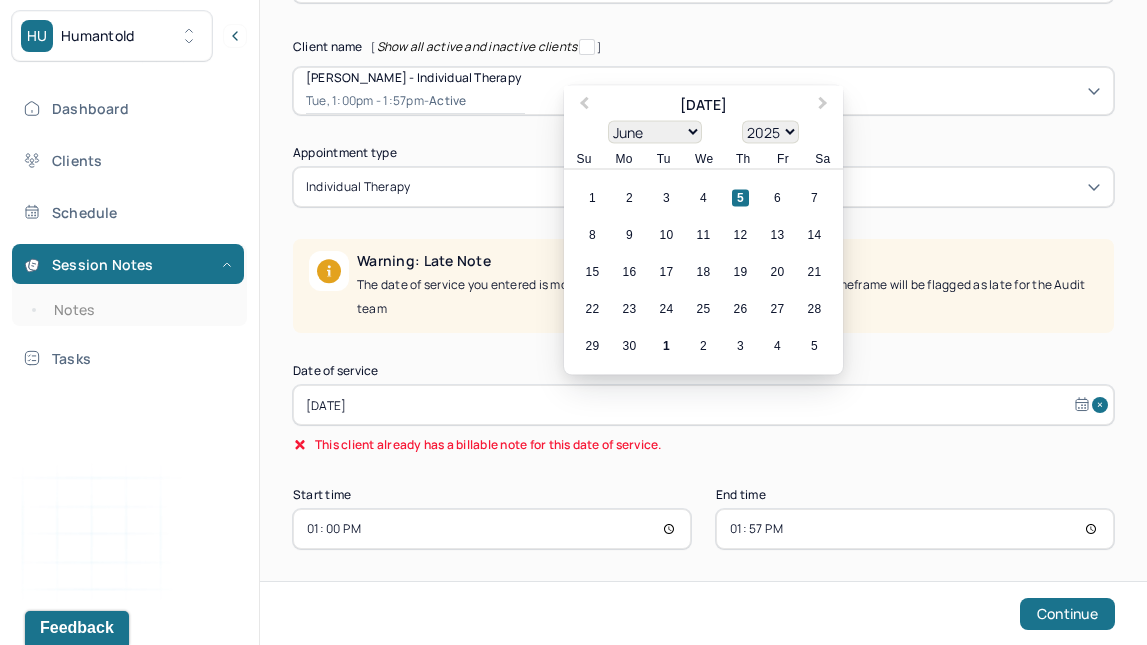 click on "1" at bounding box center [666, 346] 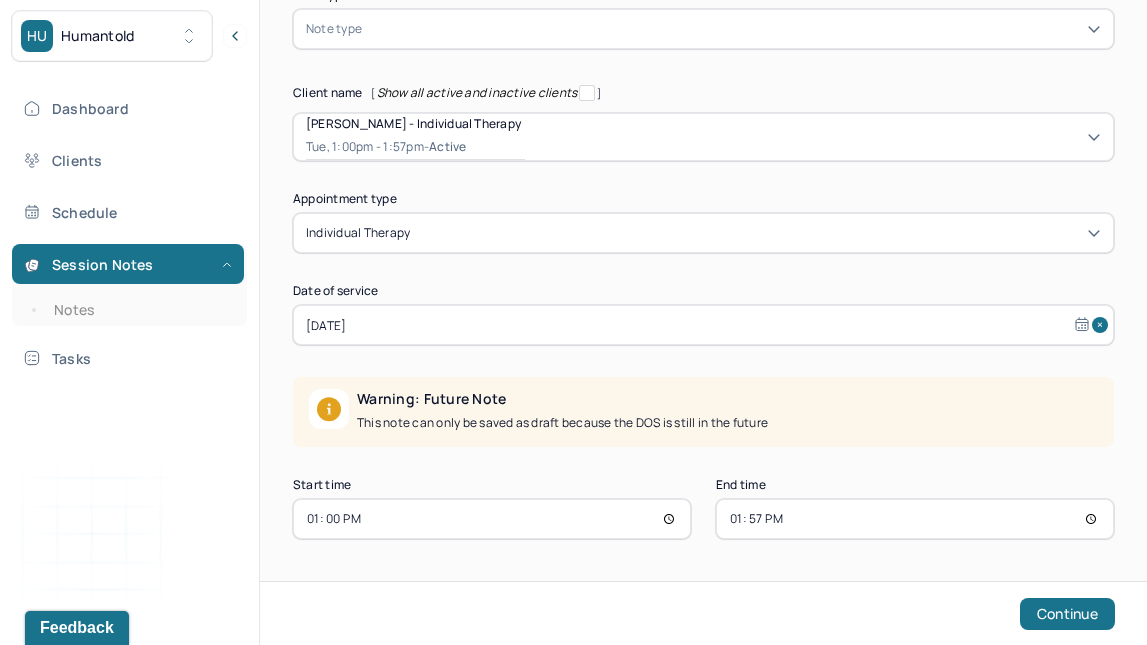 scroll, scrollTop: 184, scrollLeft: 0, axis: vertical 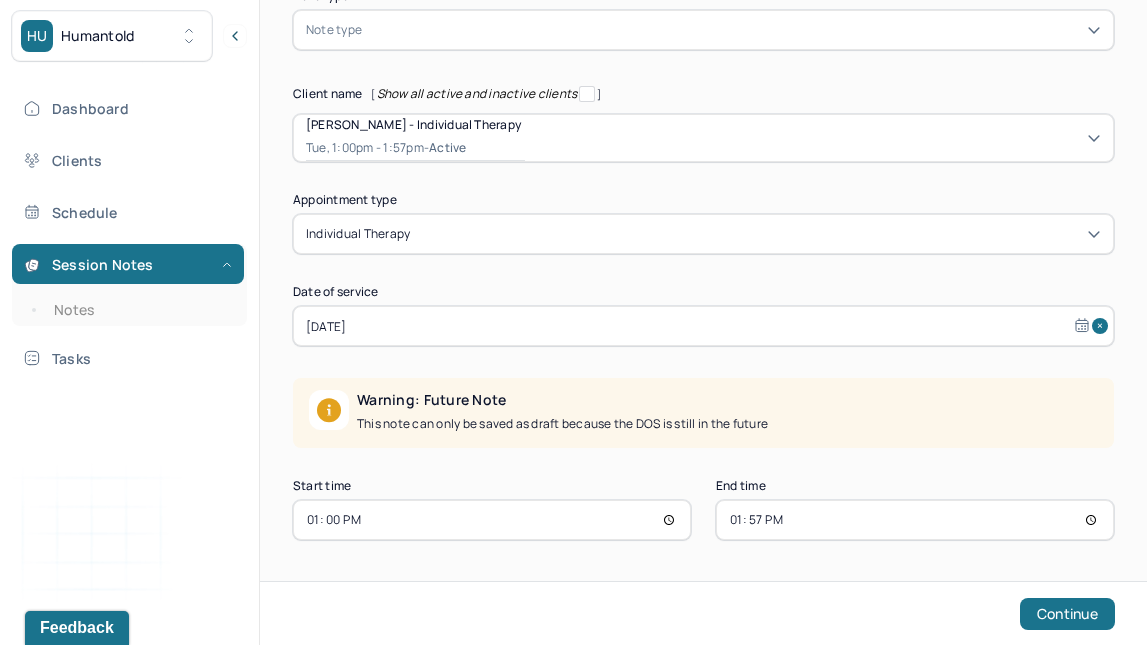 click on "13:00" at bounding box center (492, 520) 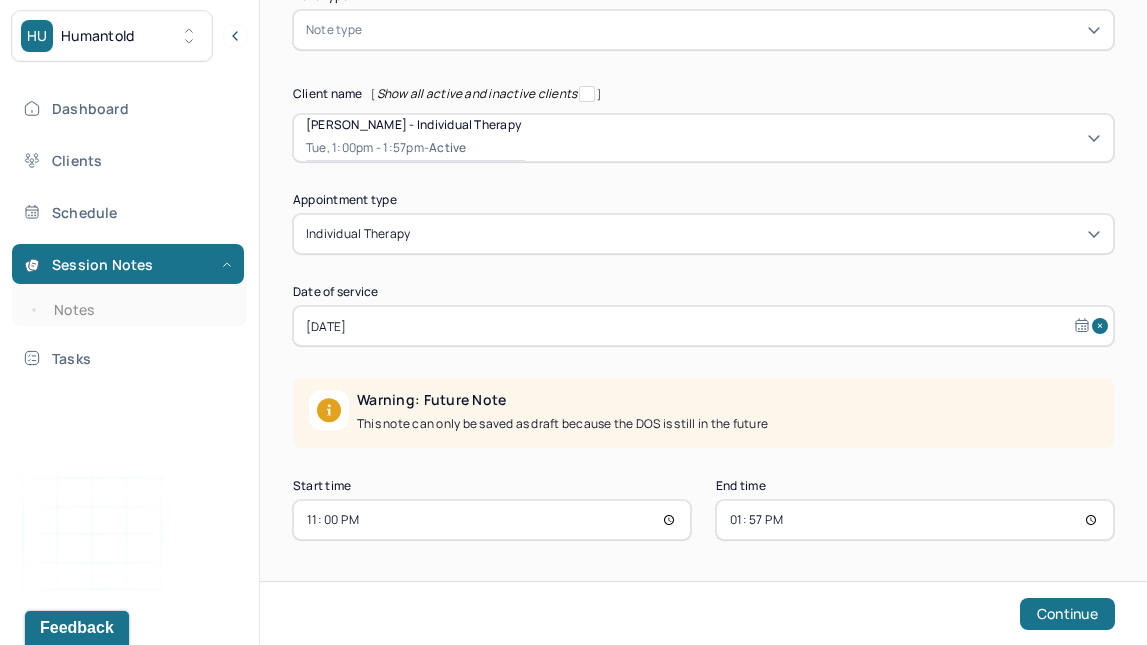 click on "23:00" at bounding box center (492, 520) 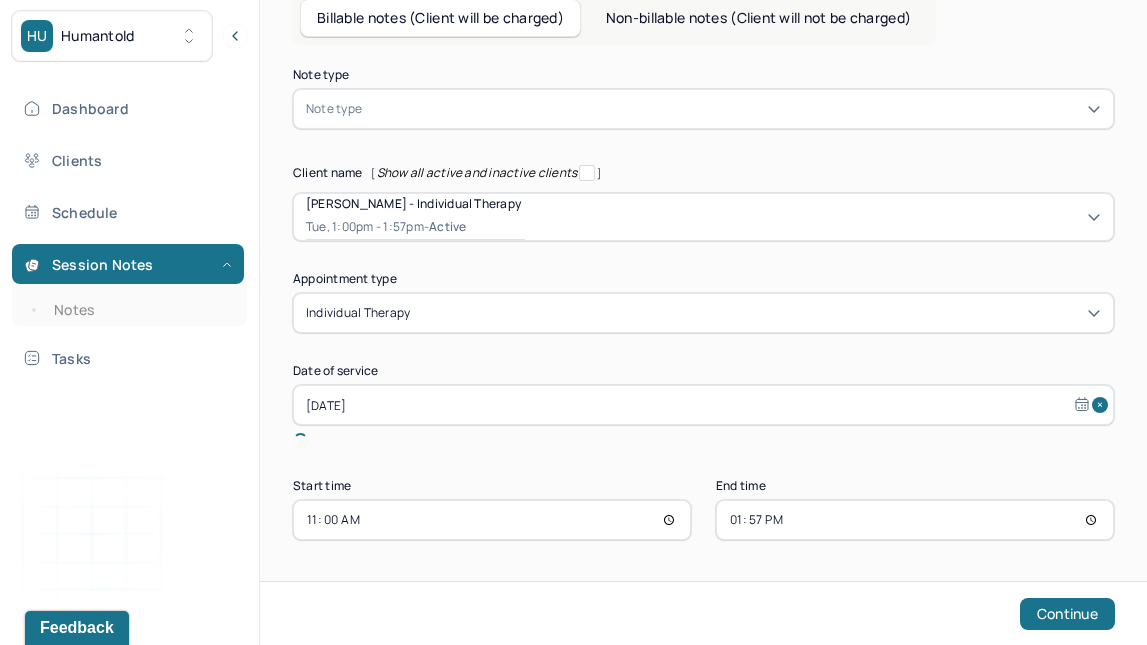 scroll, scrollTop: 82, scrollLeft: 0, axis: vertical 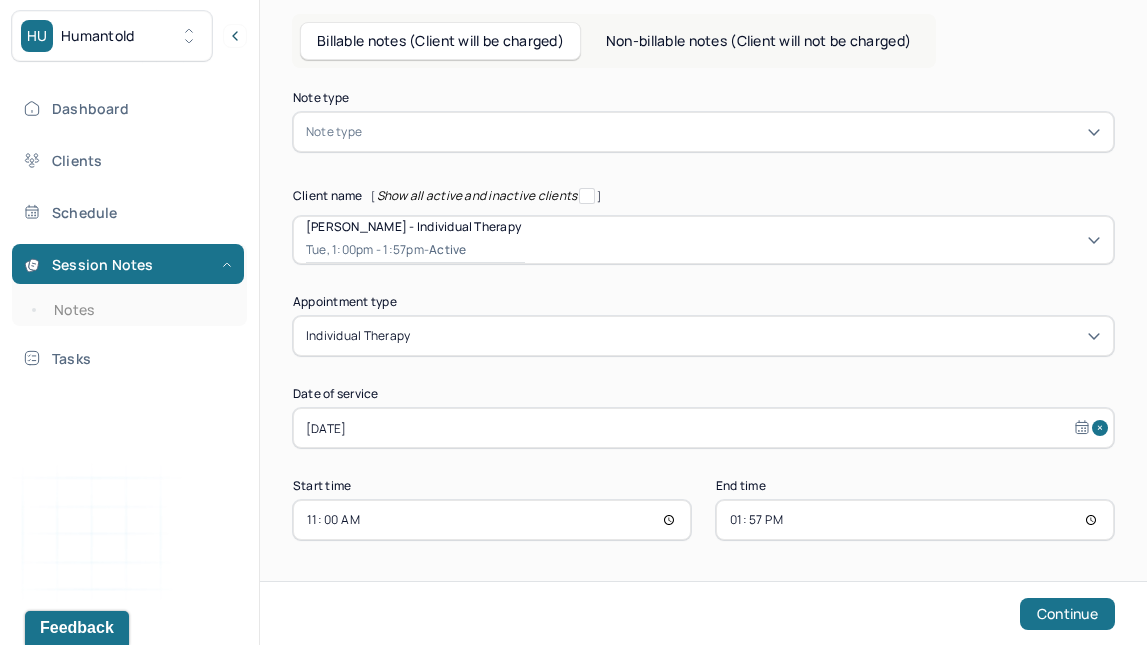 click on "13:57" at bounding box center [915, 520] 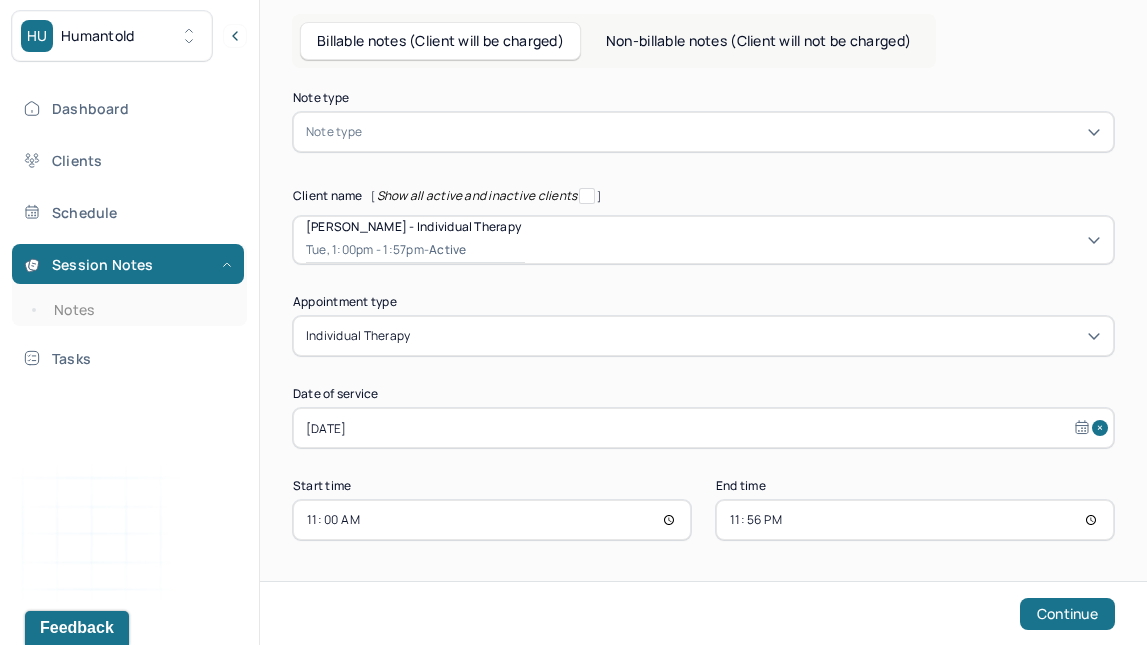 type on "11:56" 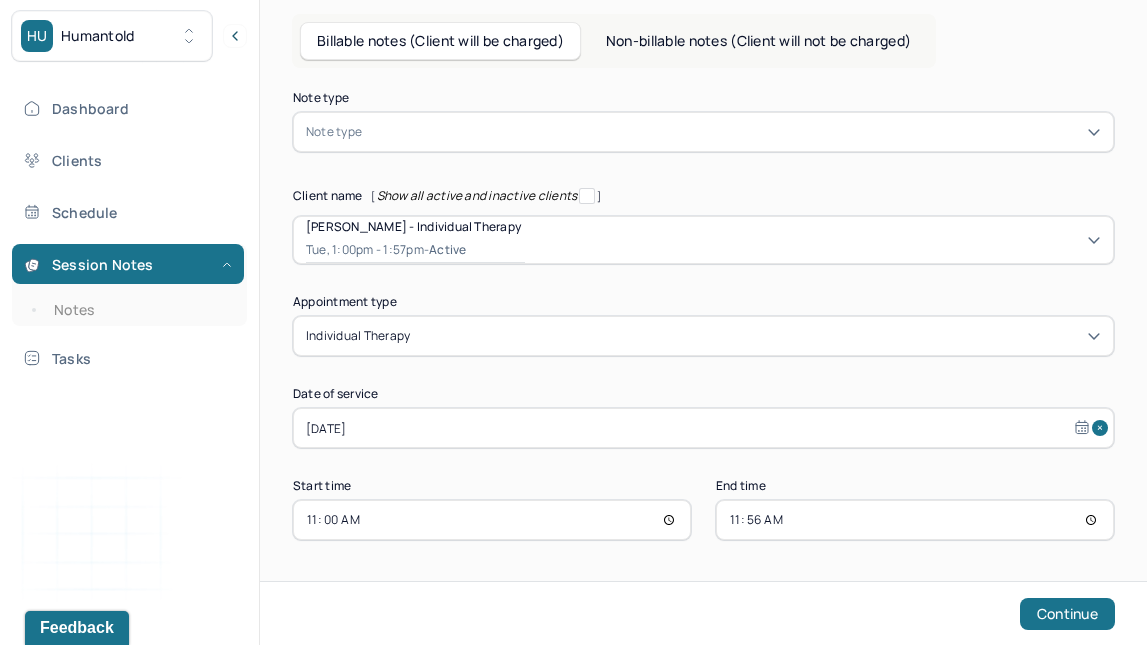 click on "Continue" at bounding box center (1067, 614) 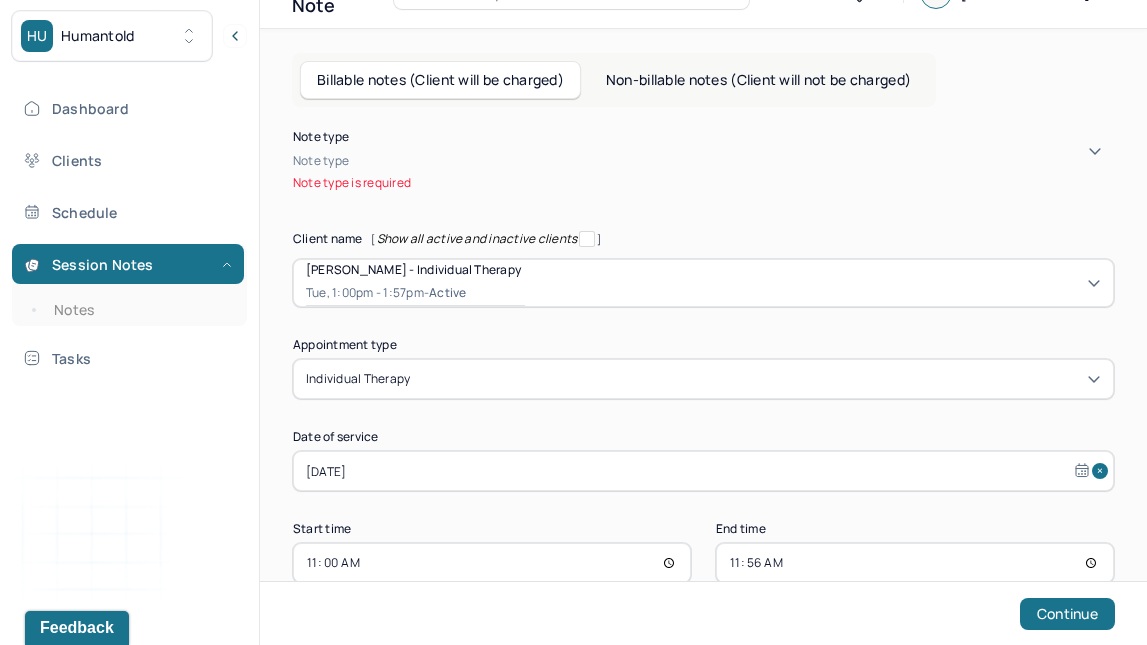 scroll, scrollTop: 9, scrollLeft: 0, axis: vertical 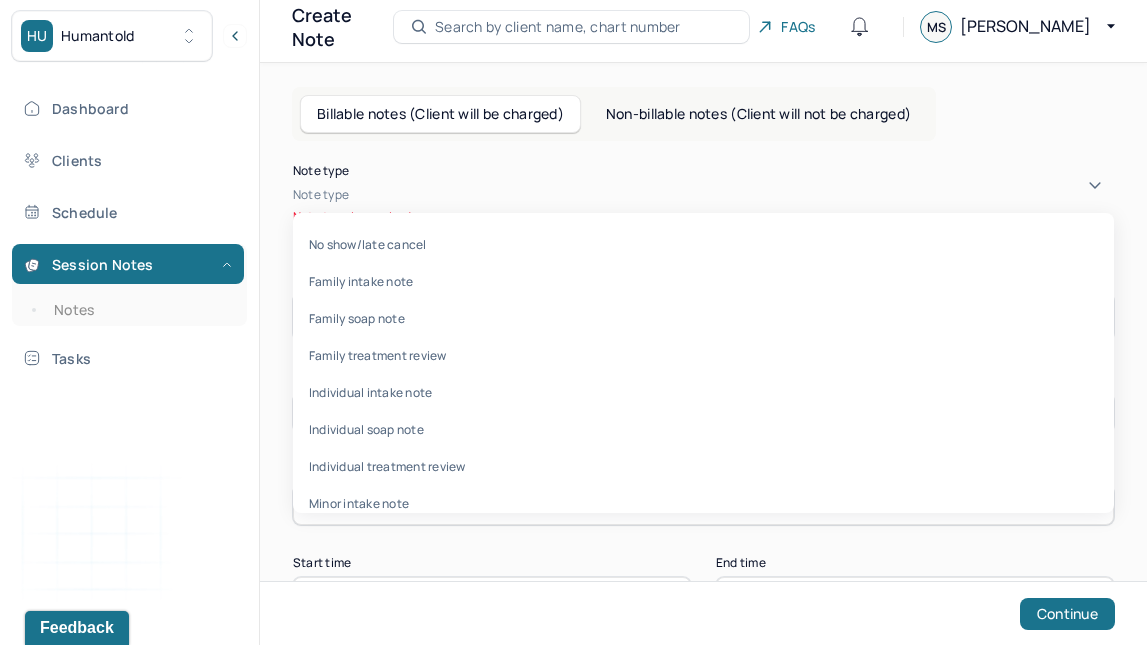 click at bounding box center [733, 195] 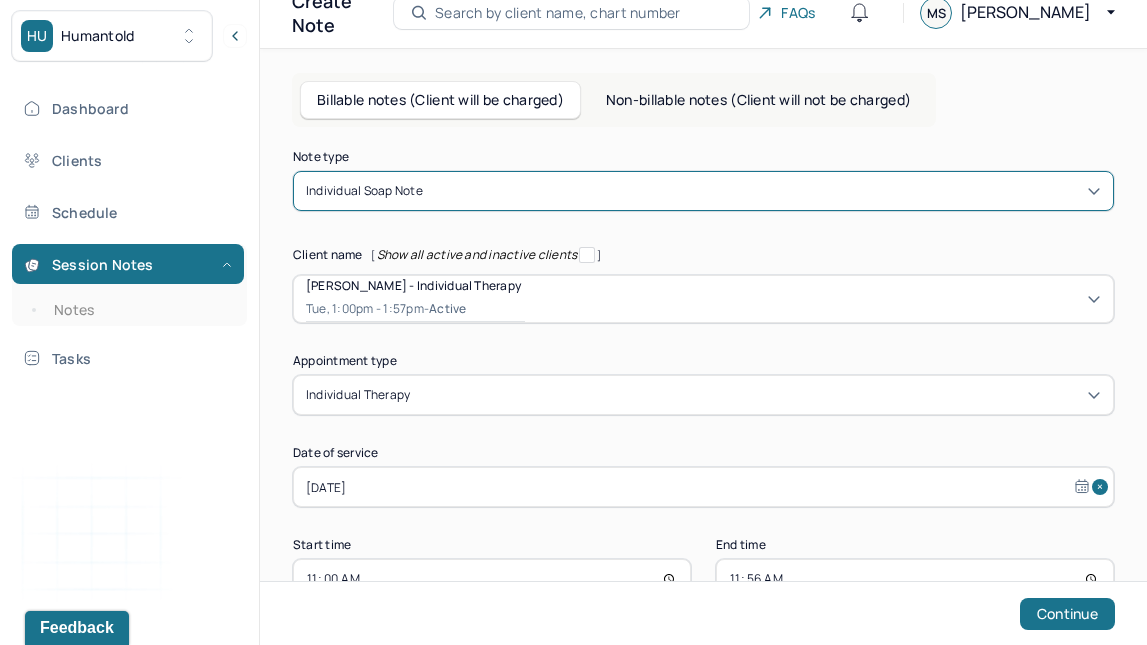scroll, scrollTop: 82, scrollLeft: 0, axis: vertical 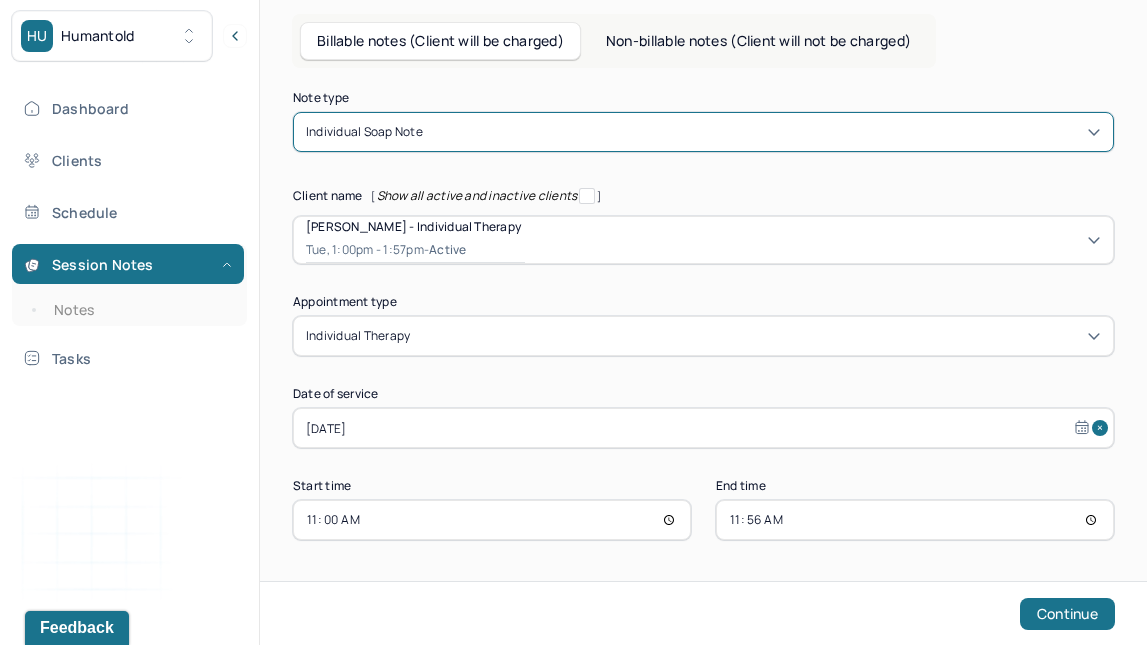 click on "Continue" at bounding box center (1067, 614) 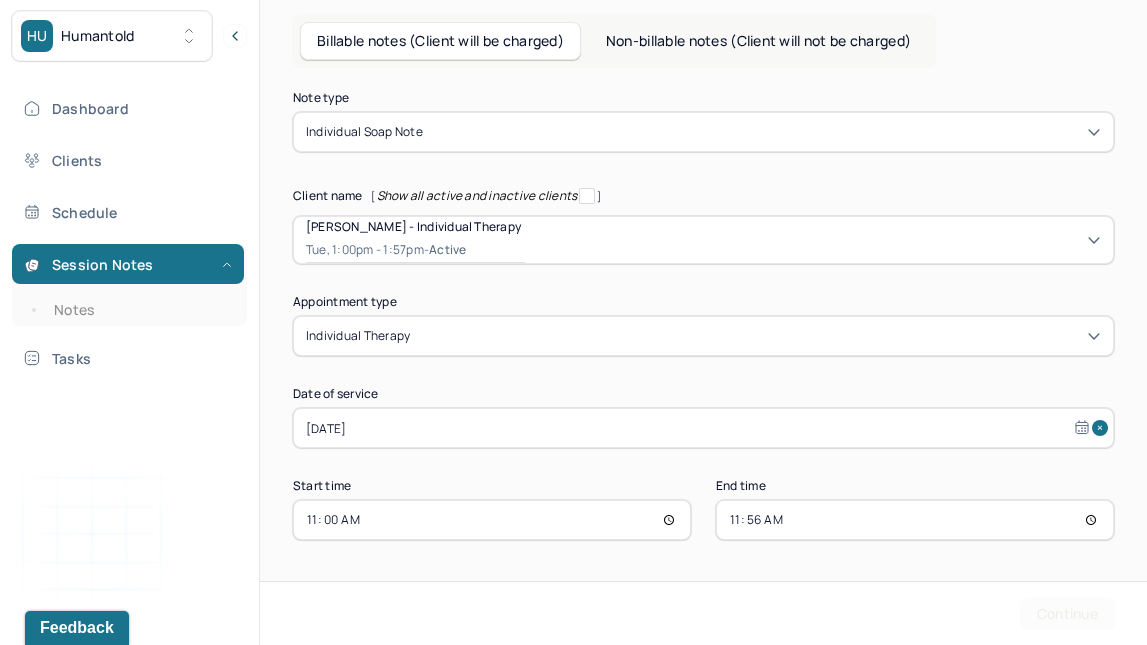 scroll, scrollTop: 0, scrollLeft: 0, axis: both 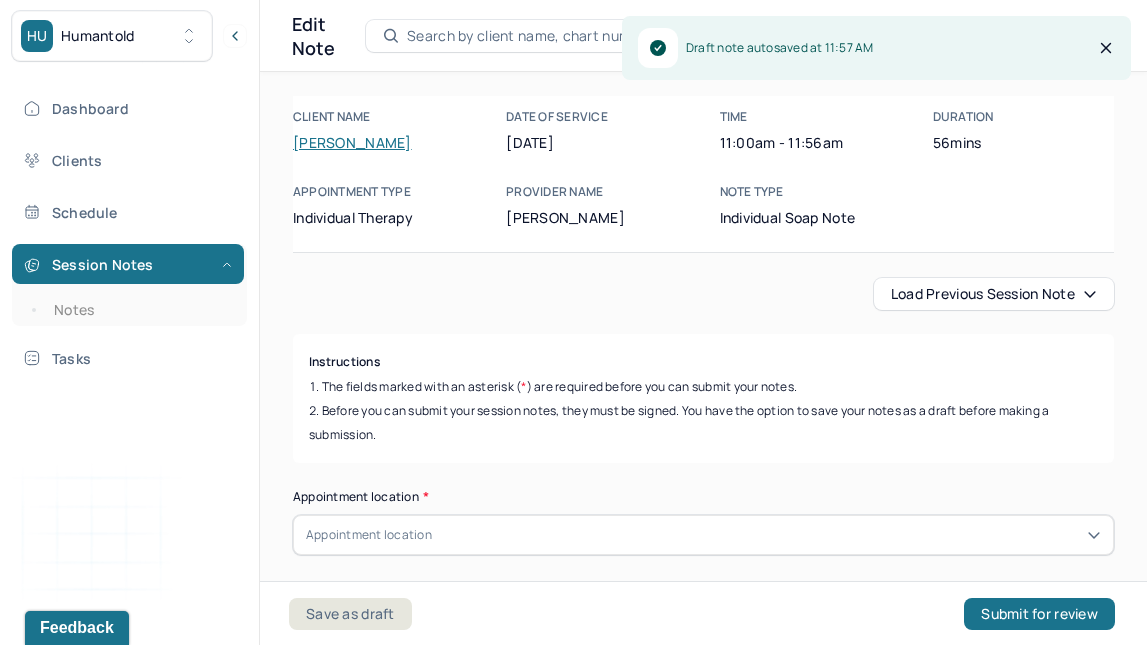 click on "Load previous session note" at bounding box center (994, 294) 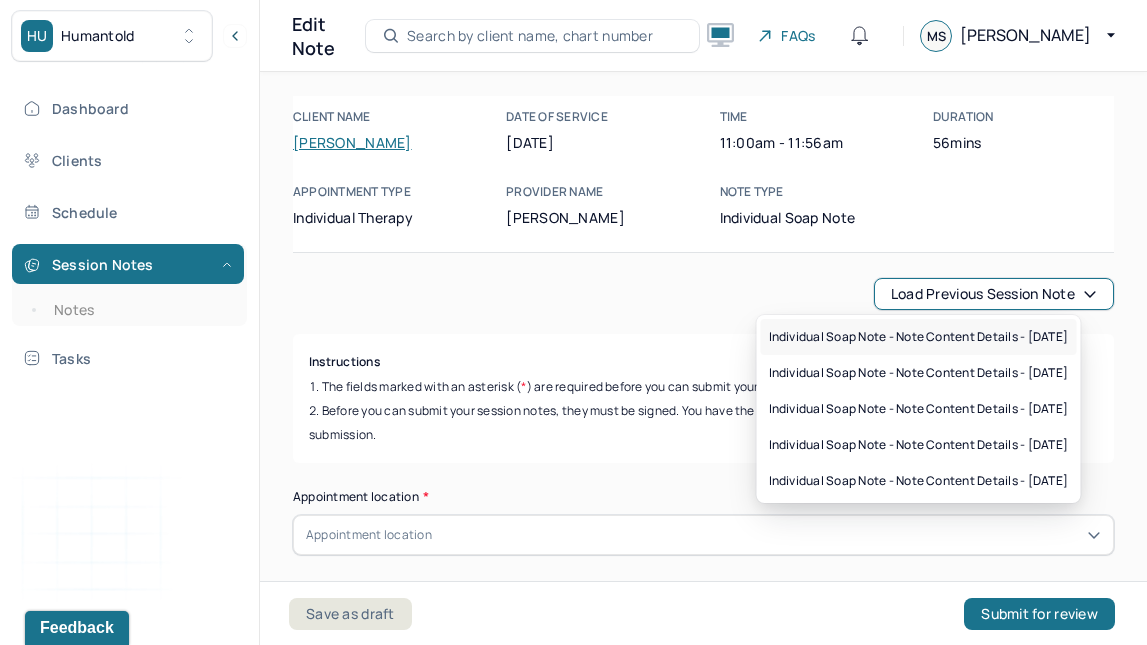 click on "Individual soap note   - Note content Details -   [DATE]" at bounding box center [919, 337] 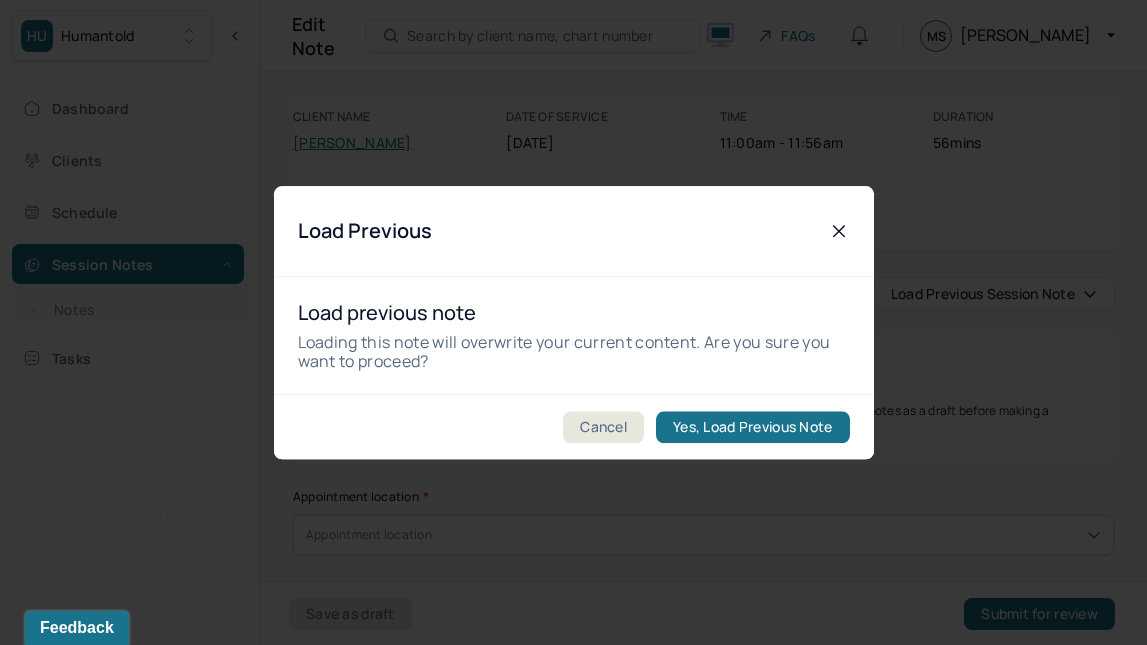 click on "Yes, Load Previous Note" at bounding box center (752, 427) 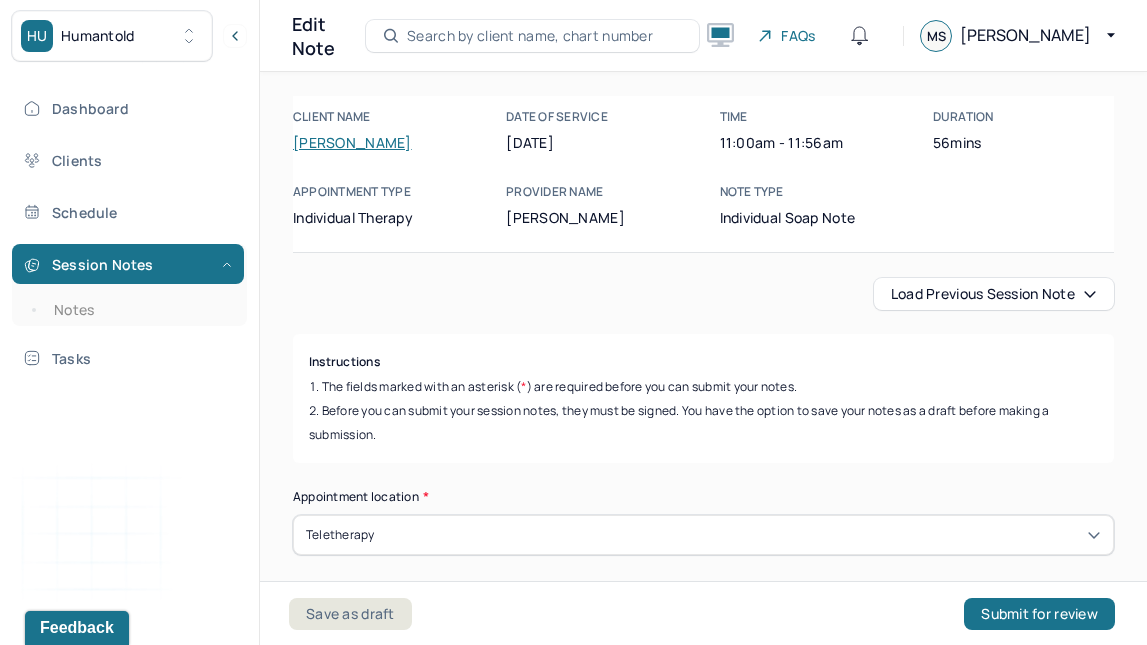 click on "Save as draft" at bounding box center [350, 614] 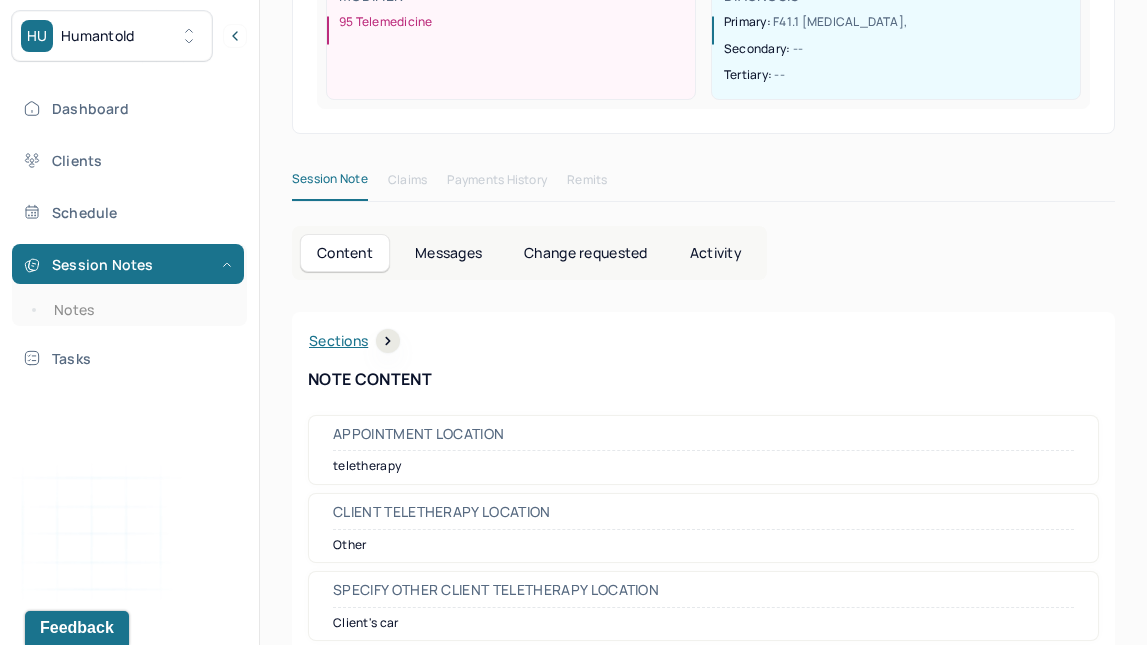 scroll, scrollTop: 0, scrollLeft: 0, axis: both 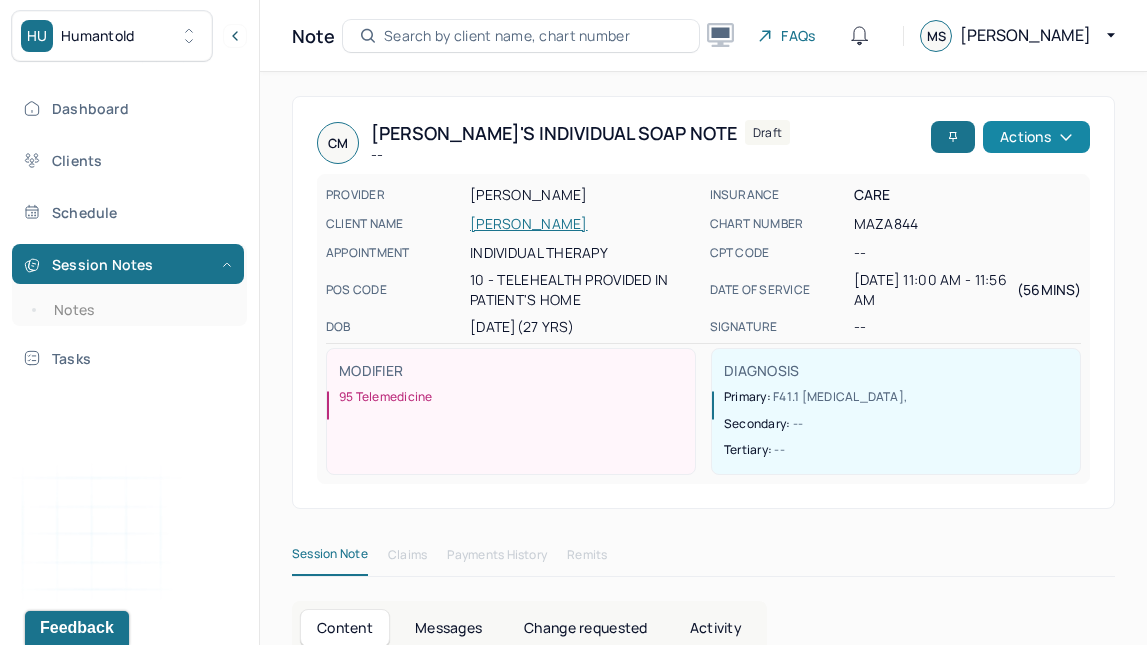 click on "Actions" at bounding box center (1036, 137) 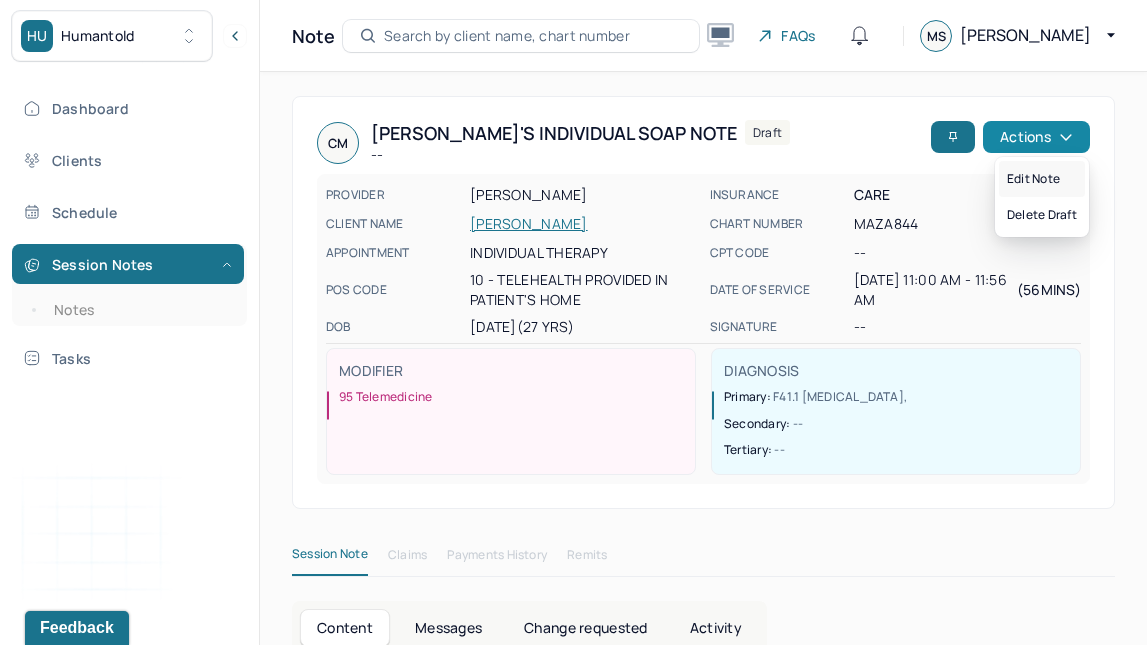 click on "Edit note" at bounding box center (1042, 179) 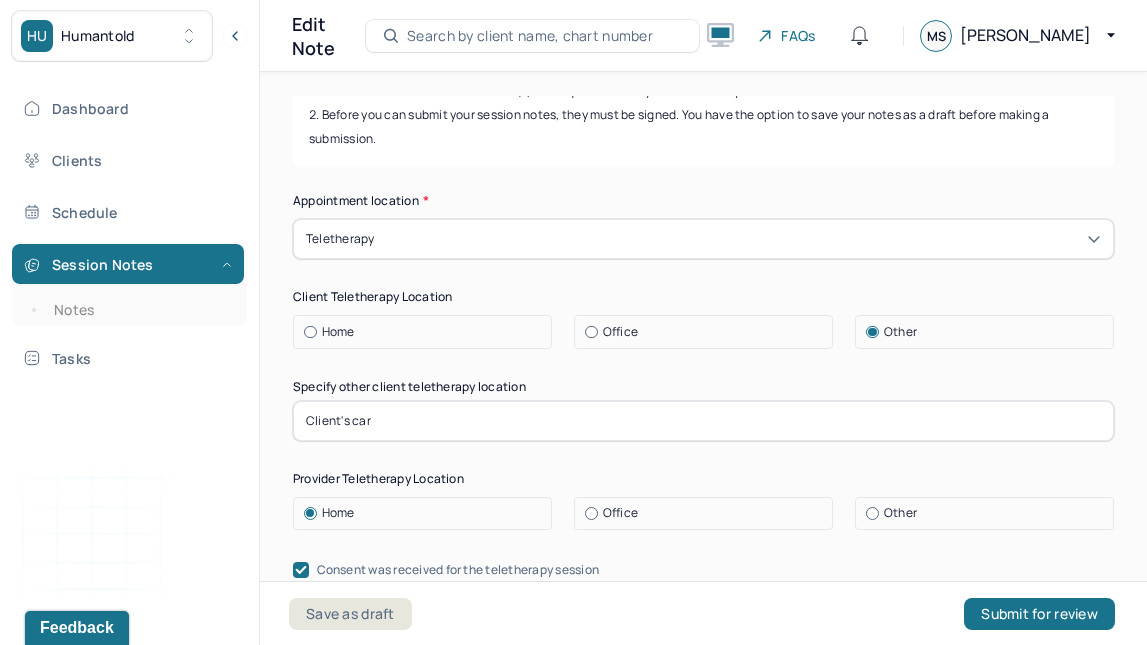 scroll, scrollTop: 355, scrollLeft: 0, axis: vertical 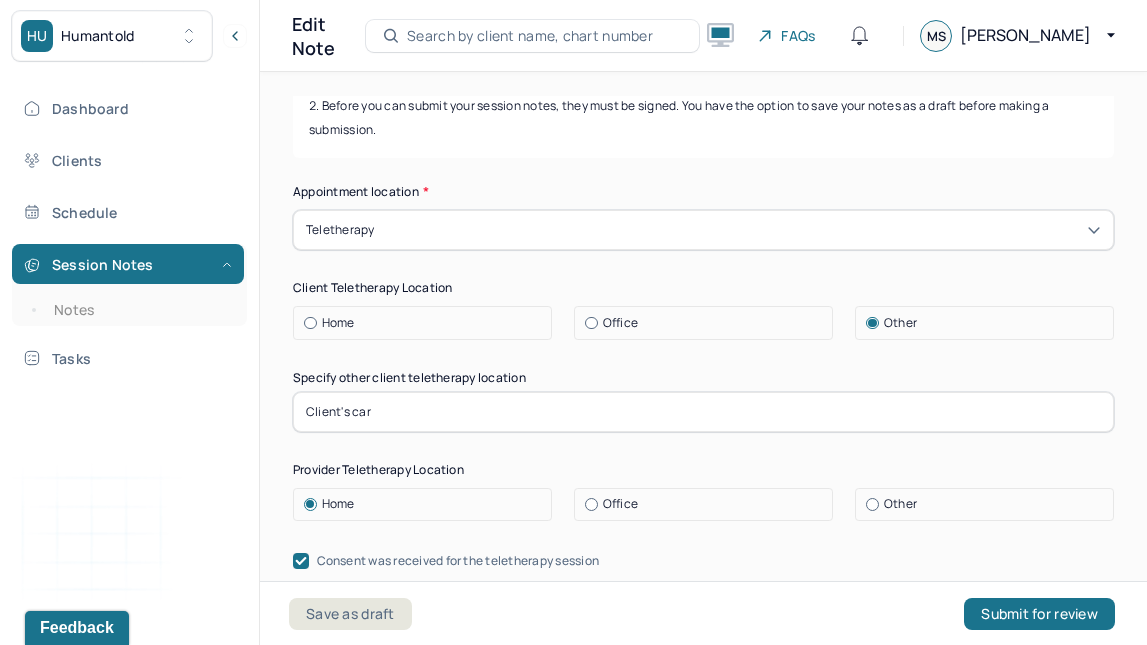 click at bounding box center [310, 323] 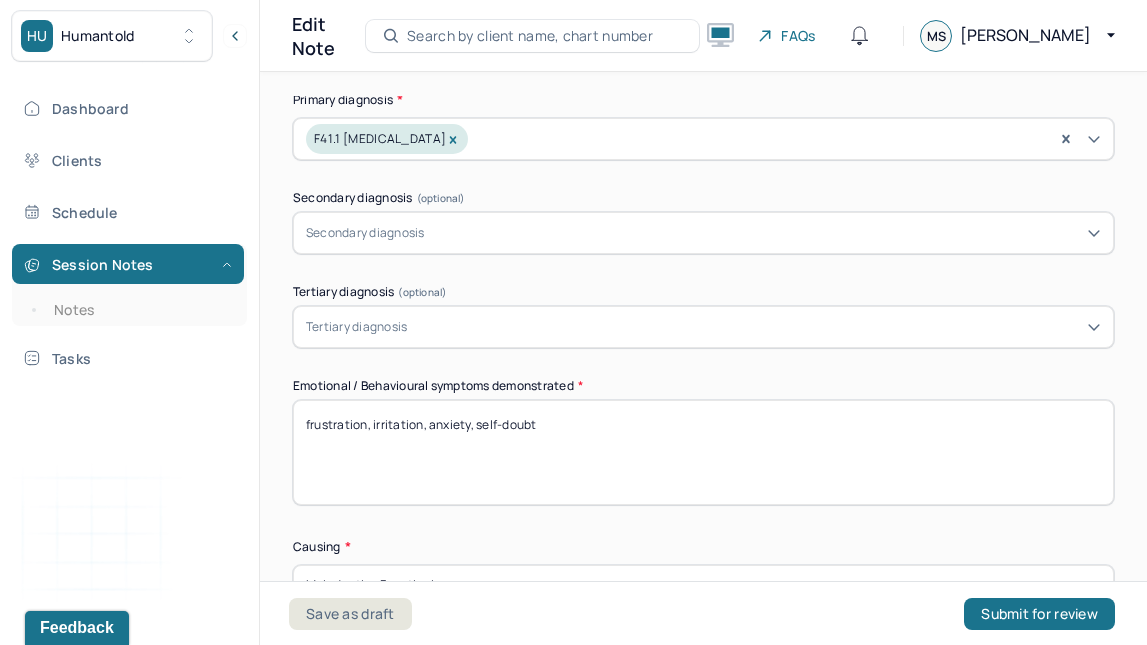 scroll, scrollTop: 931, scrollLeft: 0, axis: vertical 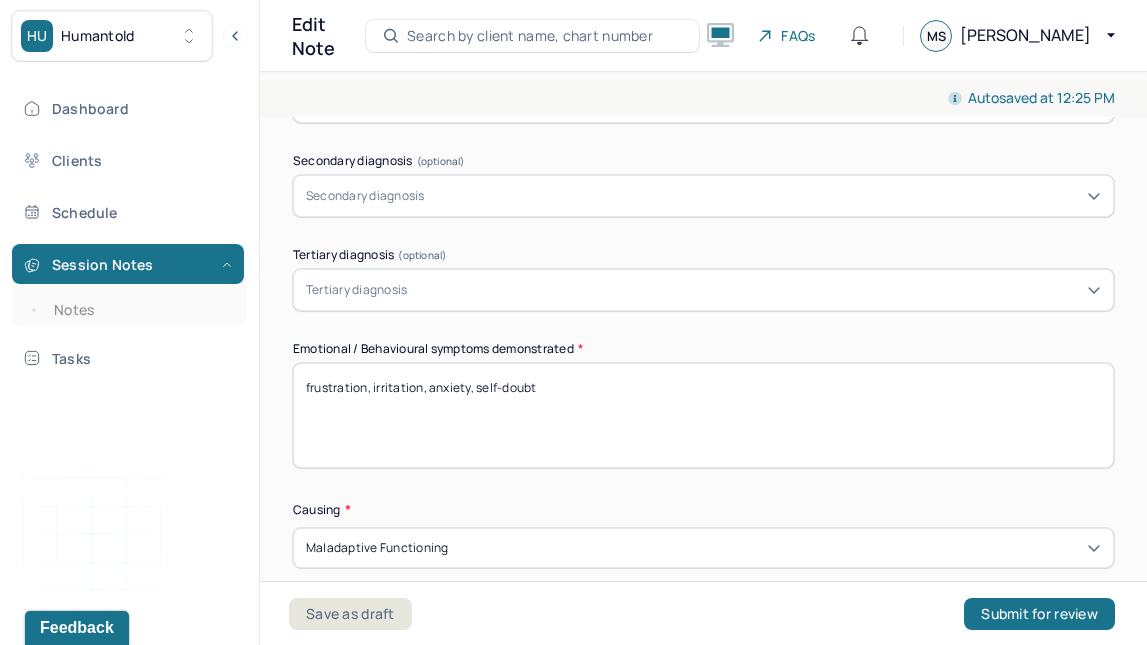 drag, startPoint x: 1027, startPoint y: 143, endPoint x: 286, endPoint y: 383, distance: 778.8973 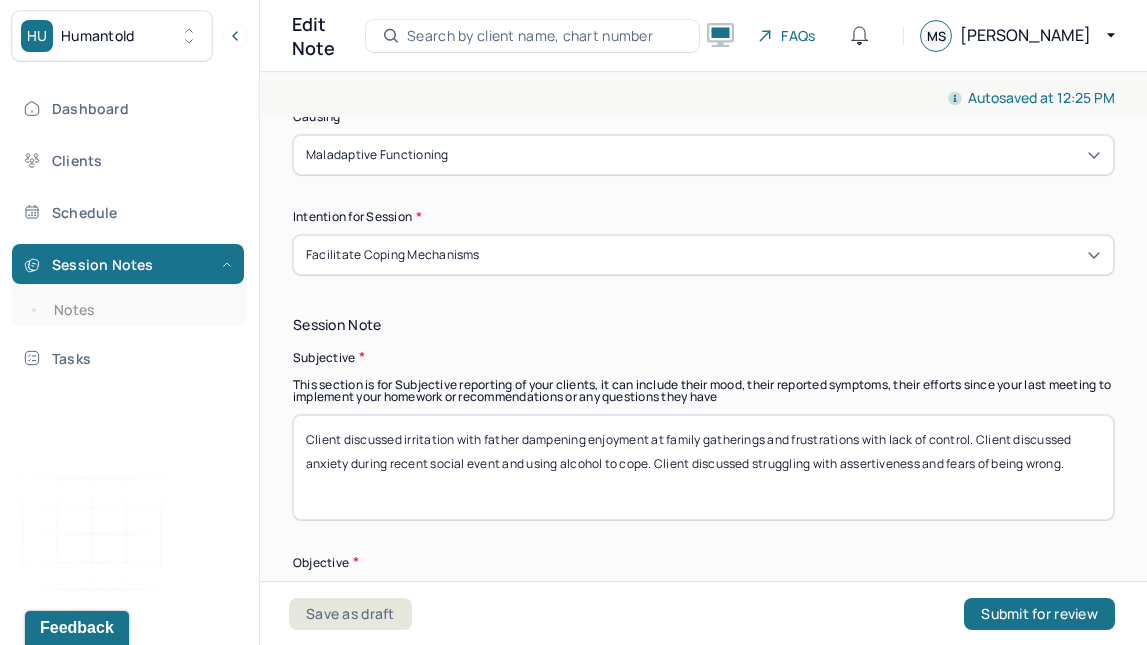 scroll, scrollTop: 1292, scrollLeft: 0, axis: vertical 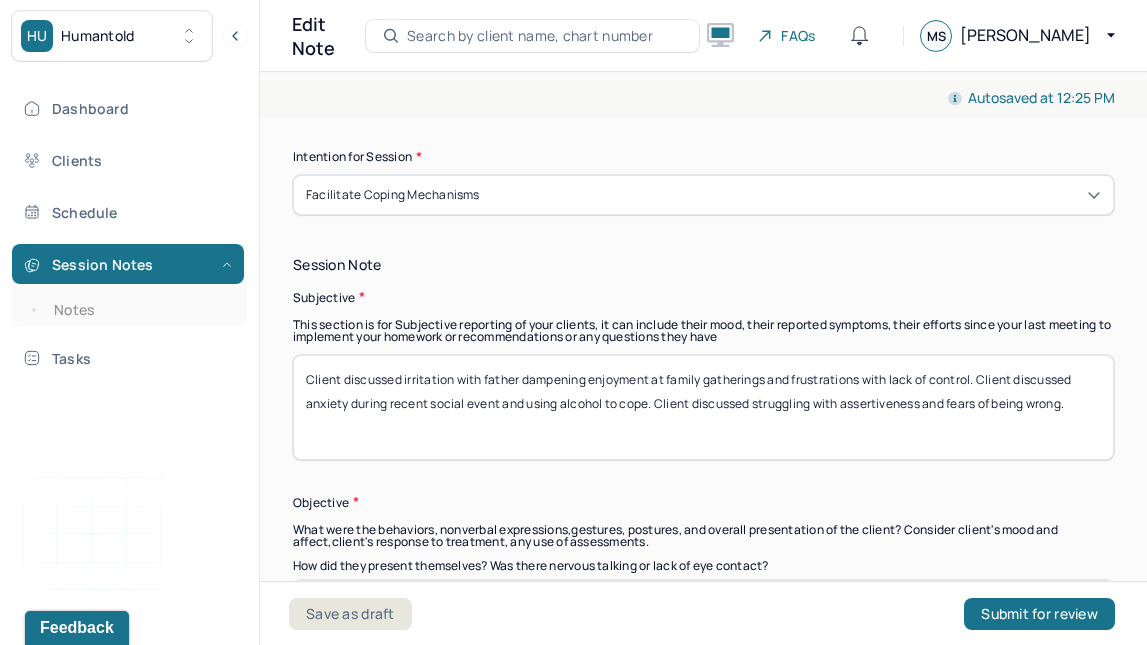 type on "anger, frustration, disdain" 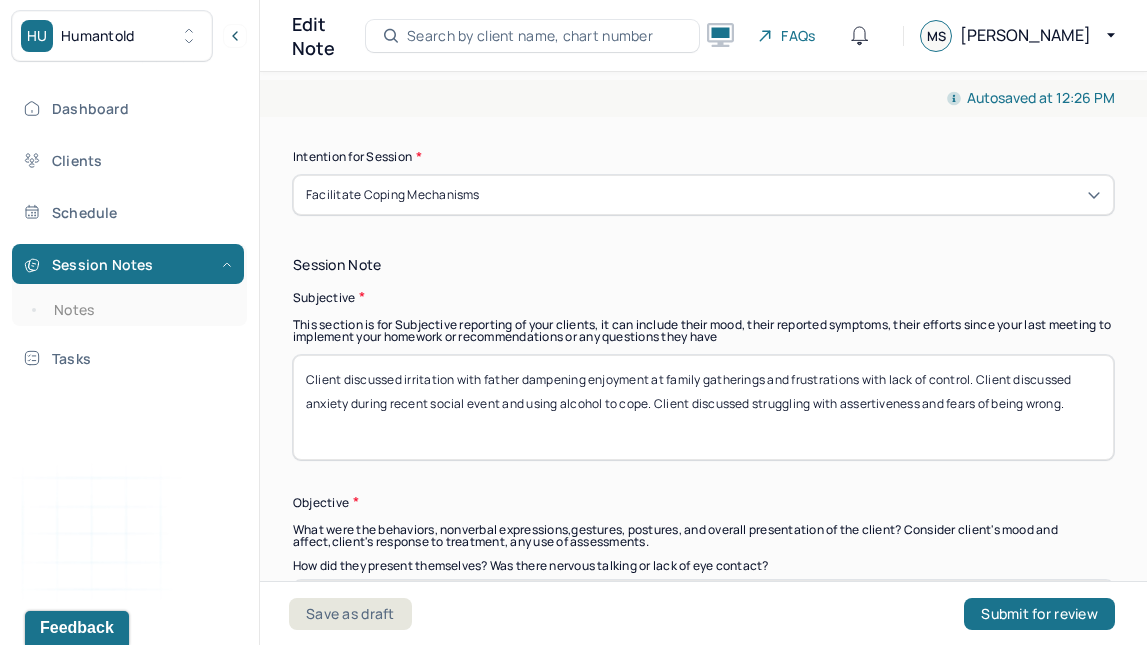 drag, startPoint x: 286, startPoint y: 383, endPoint x: 1099, endPoint y: 412, distance: 813.517 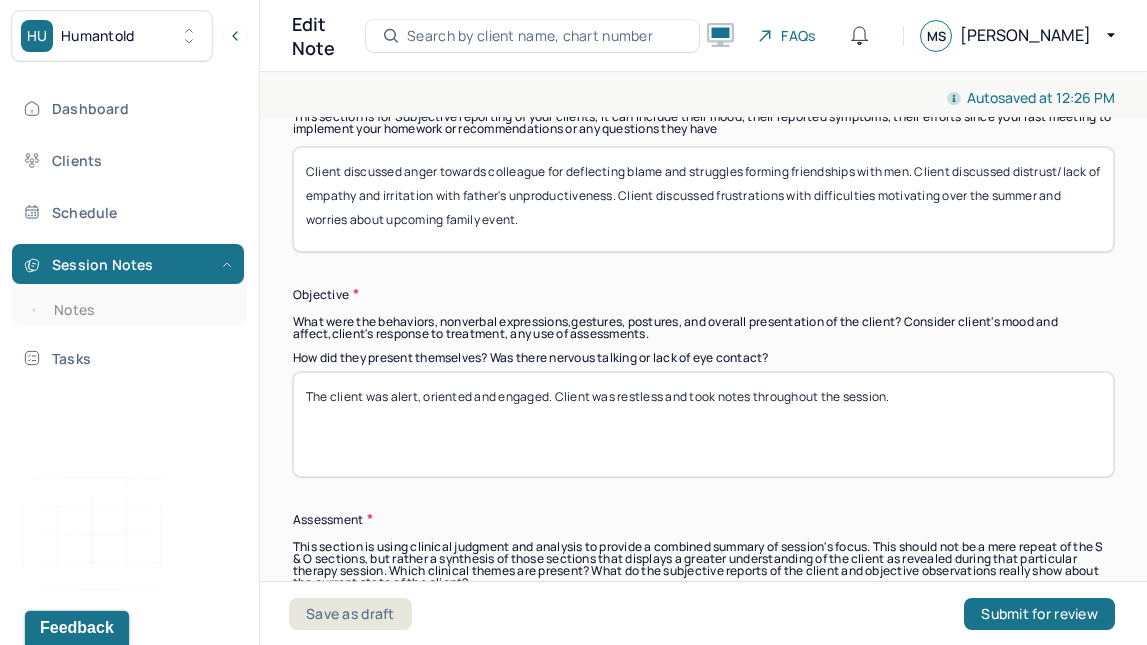 scroll, scrollTop: 1562, scrollLeft: 0, axis: vertical 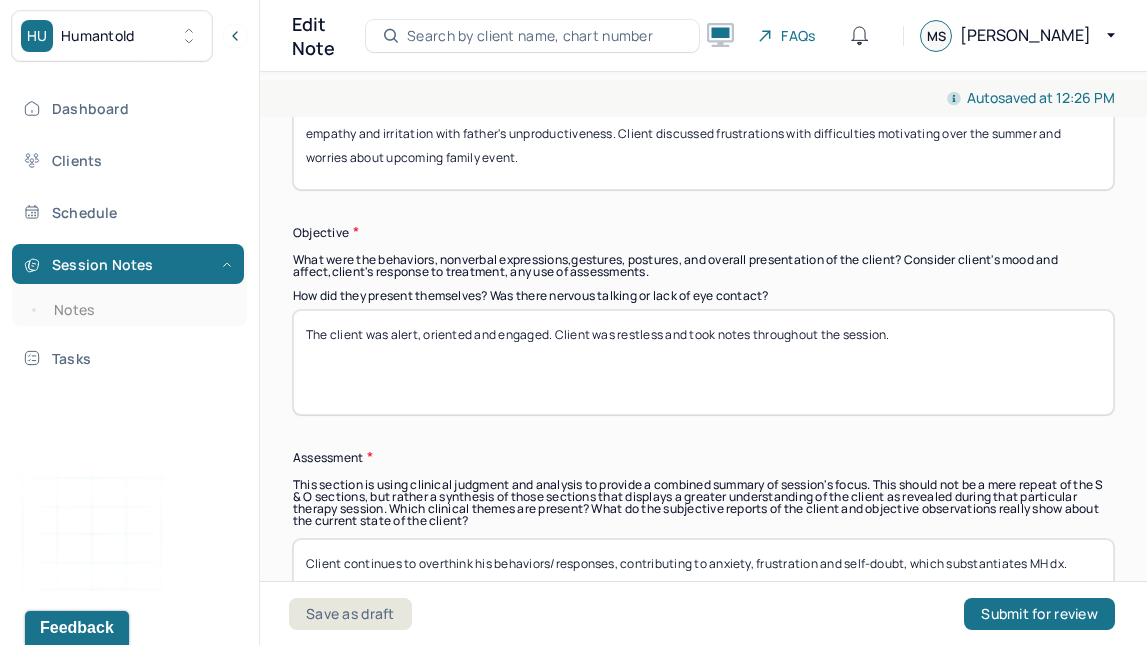 type on "Client discussed anger towards colleague for deflecting blame and struggles forming friendships with men. Client discussed distrust/lack of empathy and irritation with father's unproductiveness. Client discussed frustrations with difficulties motivating over the summer and worries about upcoming family event." 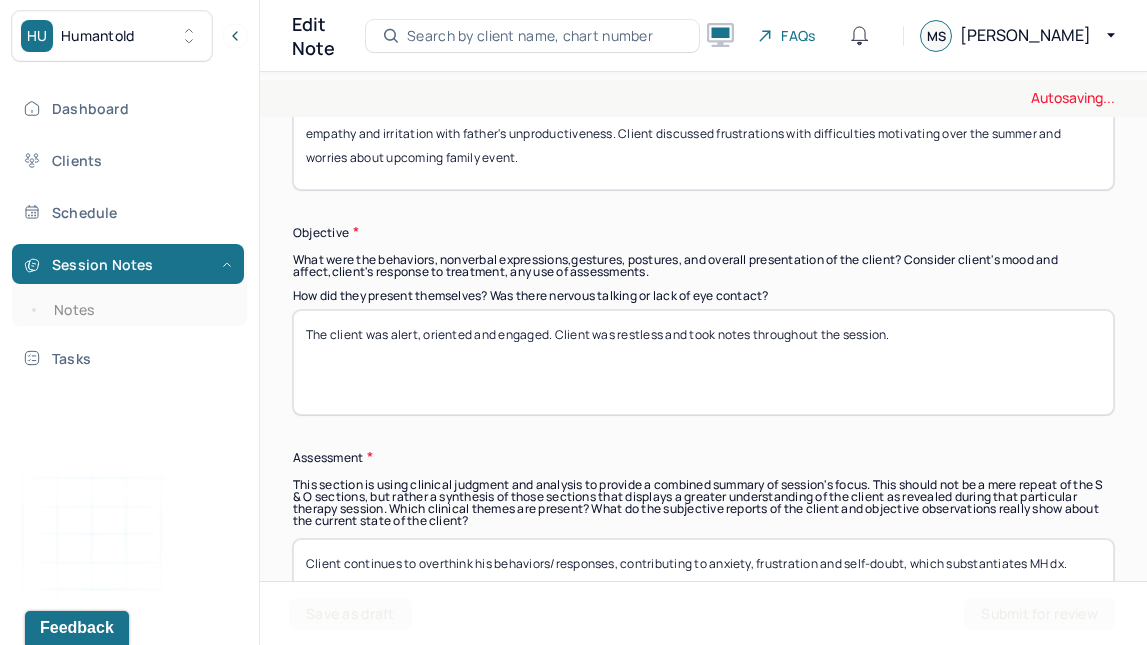 click on "The client was alert, oriented and engaged. Client was restless and took notes throughout the session." at bounding box center (703, 362) 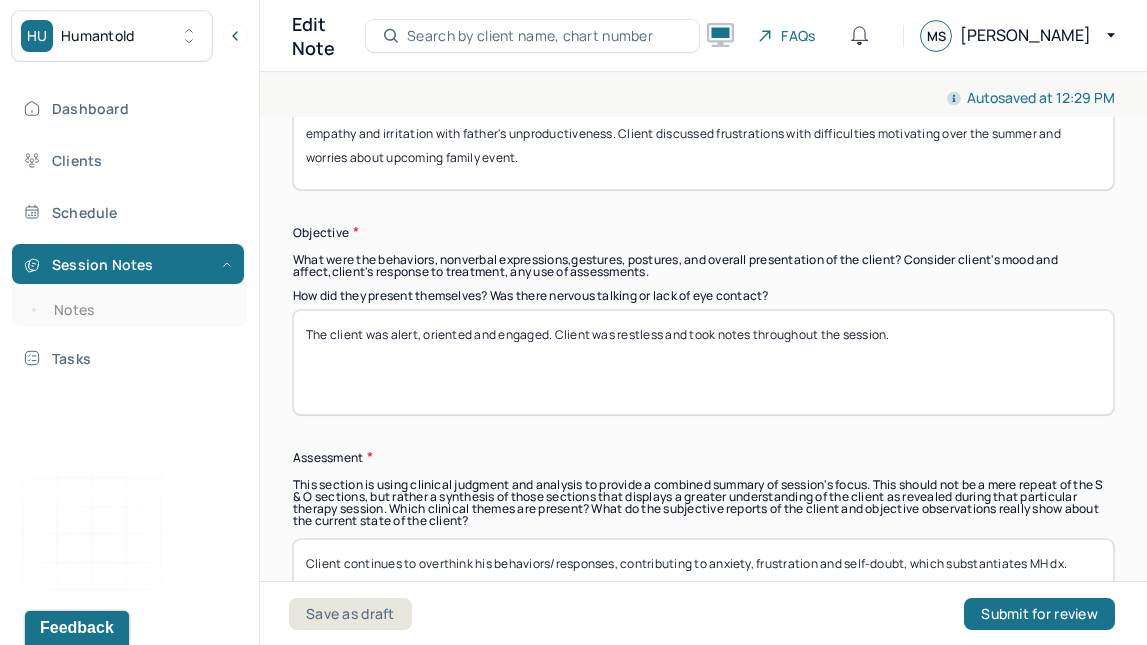 drag, startPoint x: 553, startPoint y: 329, endPoint x: 896, endPoint y: 351, distance: 343.7048 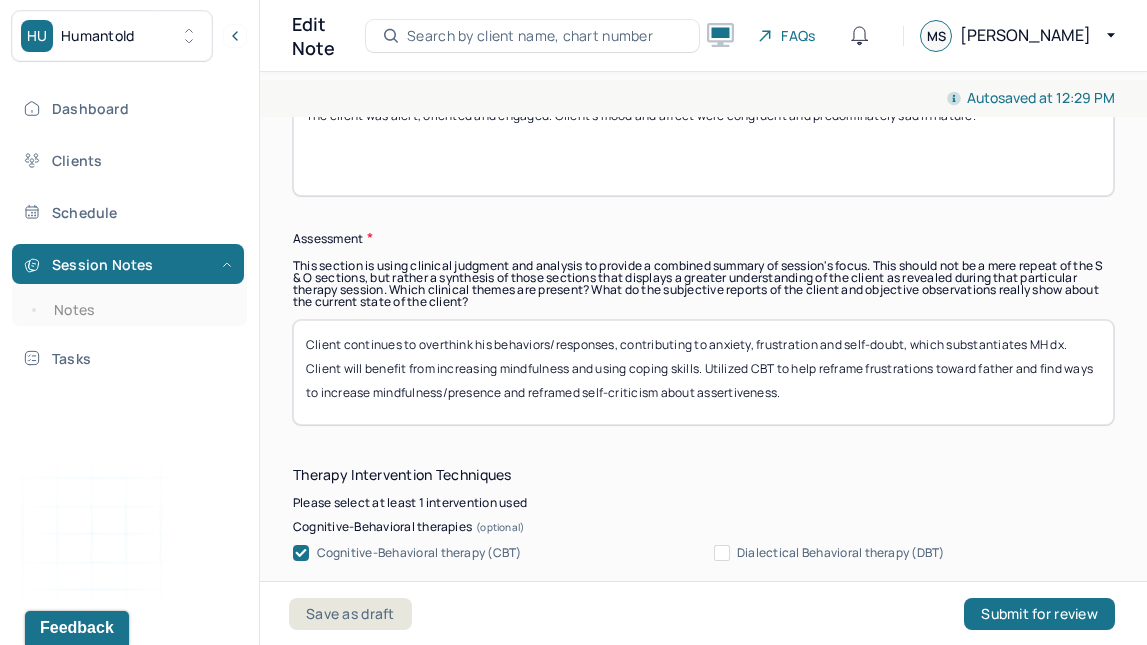 scroll, scrollTop: 1660, scrollLeft: 0, axis: vertical 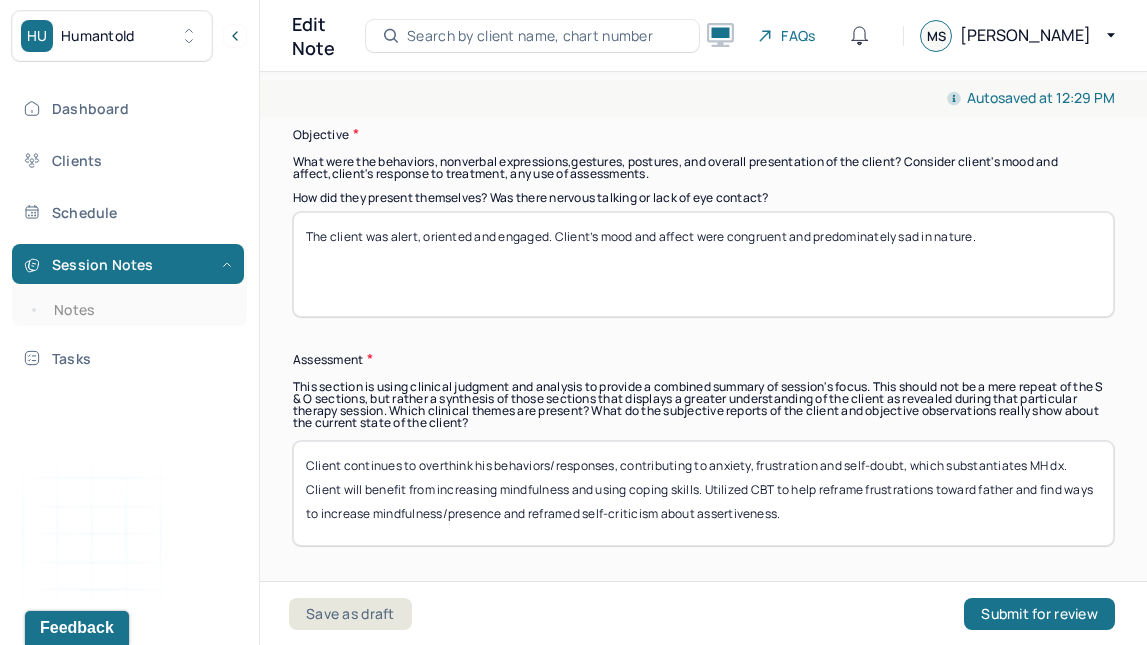 click on "The client was alert, oriented and engaged. Client was restless and took notes throughout the session." at bounding box center (703, 264) 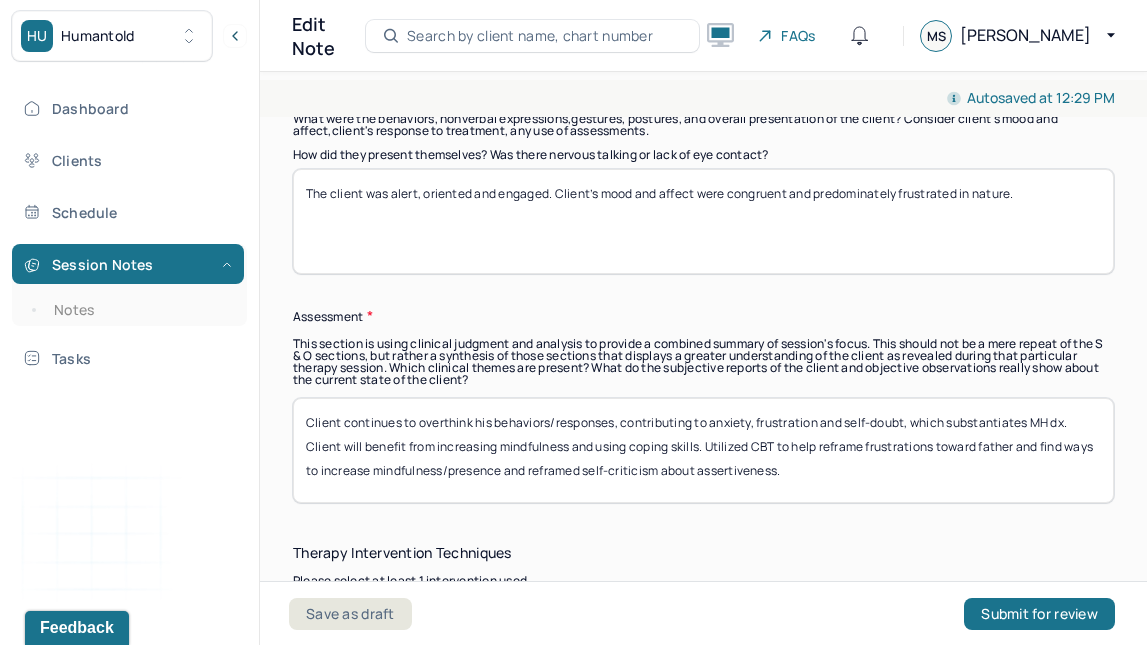 scroll, scrollTop: 1712, scrollLeft: 0, axis: vertical 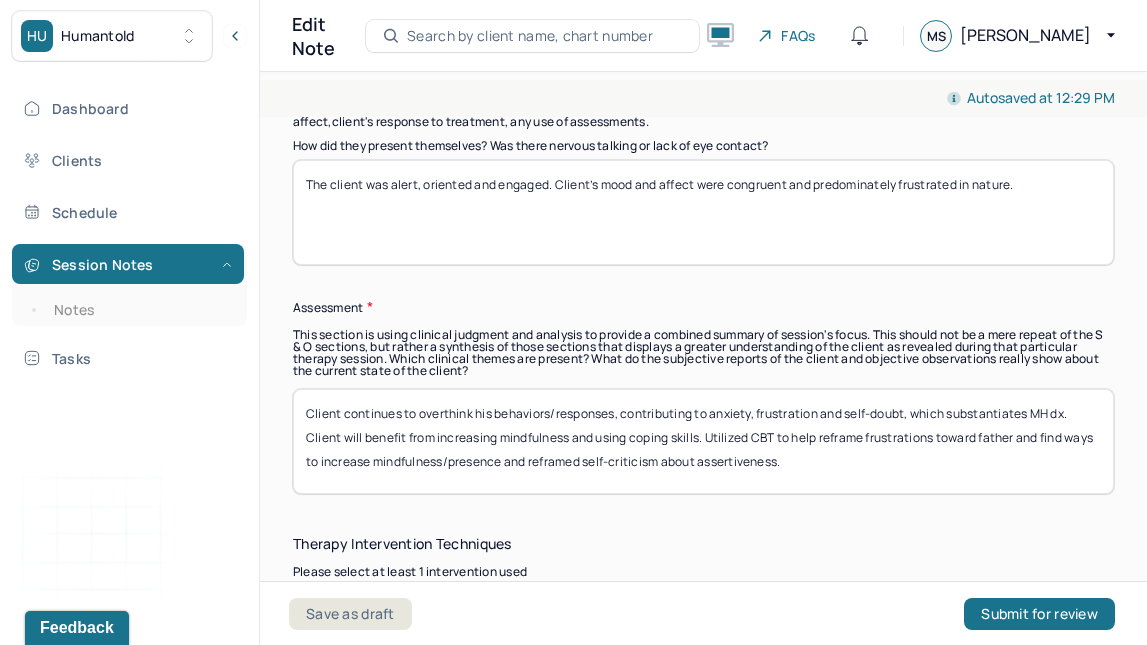 type on "The client was alert, oriented and engaged. Client’s mood and affect were congruent and predominately frustrated in nature." 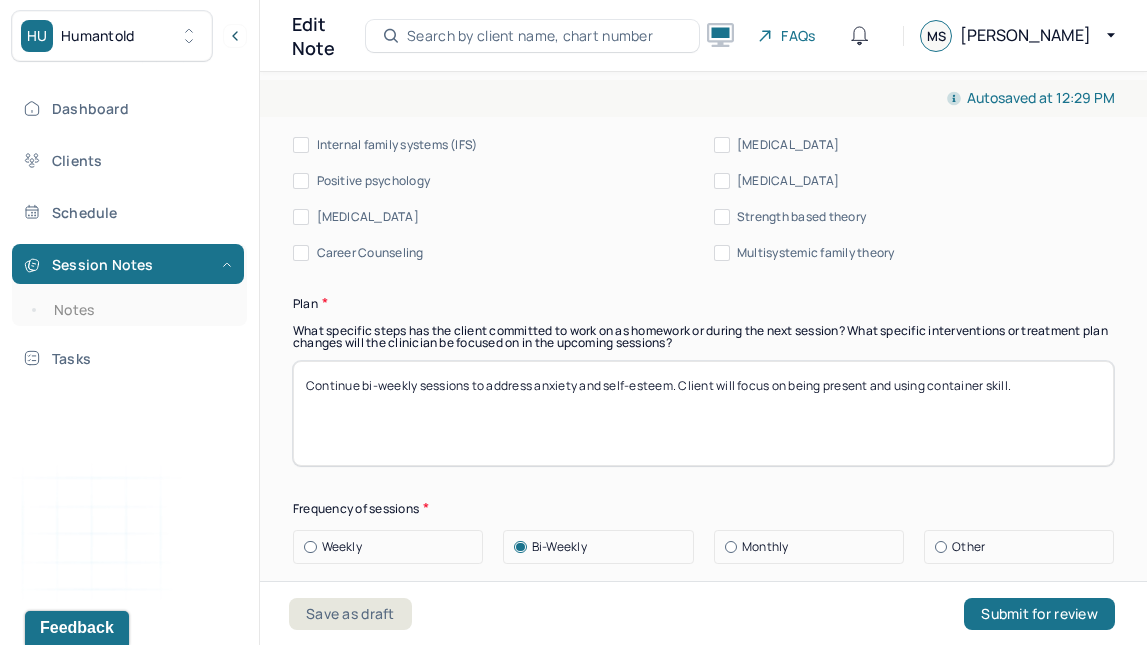 scroll, scrollTop: 2623, scrollLeft: 0, axis: vertical 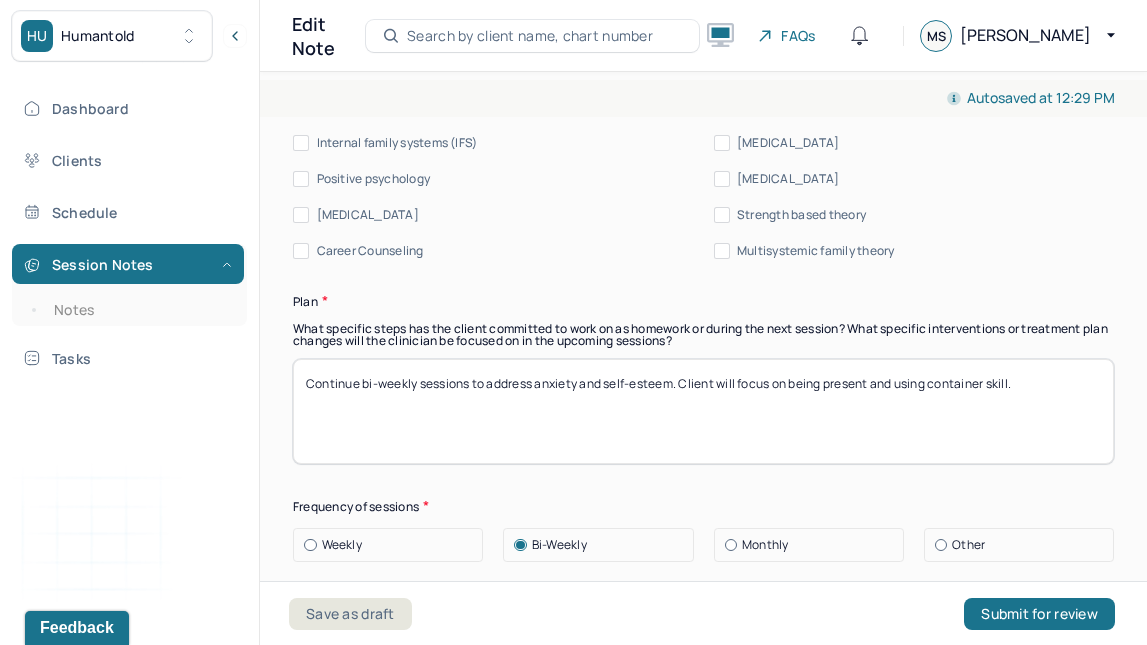type on "Client struggles with unresolved anger towards father, contributing to frustration, anxiety and distress, which substantiates MH dx. Client will benefit from using coping skills and focusing on positives. Utilized CBT to help find ways to manage anger, increase accountability and build insight about [DEMOGRAPHIC_DATA] dynamics." 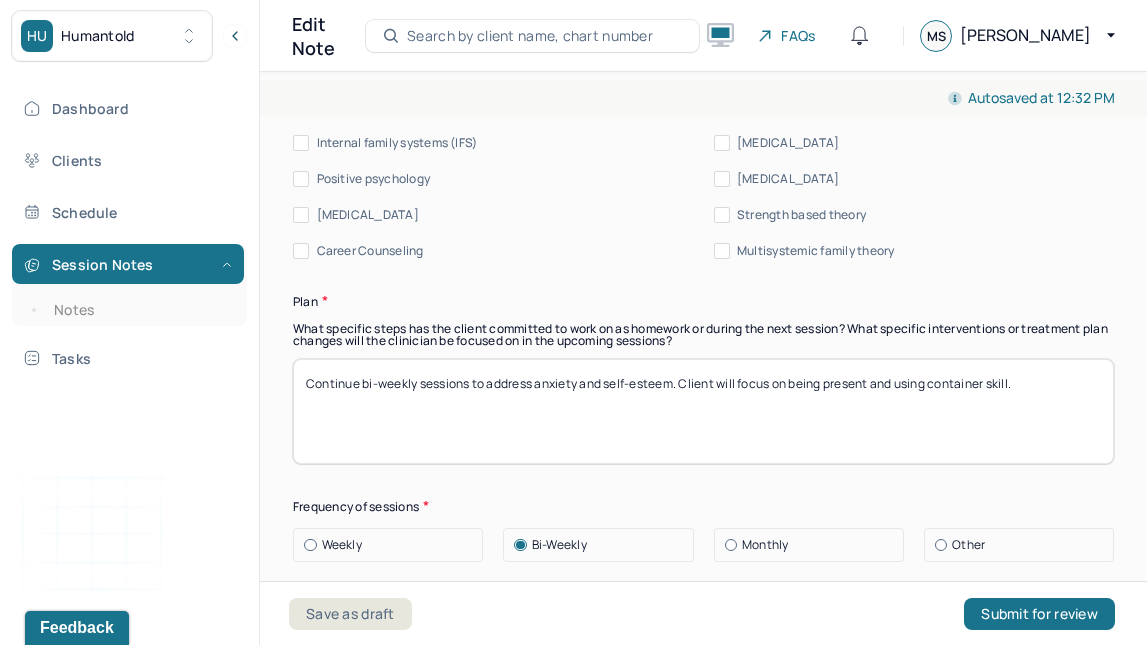drag, startPoint x: 837, startPoint y: 481, endPoint x: 671, endPoint y: 381, distance: 193.7937 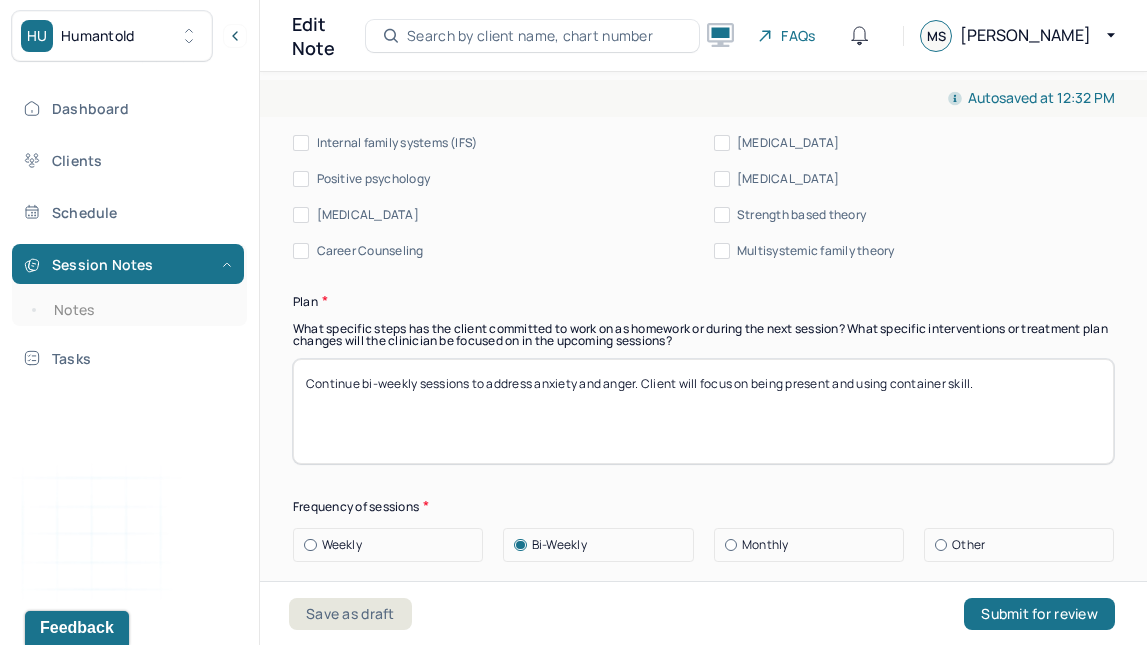 drag, startPoint x: 671, startPoint y: 381, endPoint x: 927, endPoint y: 419, distance: 258.80493 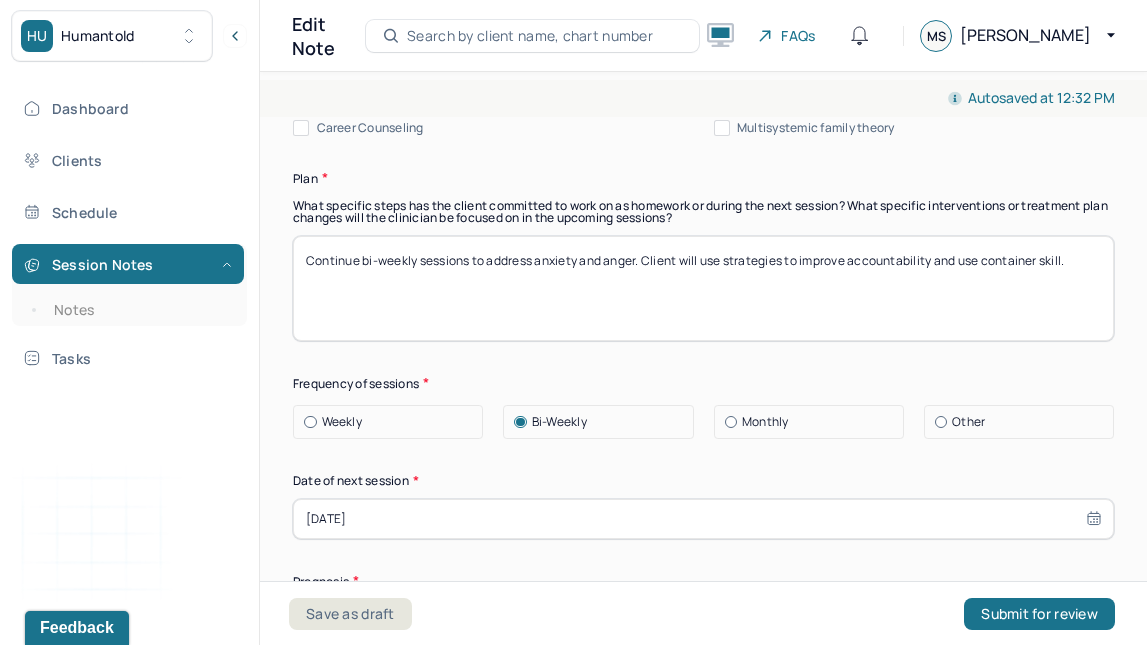 scroll, scrollTop: 2842, scrollLeft: 0, axis: vertical 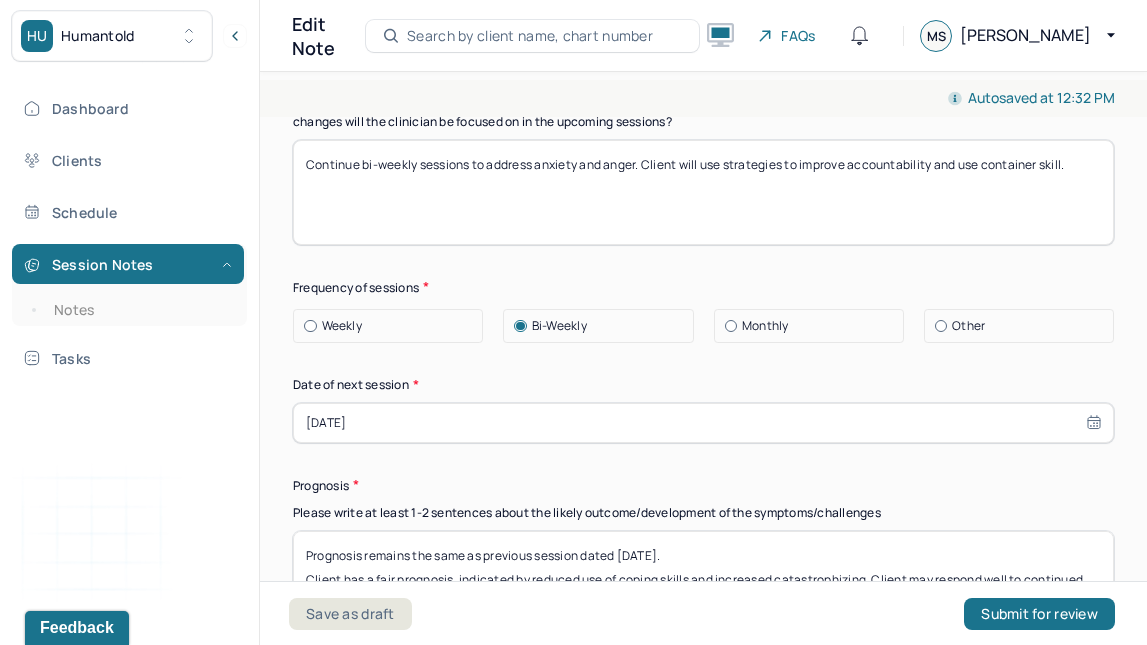 type on "Continue bi-weekly sessions to address anxiety and anger. Client will use strategies to improve accountability and use container skill." 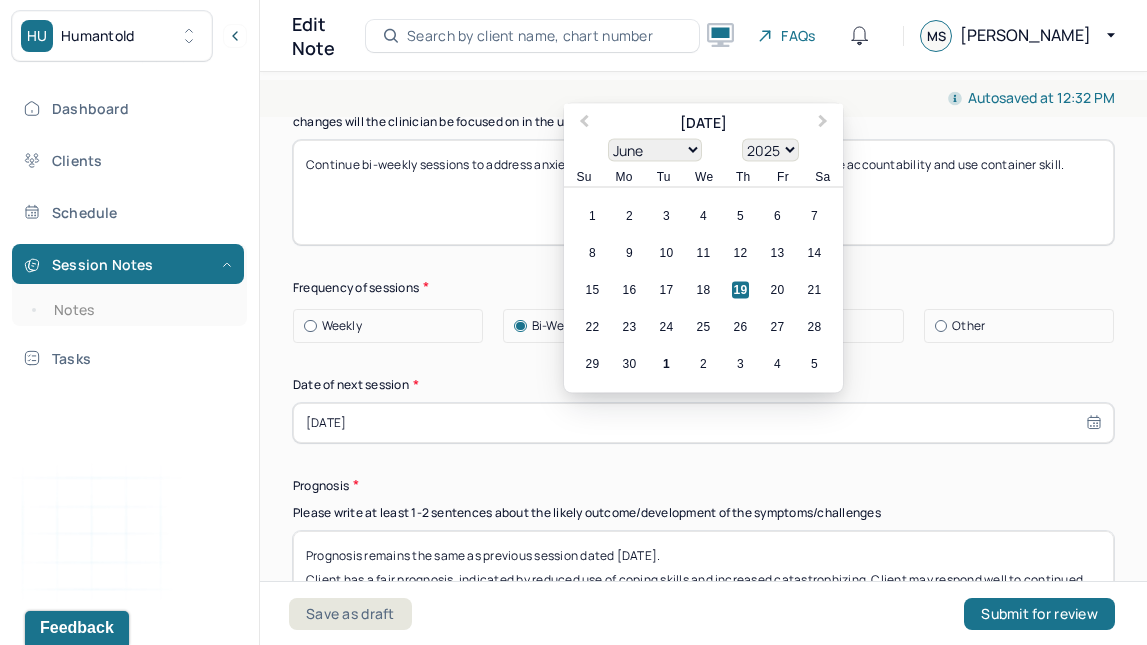 click on "Next Month" at bounding box center [823, 123] 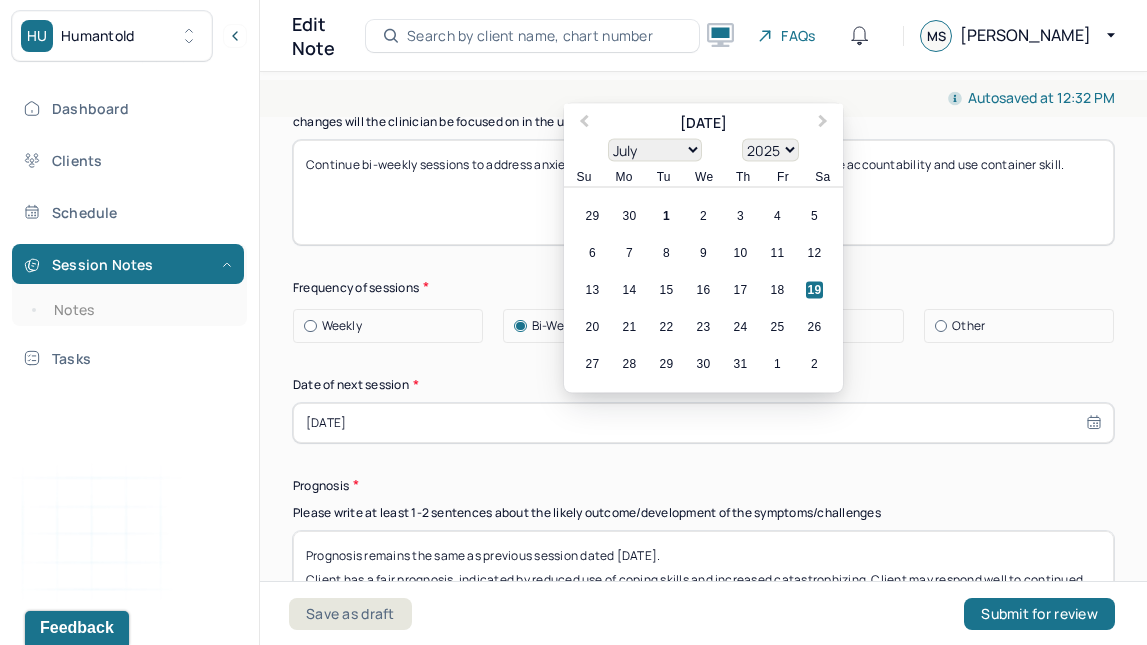 click on "15" at bounding box center [666, 289] 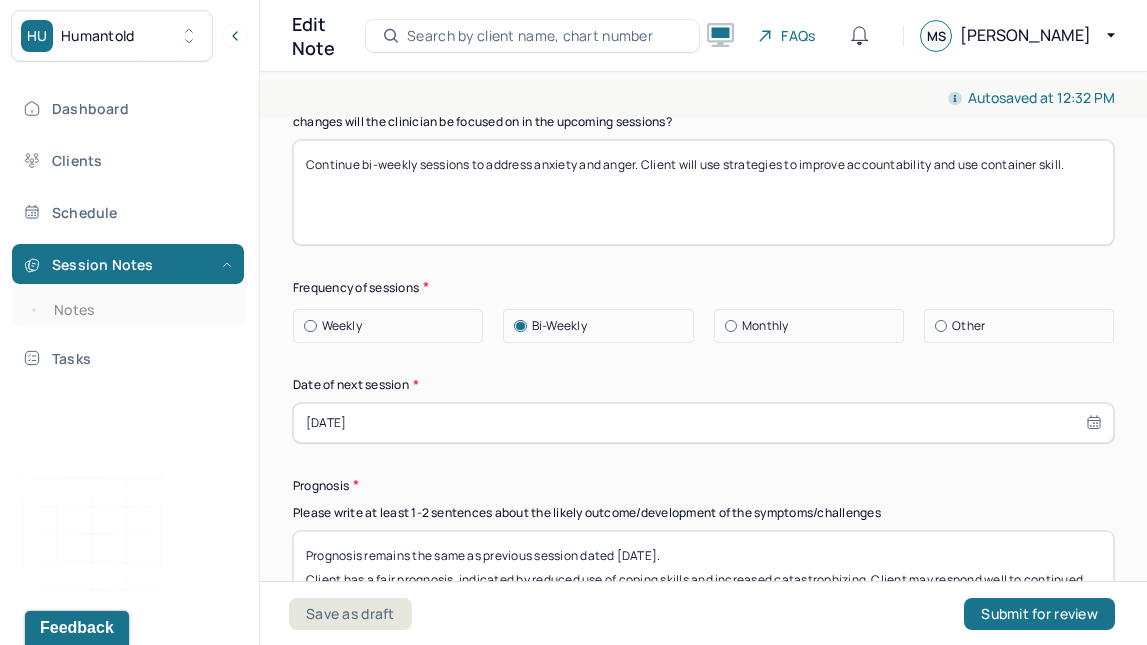 scroll, scrollTop: 2865, scrollLeft: 0, axis: vertical 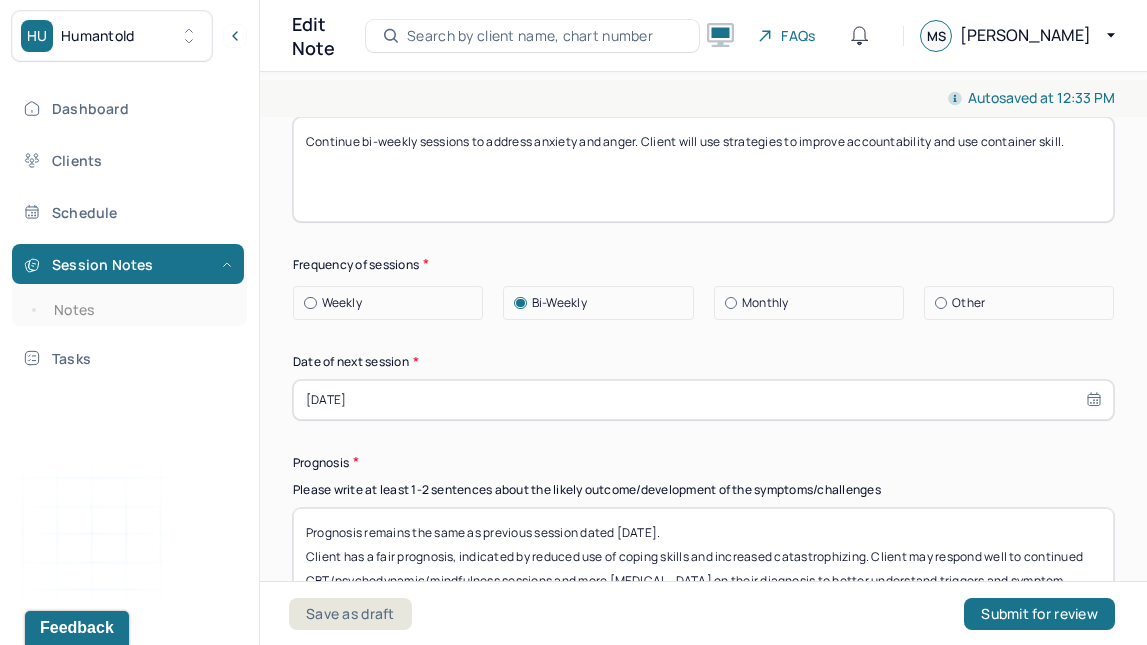 click on "Save as draft" at bounding box center [350, 614] 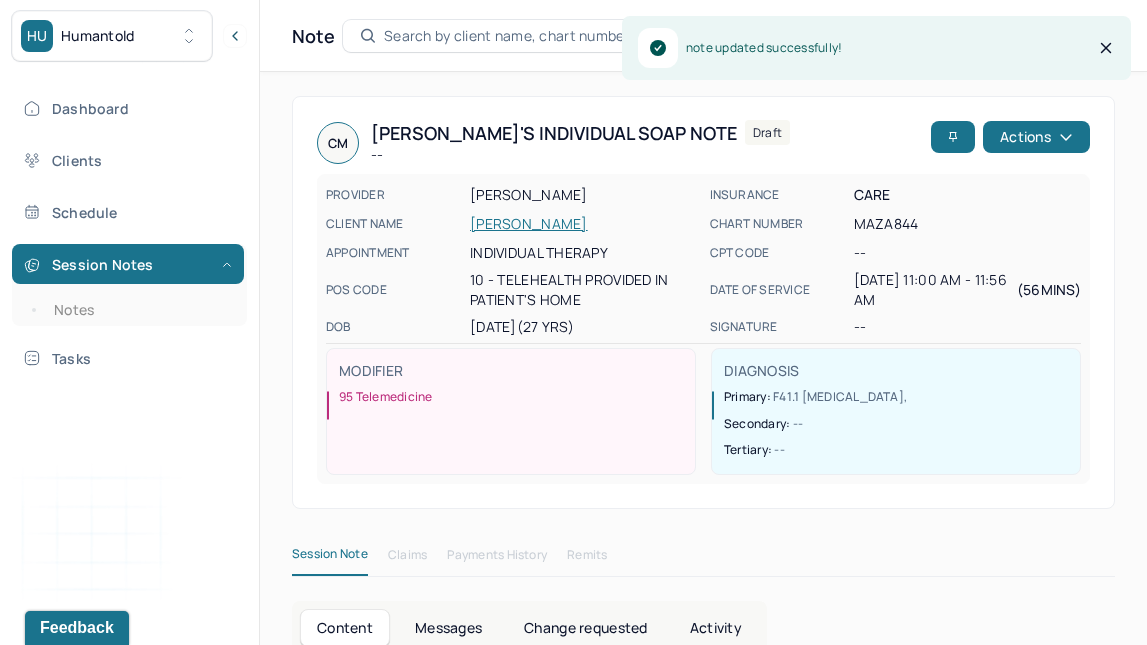 click on "[PERSON_NAME]" at bounding box center [584, 224] 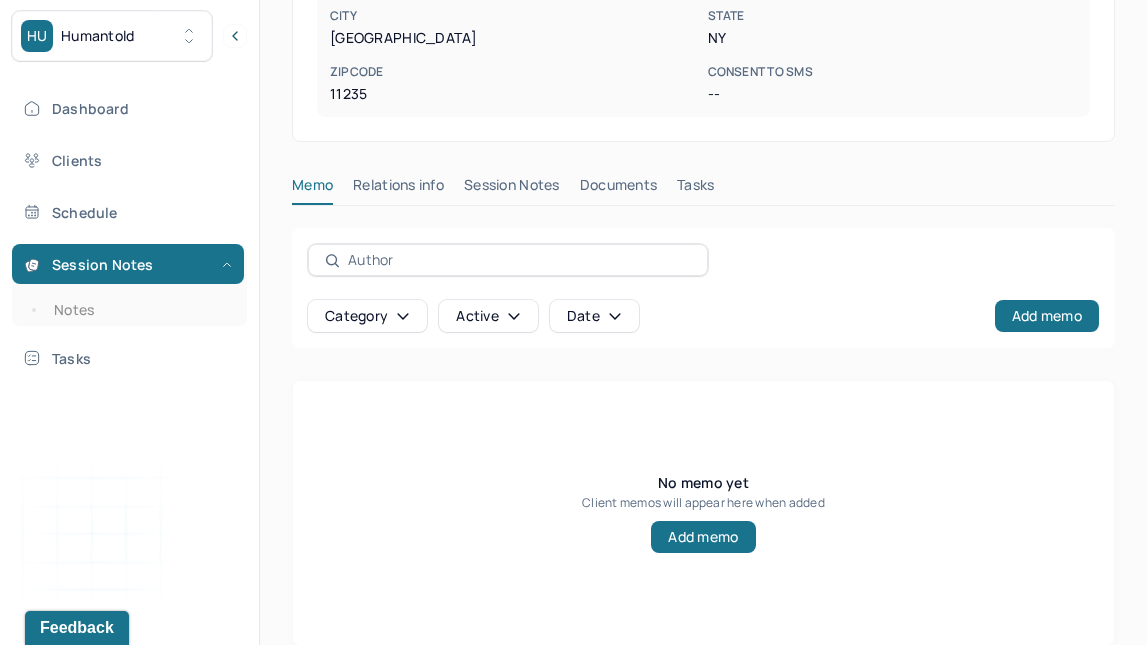 scroll, scrollTop: 574, scrollLeft: 0, axis: vertical 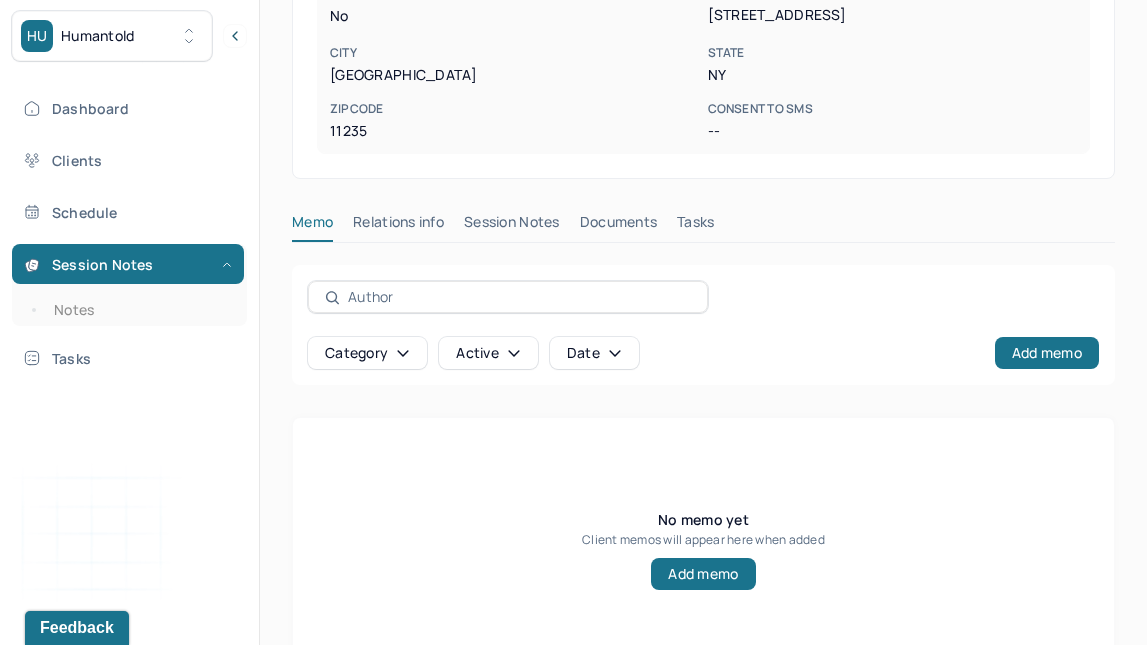 click on "Session Notes" at bounding box center (512, 226) 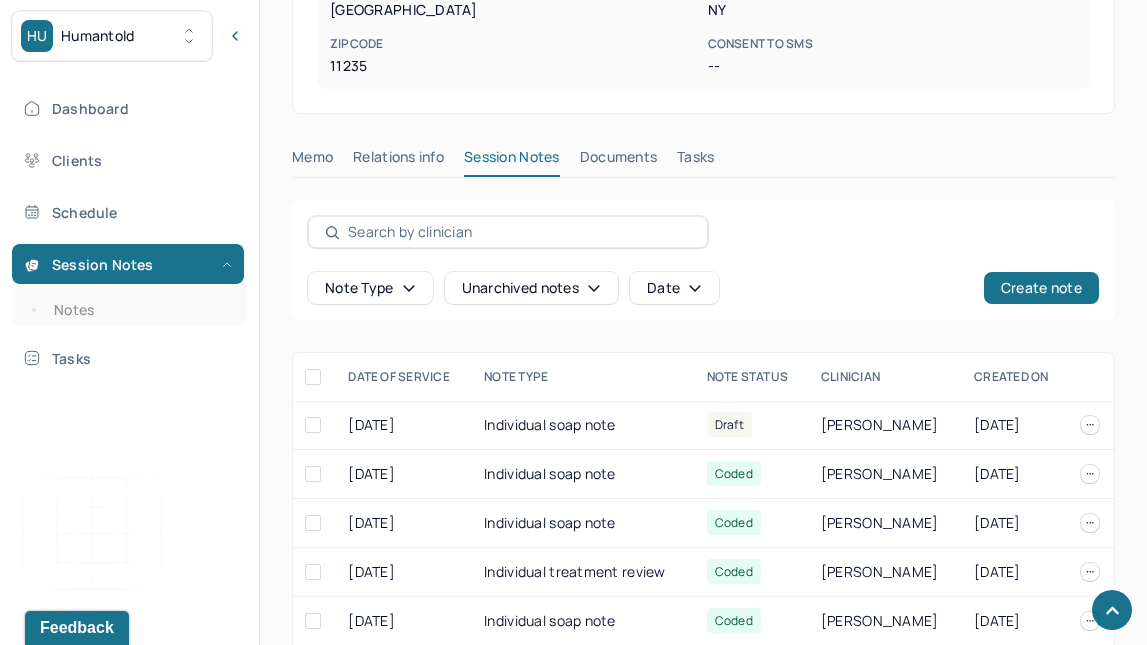 scroll, scrollTop: 643, scrollLeft: 0, axis: vertical 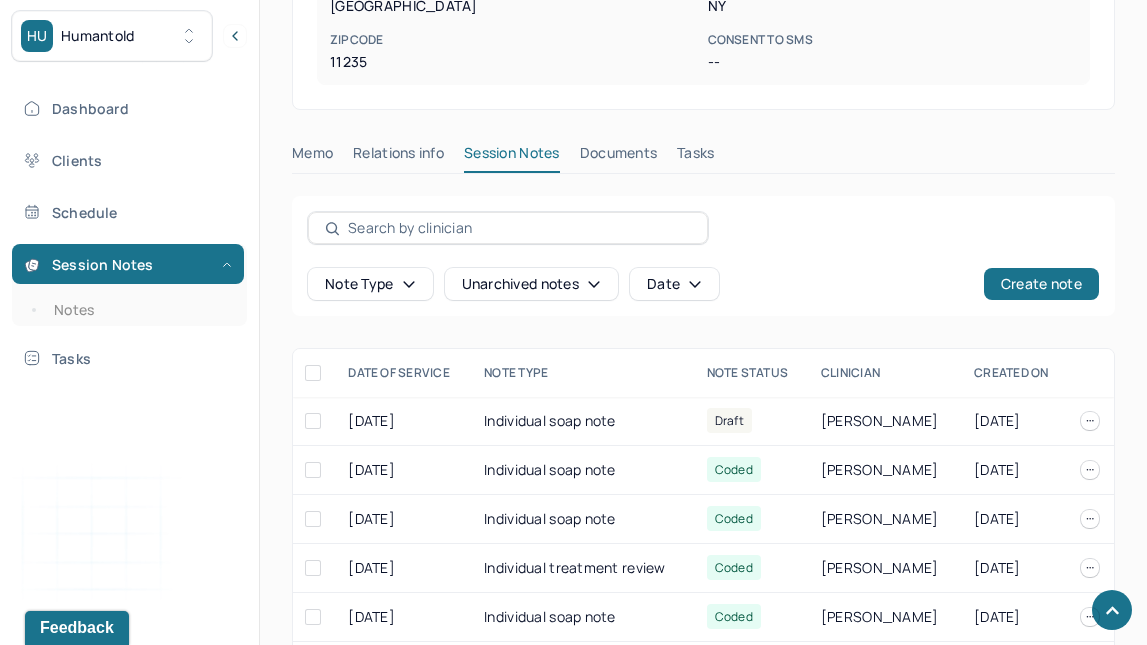 click on "Individual soap note" at bounding box center [583, 421] 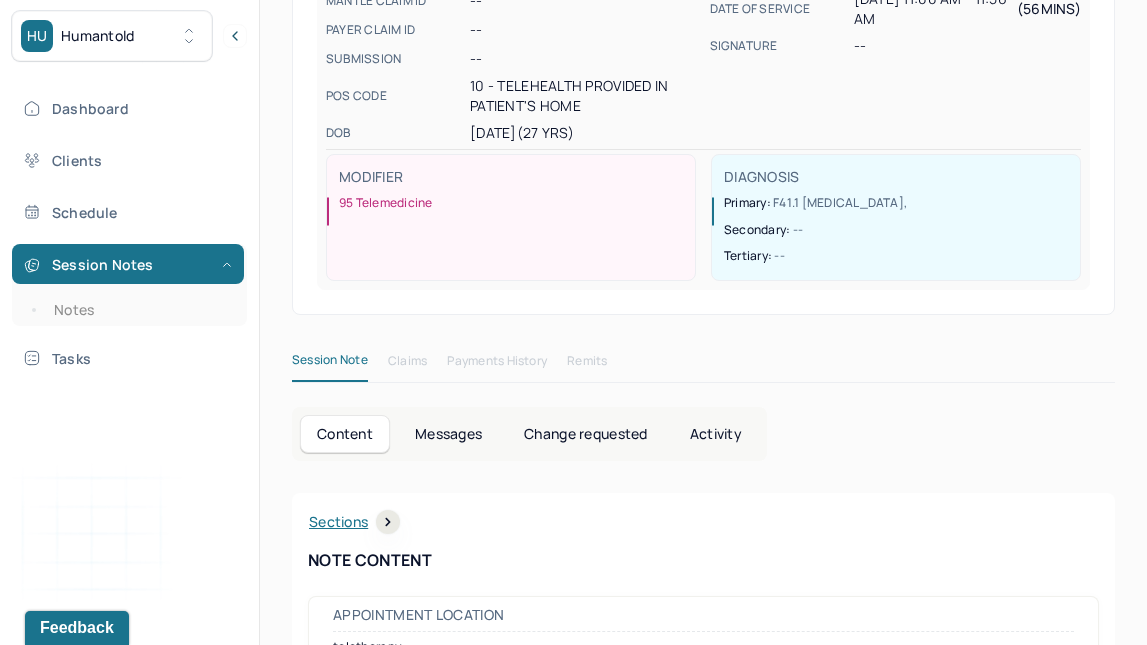 scroll, scrollTop: 0, scrollLeft: 0, axis: both 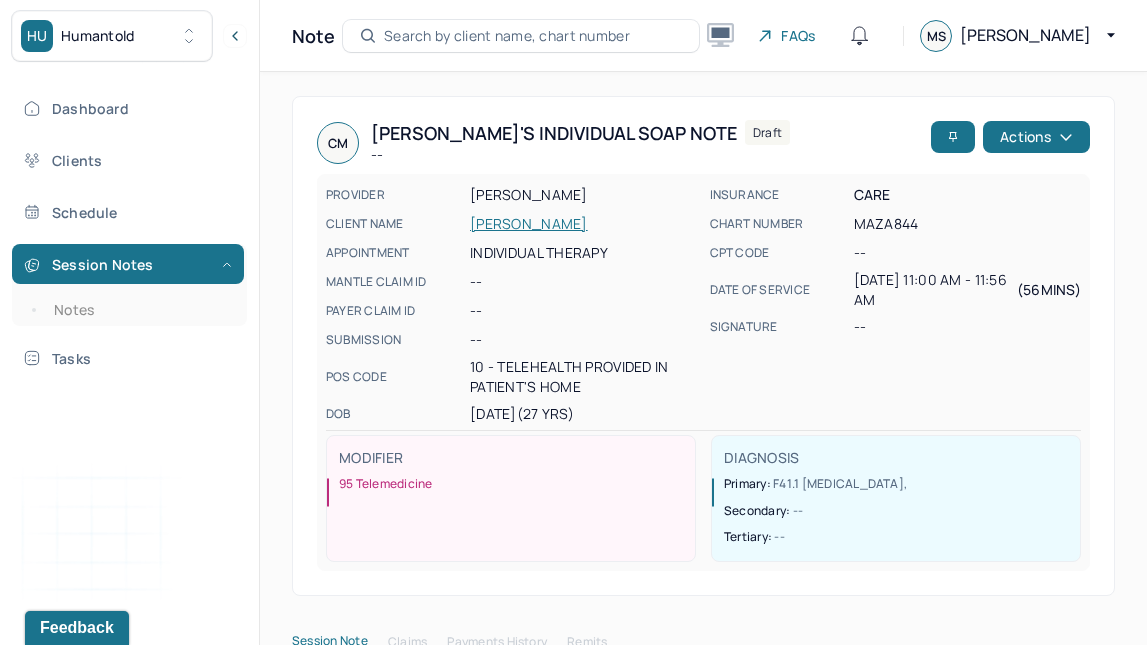 click on "Actions" at bounding box center (1036, 137) 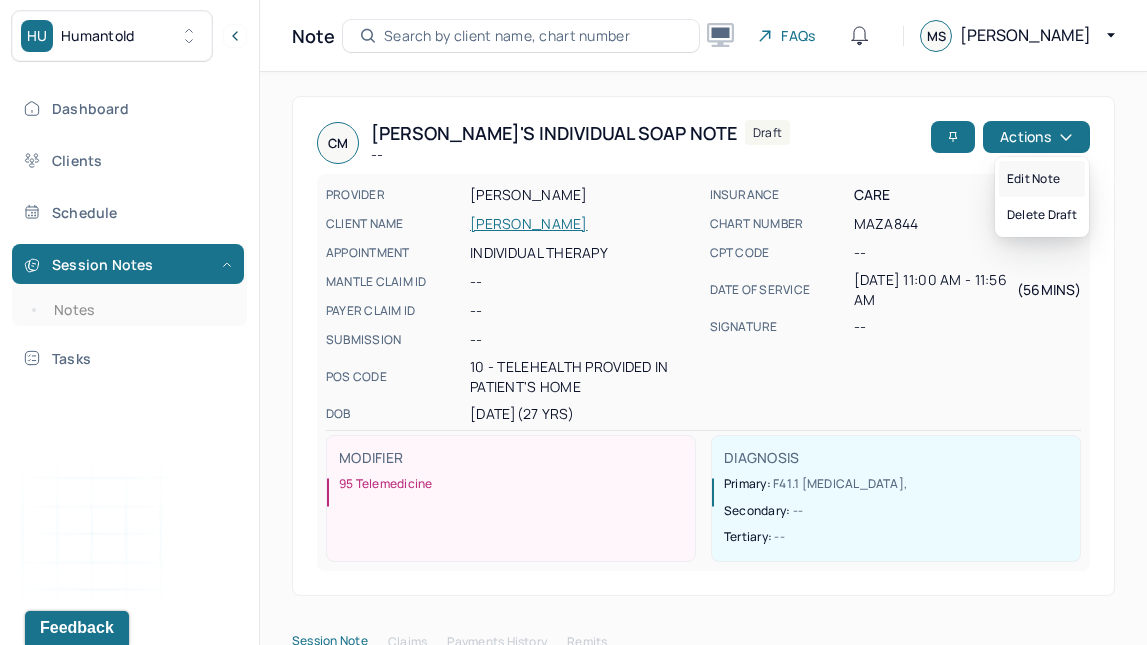 click on "Edit note" at bounding box center [1042, 179] 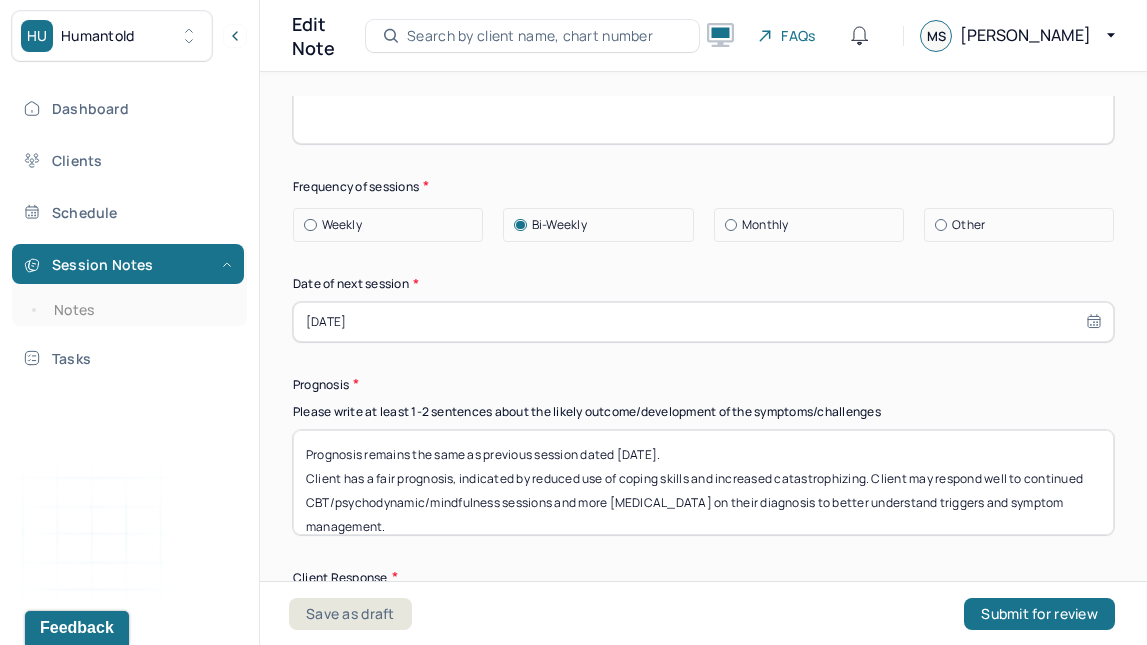 scroll, scrollTop: 3044, scrollLeft: 0, axis: vertical 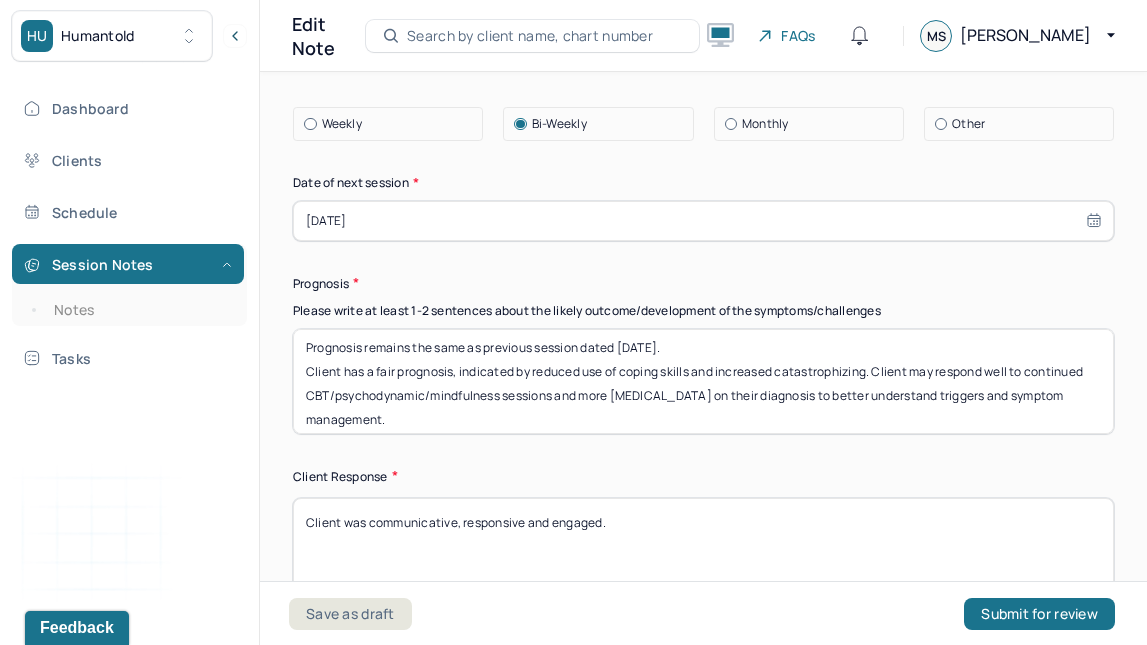 click on "Prognosis remains the same as previous session dated [DATE].
Client has a fair prognosis, indicated by reduced use of coping skills and increased catastrophizing. Client may respond well to continued CBT/psychodynamic/mindfulness sessions and more [MEDICAL_DATA] on their diagnosis to better understand triggers and symptom management." at bounding box center [703, 381] 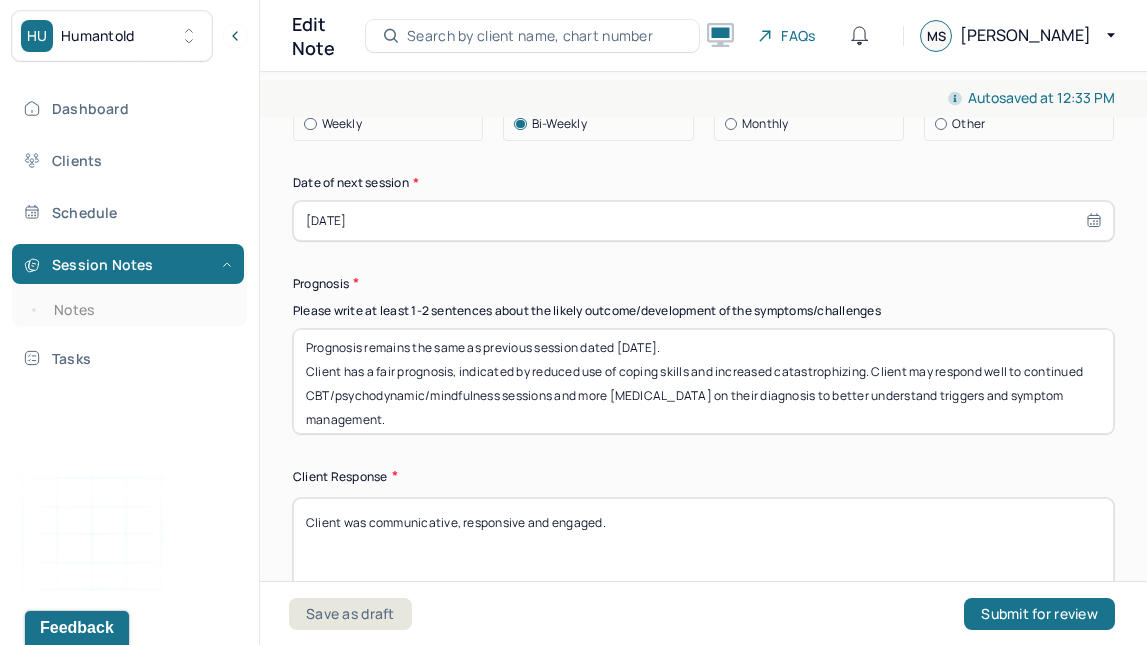 scroll, scrollTop: 0, scrollLeft: 0, axis: both 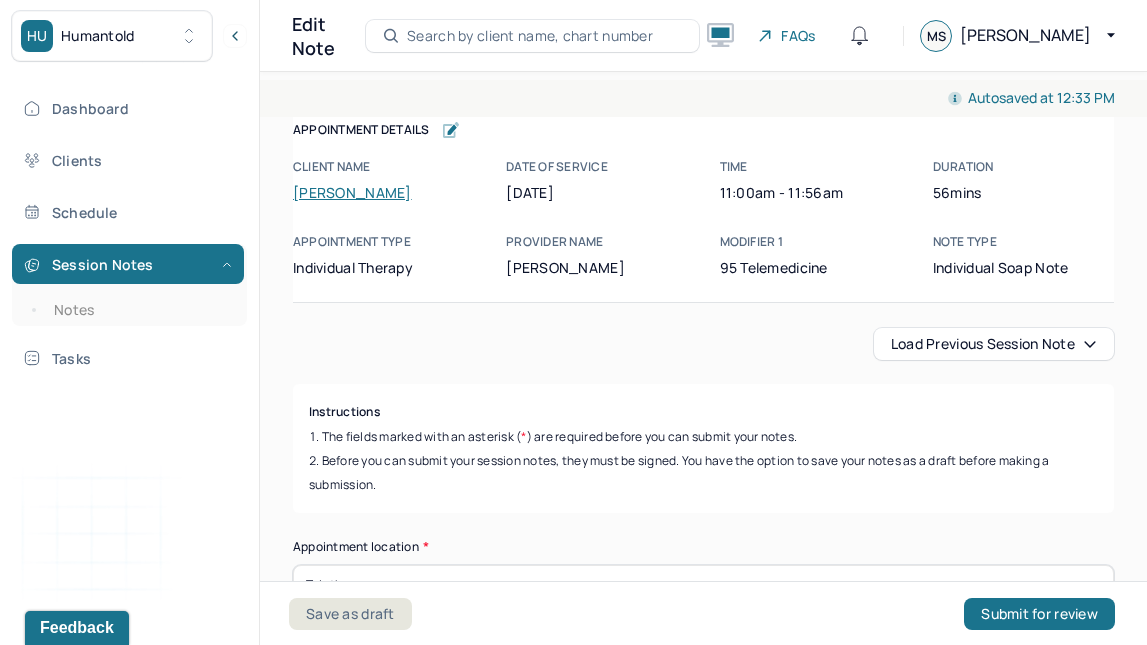 click on "Save as draft" at bounding box center (350, 614) 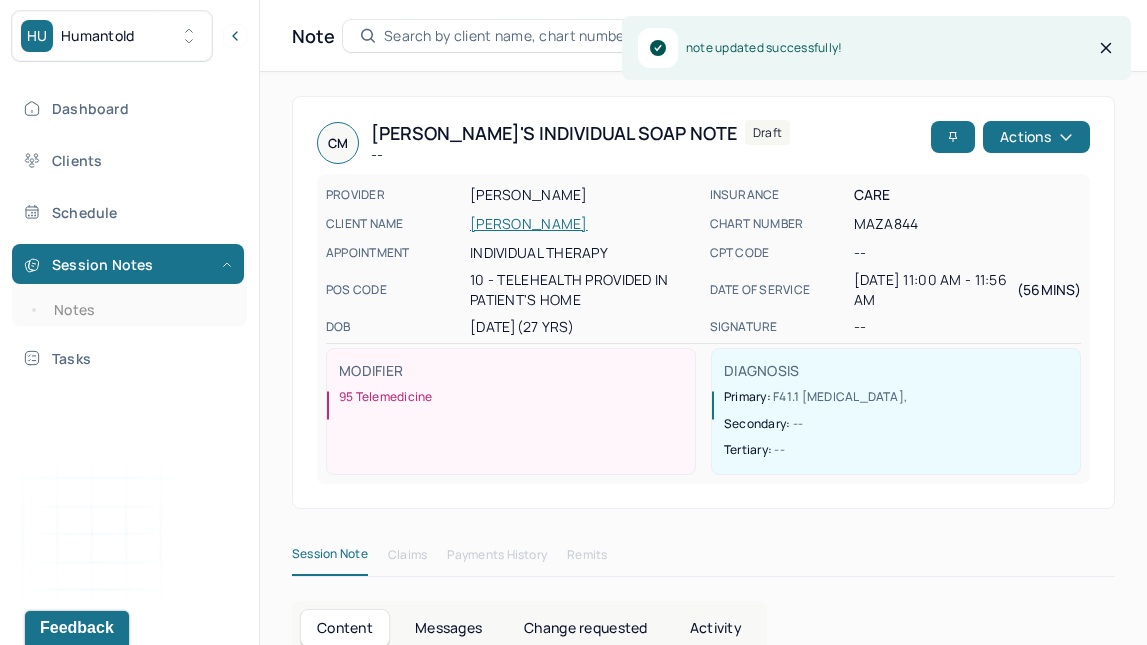 click on "Actions" at bounding box center [1036, 137] 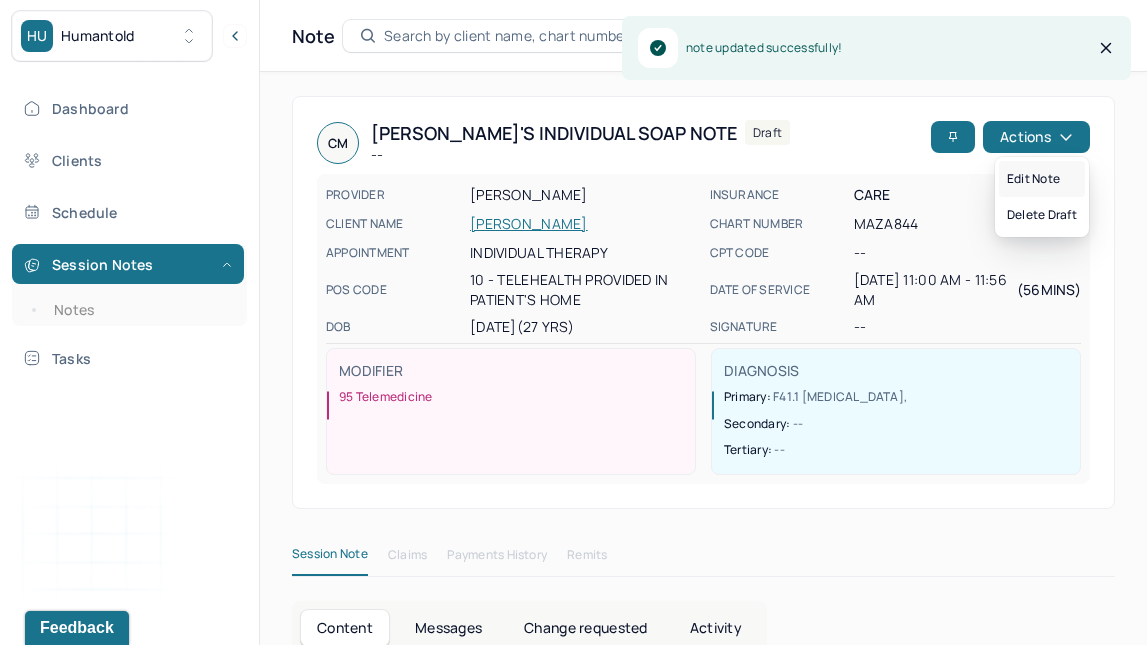 click on "Edit note" at bounding box center (1042, 179) 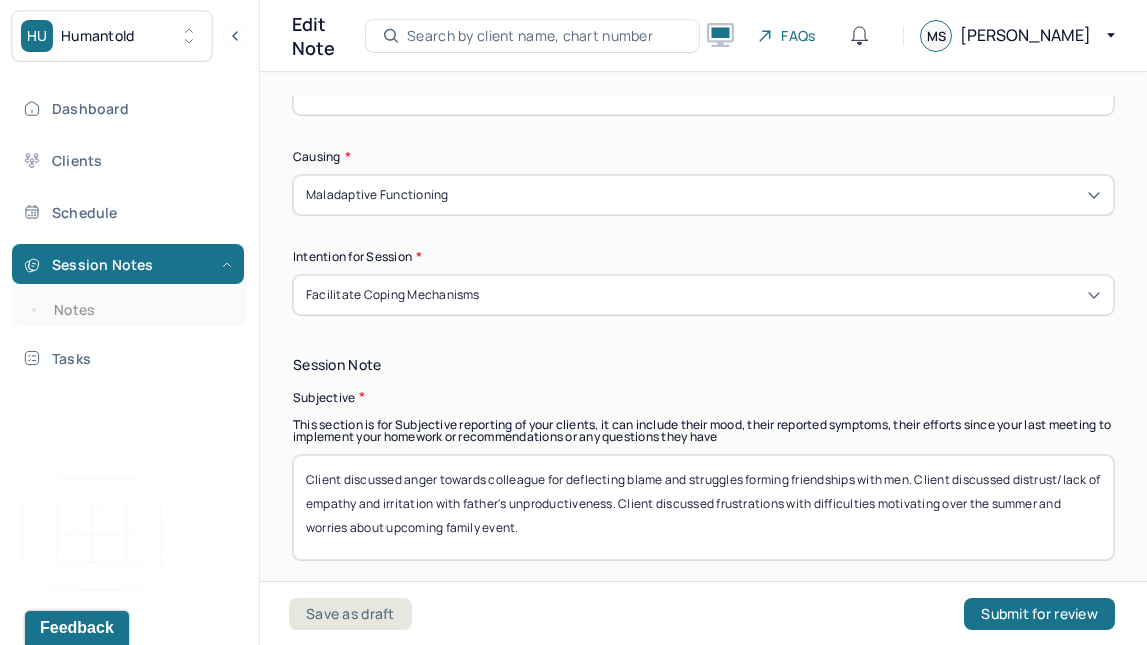 scroll, scrollTop: 0, scrollLeft: 0, axis: both 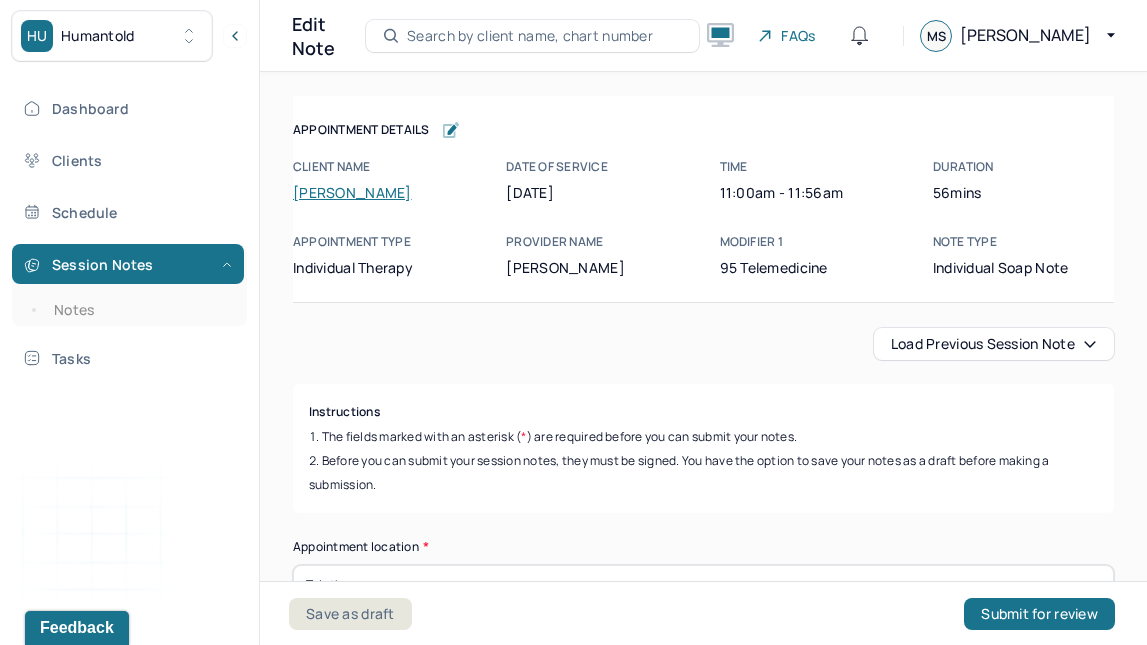 click on "[PERSON_NAME]" at bounding box center (352, 192) 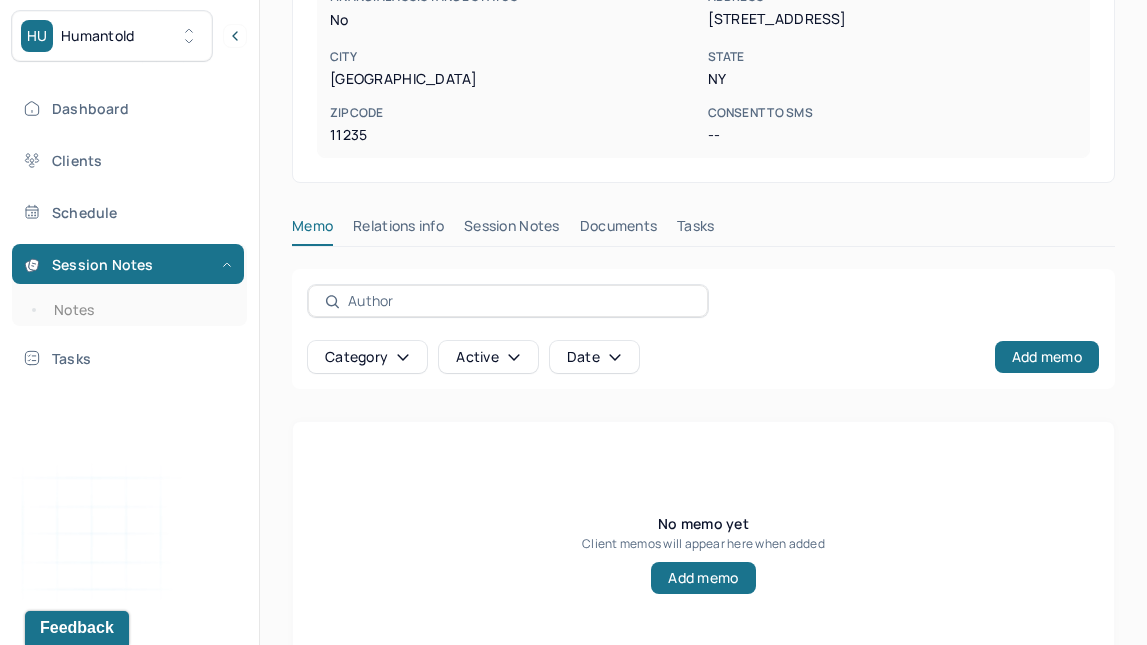 scroll, scrollTop: 574, scrollLeft: 0, axis: vertical 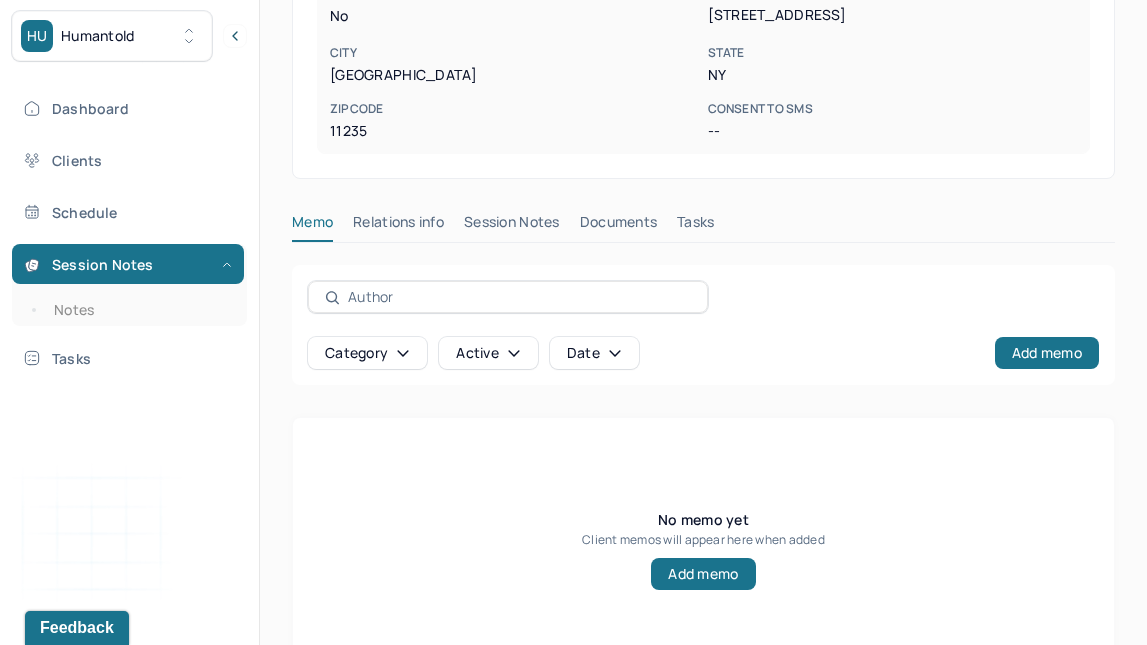 click on "Session Notes" at bounding box center [512, 226] 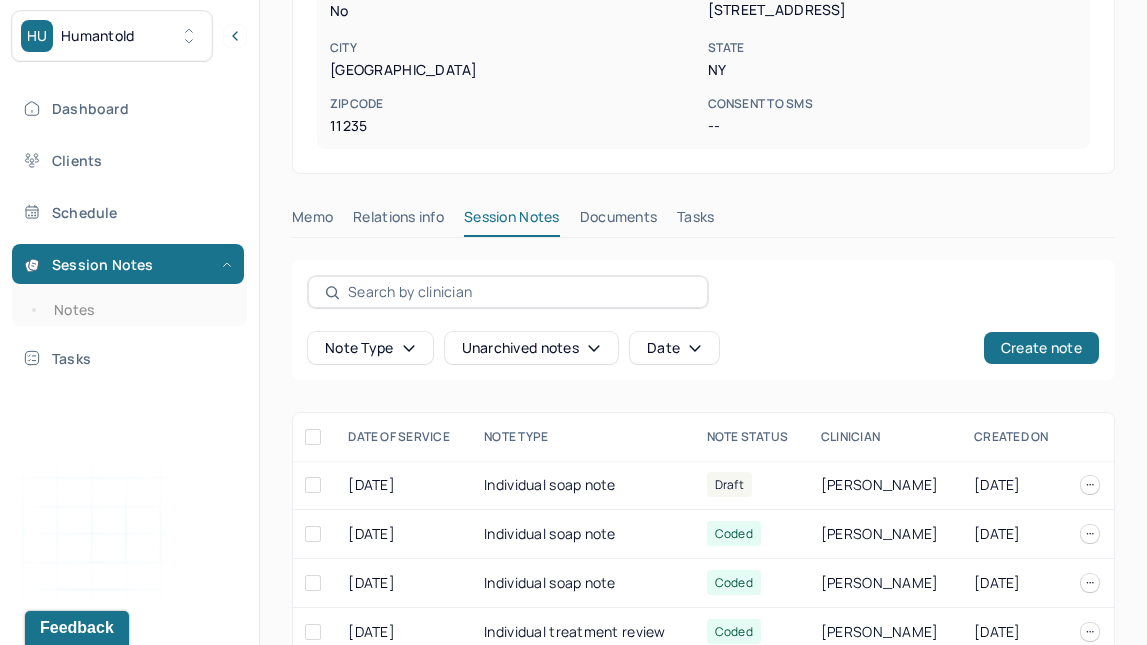 scroll, scrollTop: 588, scrollLeft: 0, axis: vertical 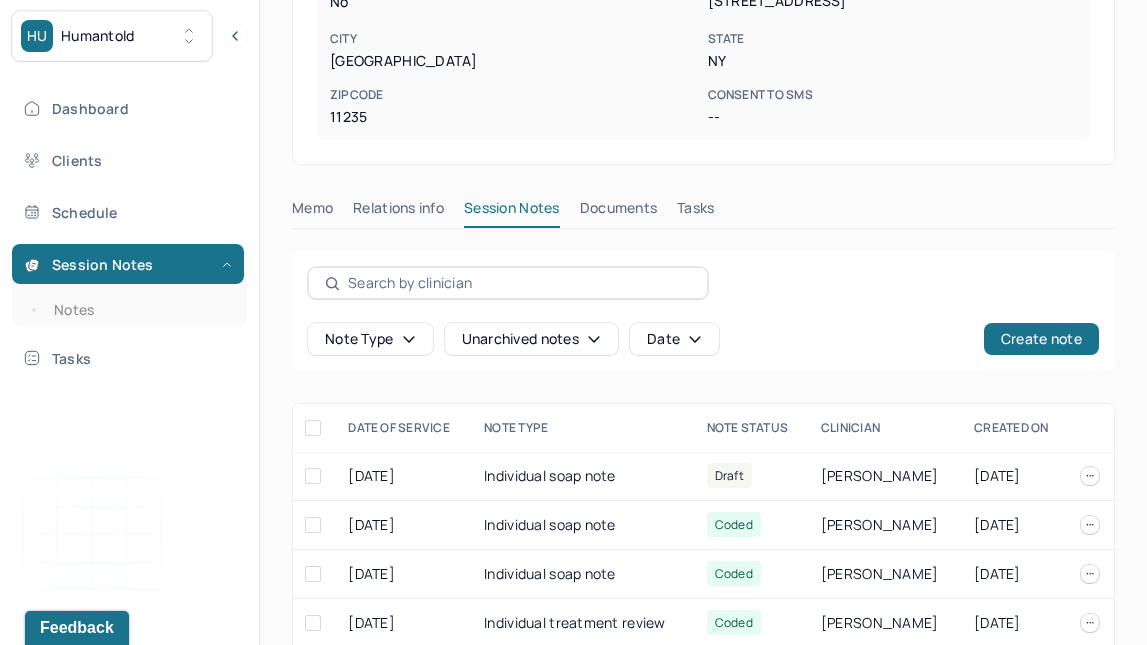 click on "Individual soap note" at bounding box center (583, 476) 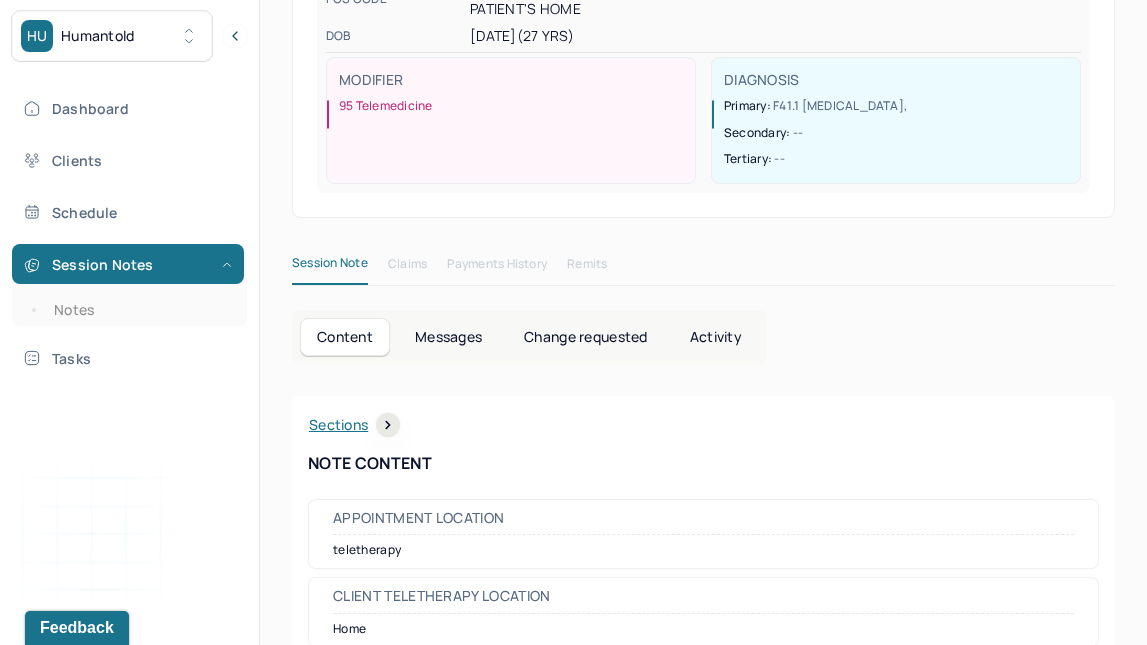 scroll, scrollTop: 0, scrollLeft: 0, axis: both 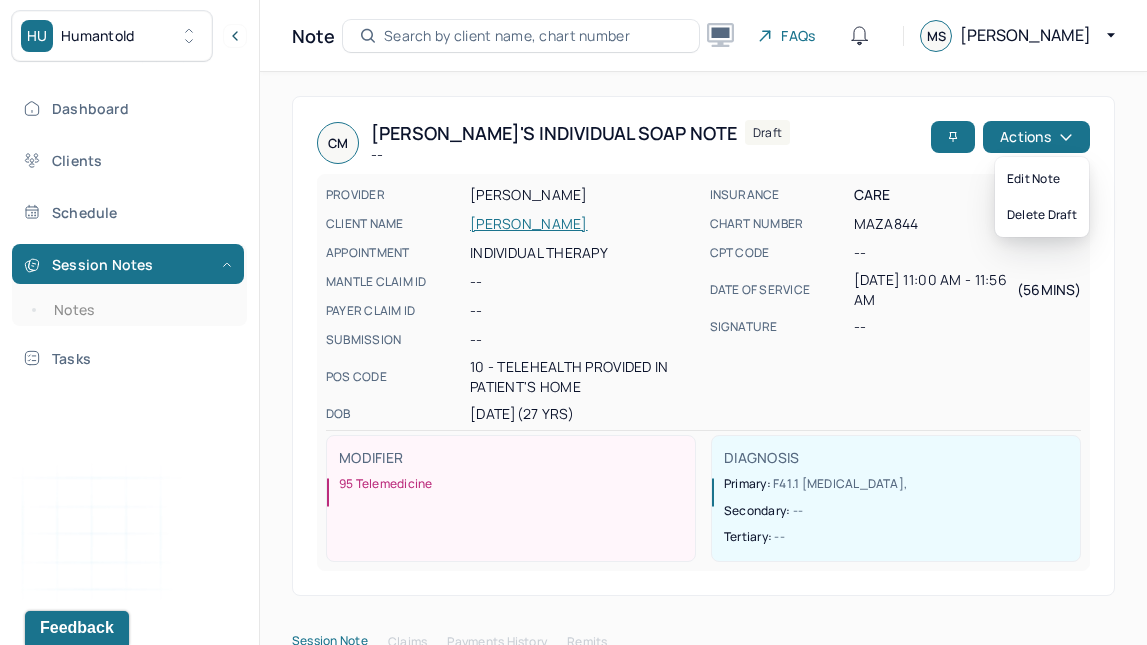click on "Actions" at bounding box center (1036, 137) 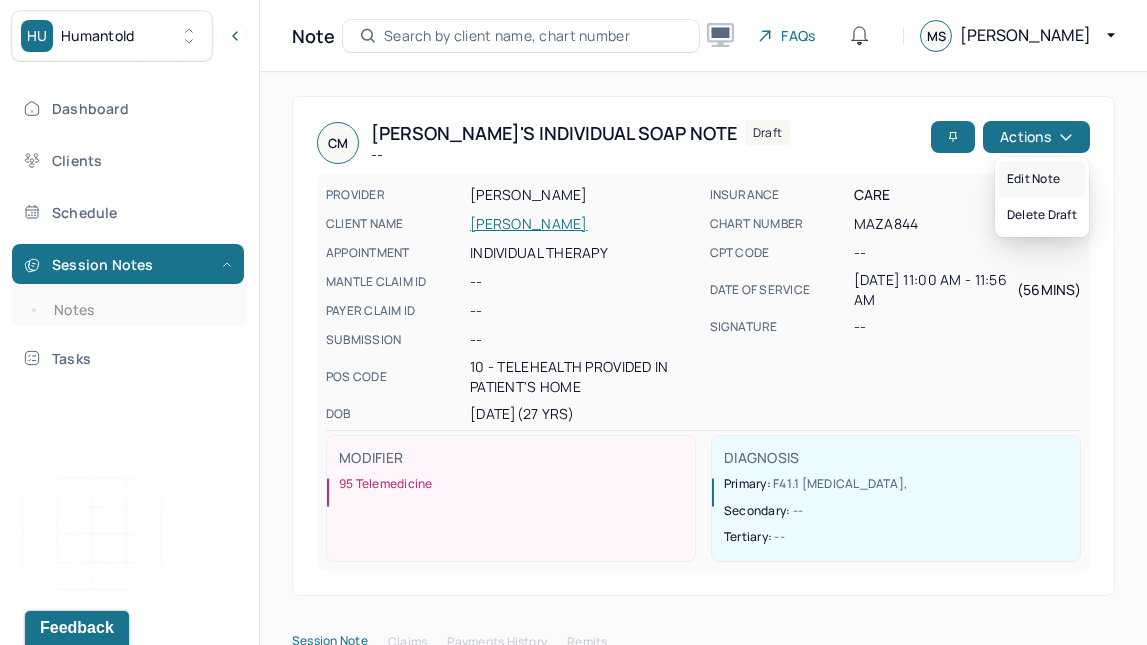click on "Edit note" at bounding box center [1042, 179] 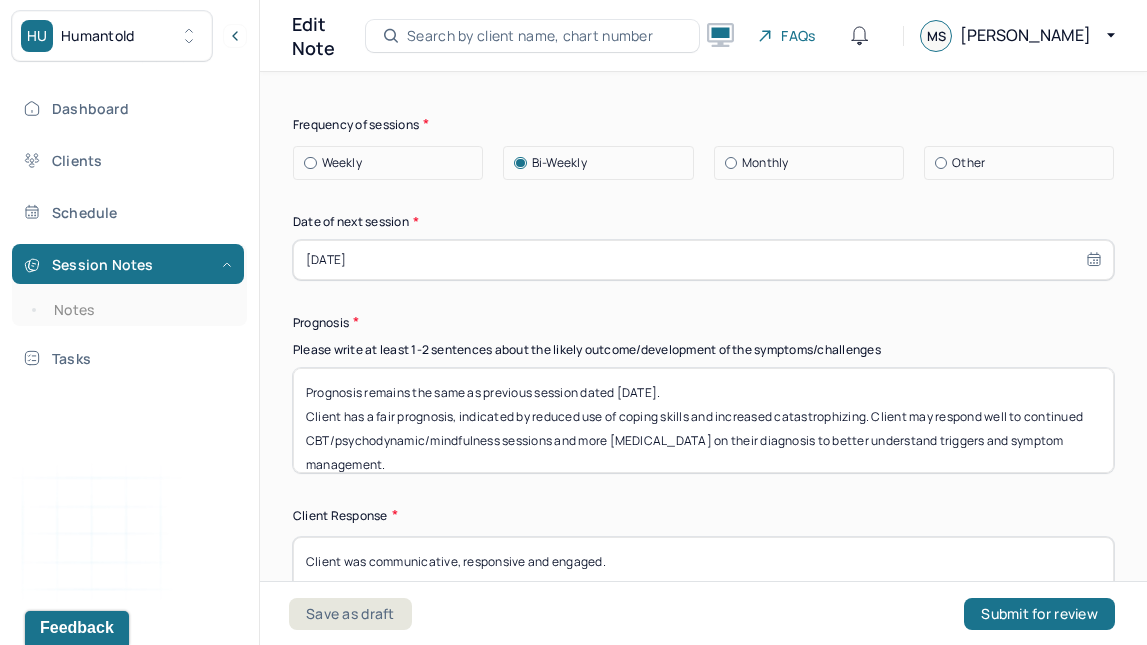 scroll, scrollTop: 3009, scrollLeft: 0, axis: vertical 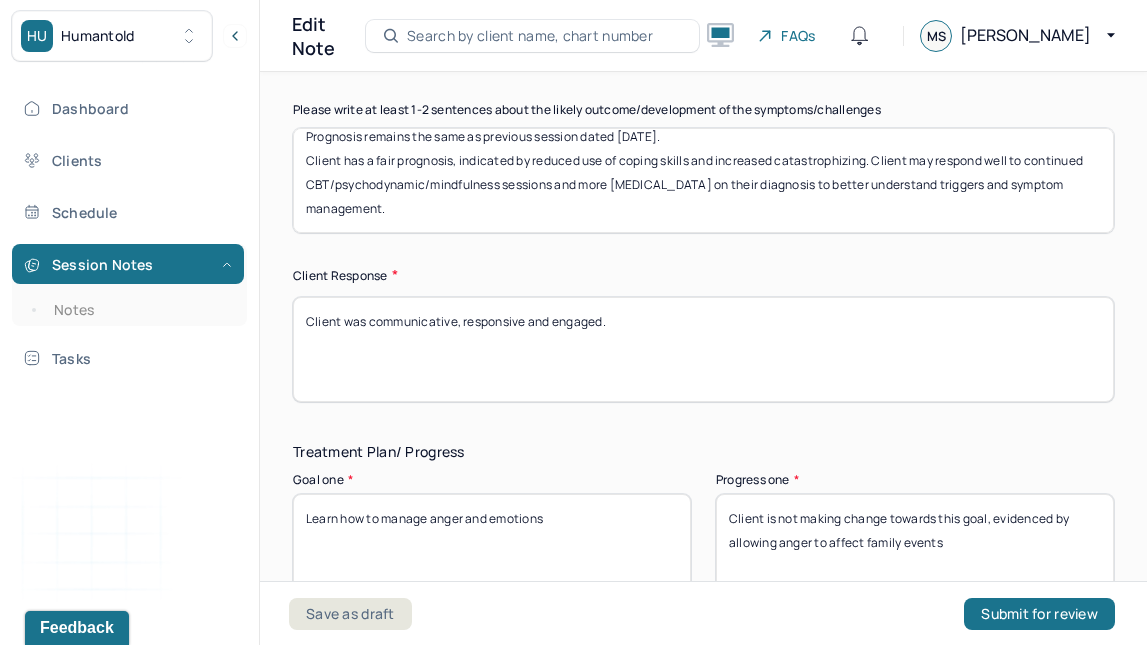 drag, startPoint x: 594, startPoint y: 421, endPoint x: 654, endPoint y: 319, distance: 118.3385 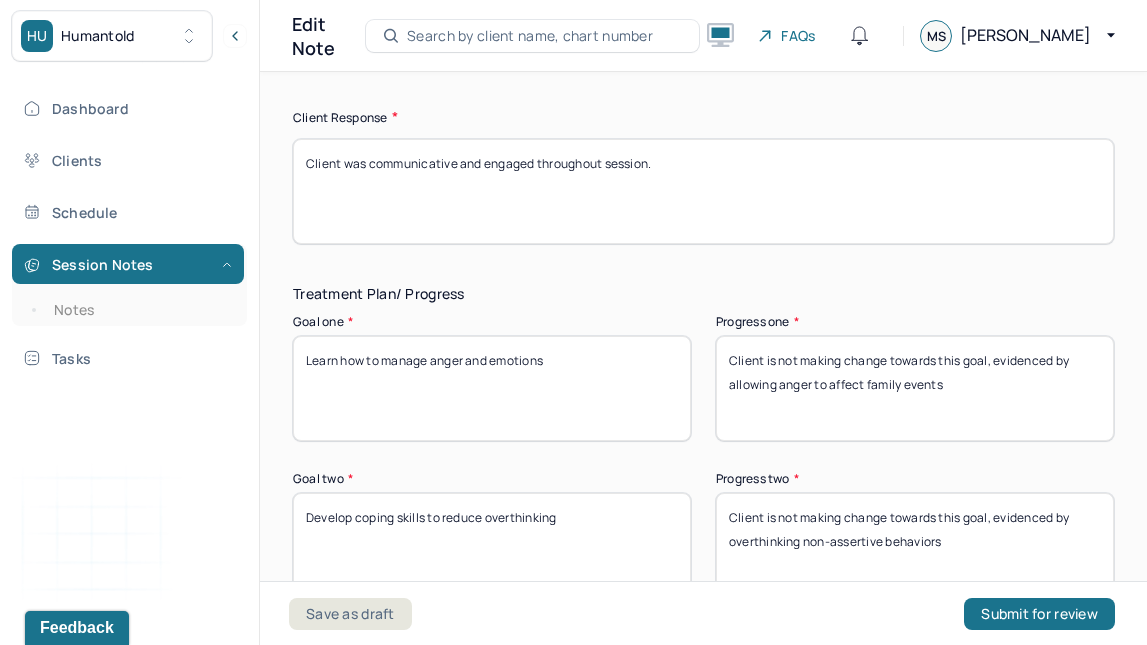 scroll, scrollTop: 3414, scrollLeft: 0, axis: vertical 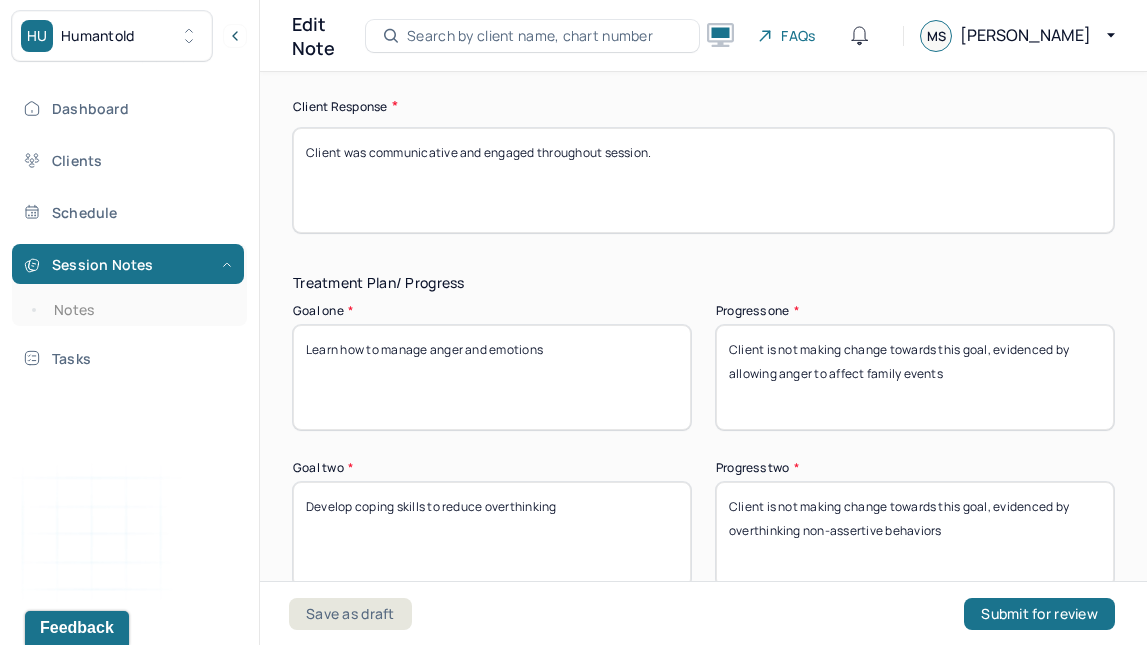 type on "Client was communicative and engaged throughout session." 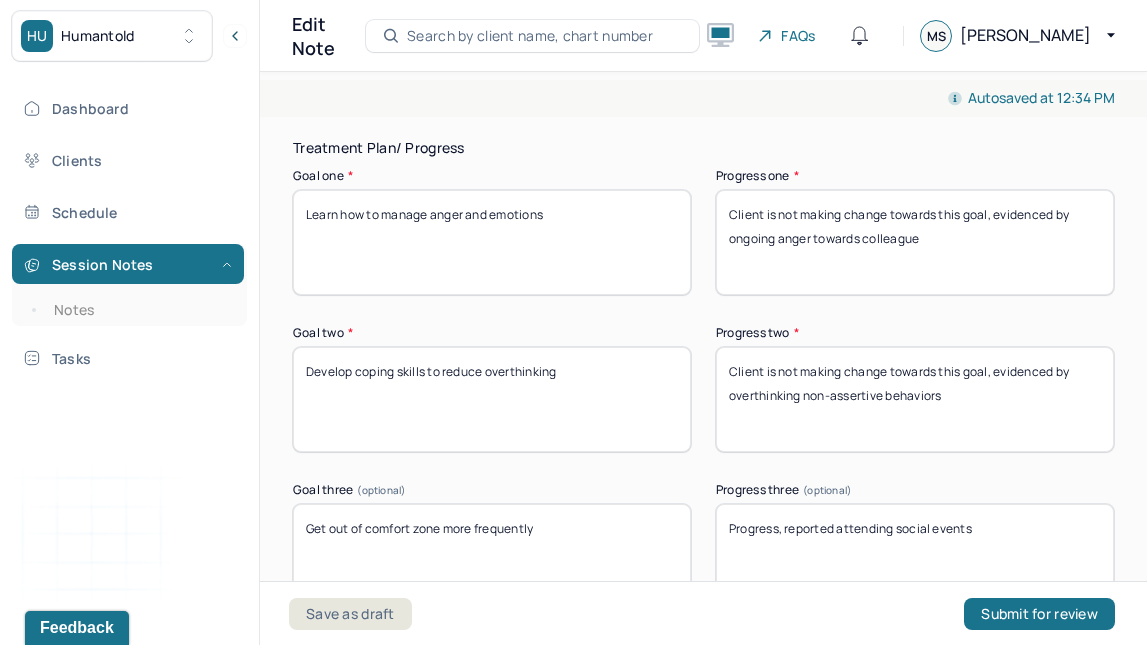scroll, scrollTop: 3551, scrollLeft: 0, axis: vertical 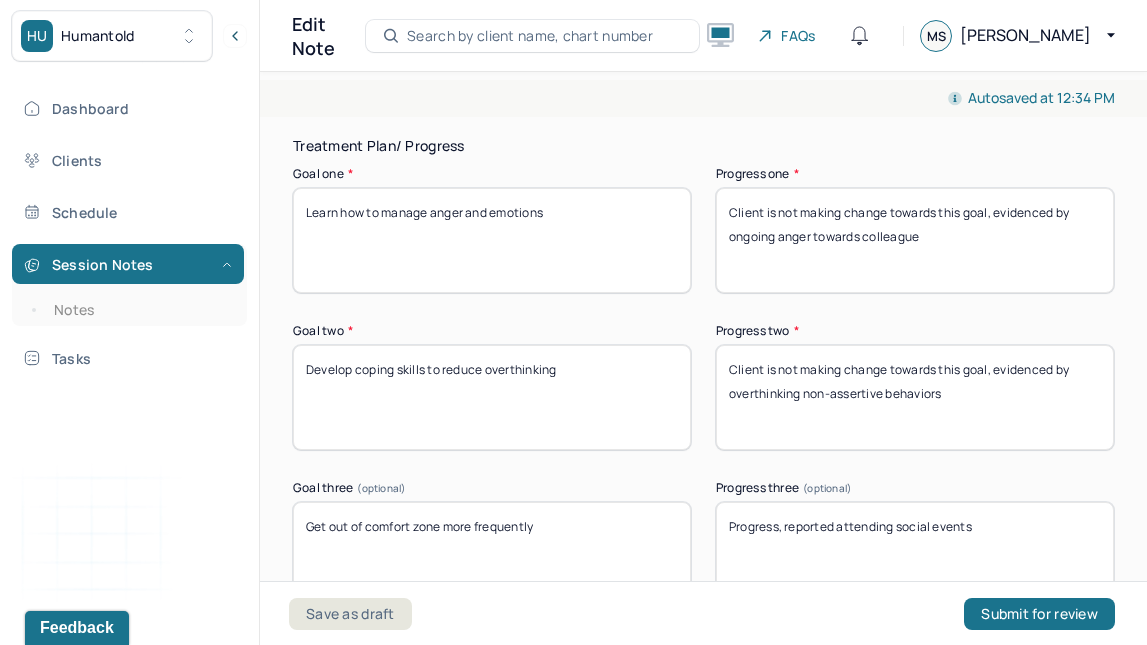 type on "Client is not making change towards this goal, evidenced by ongoing anger towards colleague" 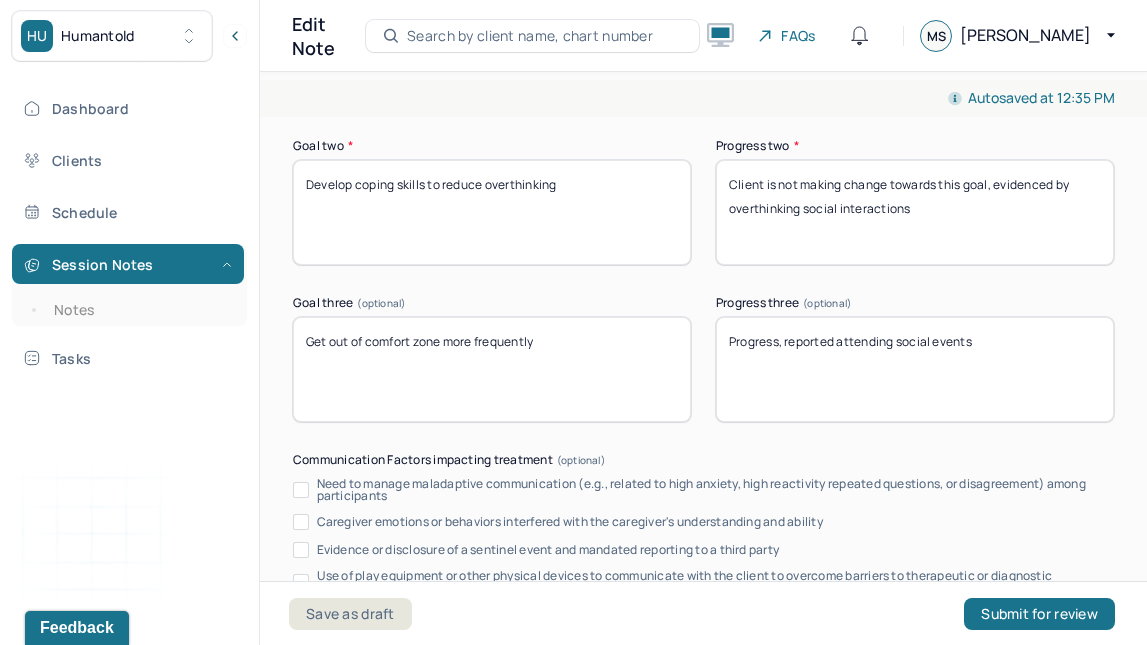 scroll, scrollTop: 3733, scrollLeft: 0, axis: vertical 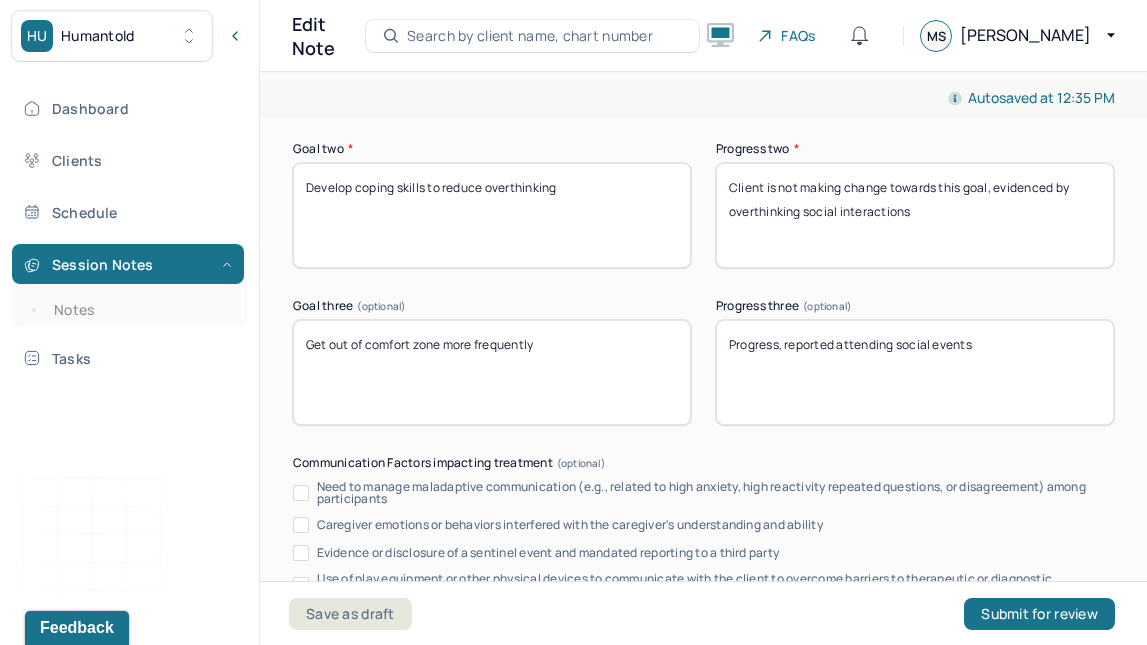 type on "Client is not making change towards this goal, evidenced by overthinking social interactions" 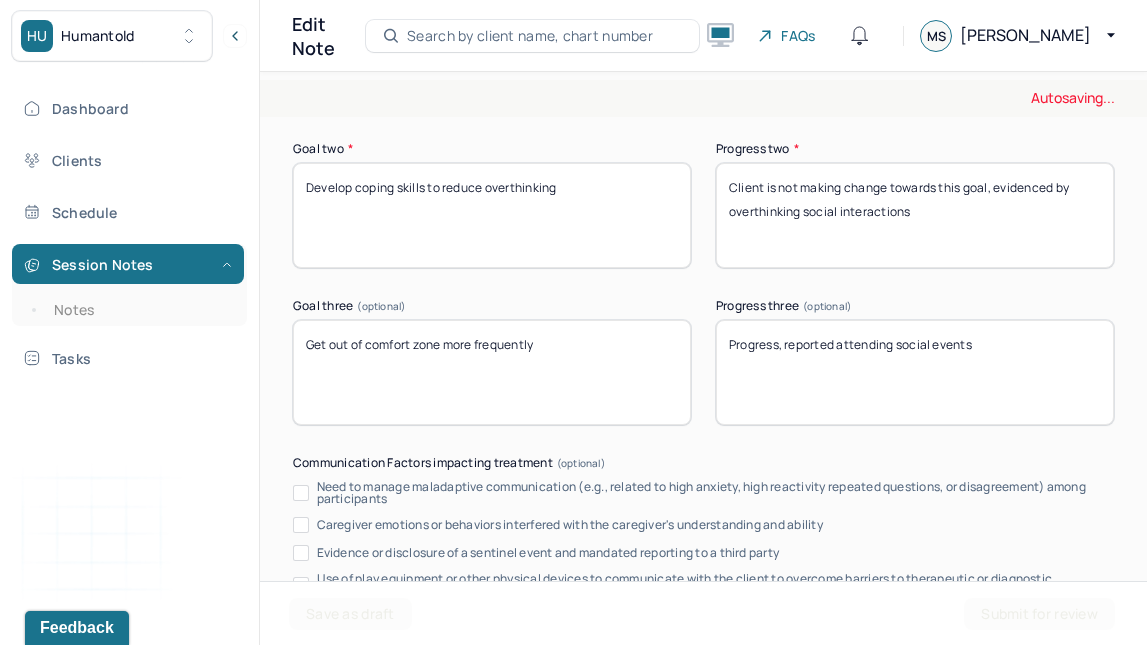 click on "Progress, reported attending social events" at bounding box center [915, 372] 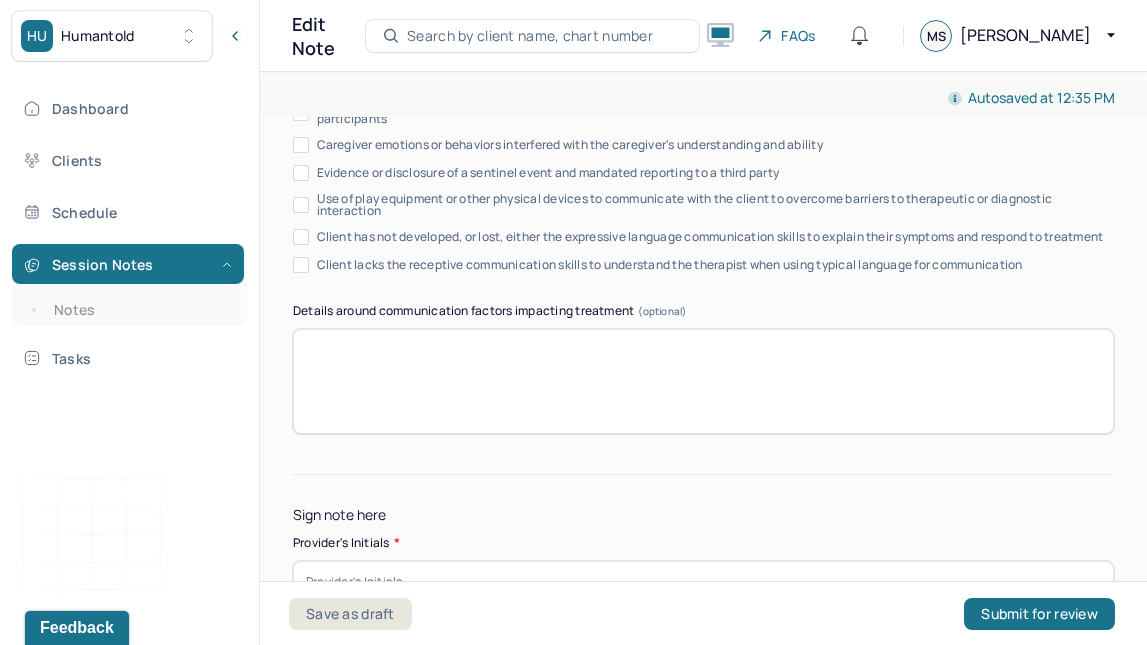scroll, scrollTop: 4254, scrollLeft: 0, axis: vertical 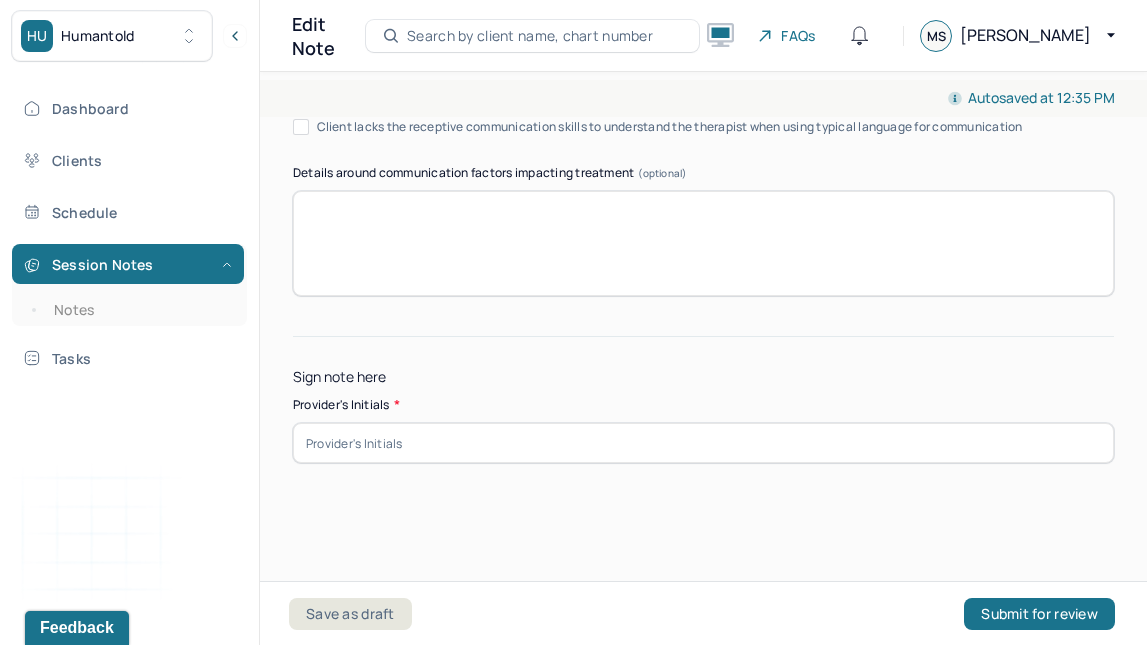 type on "Goal not addressed in session, as client was focused on anger and relationships" 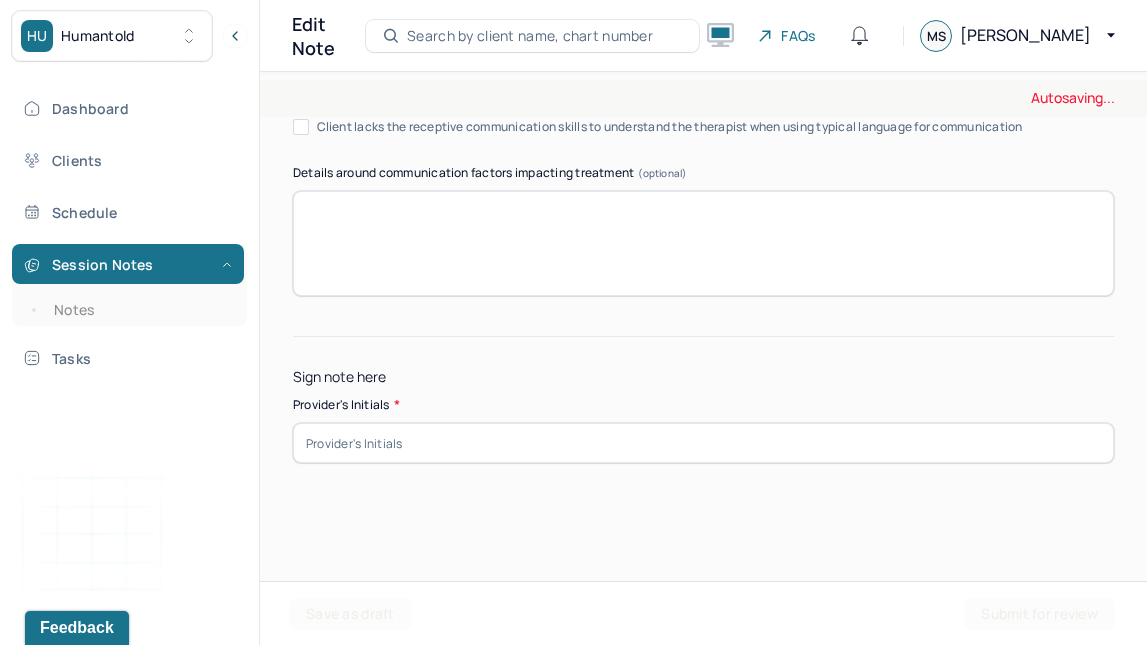type on "S" 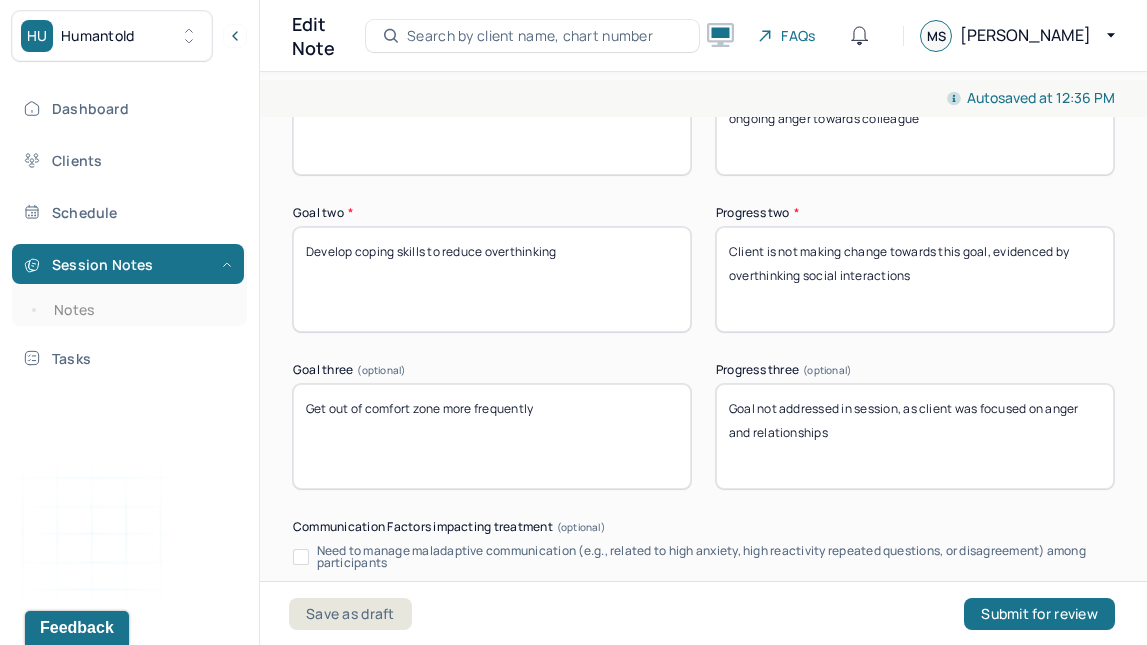 scroll, scrollTop: 3668, scrollLeft: 0, axis: vertical 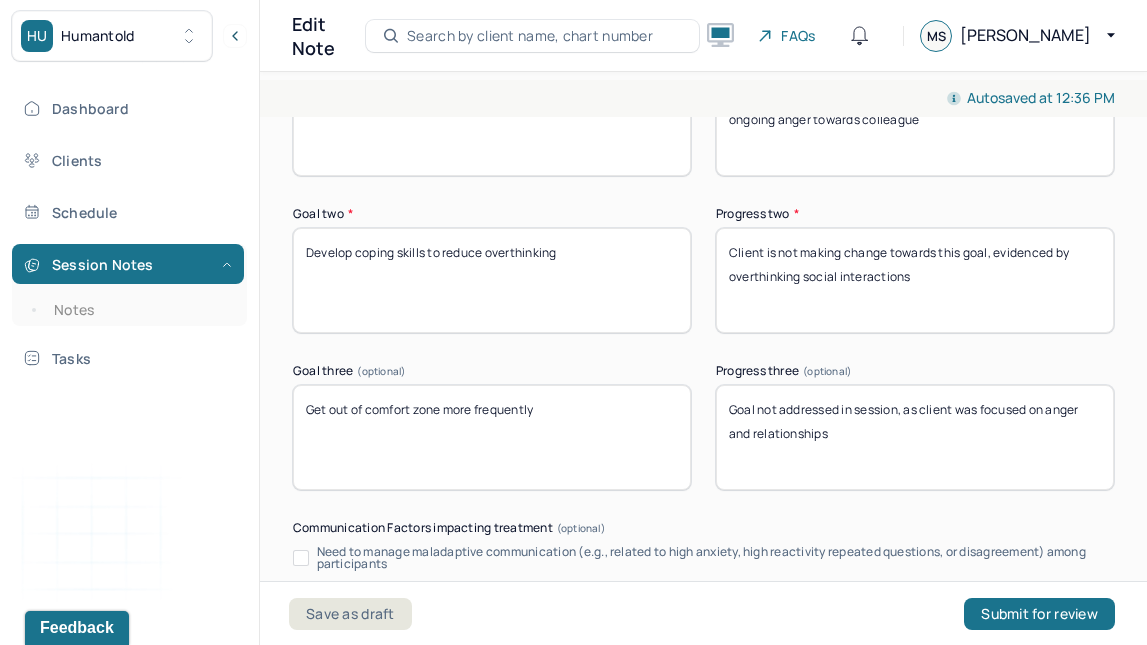type on "MS" 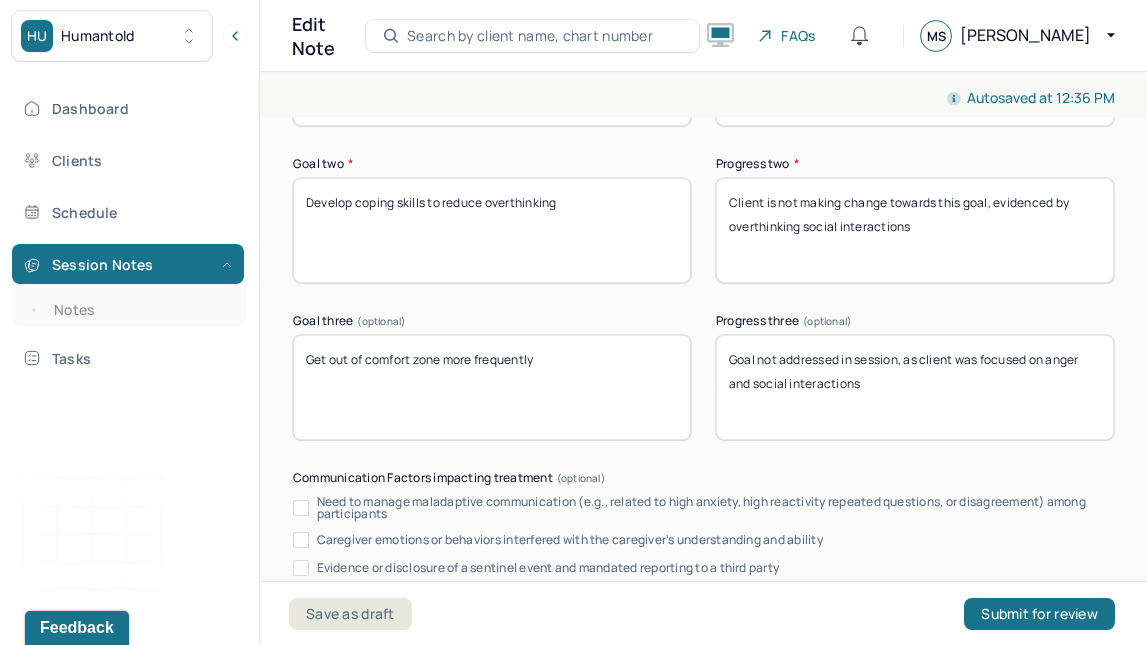 scroll, scrollTop: 3719, scrollLeft: 0, axis: vertical 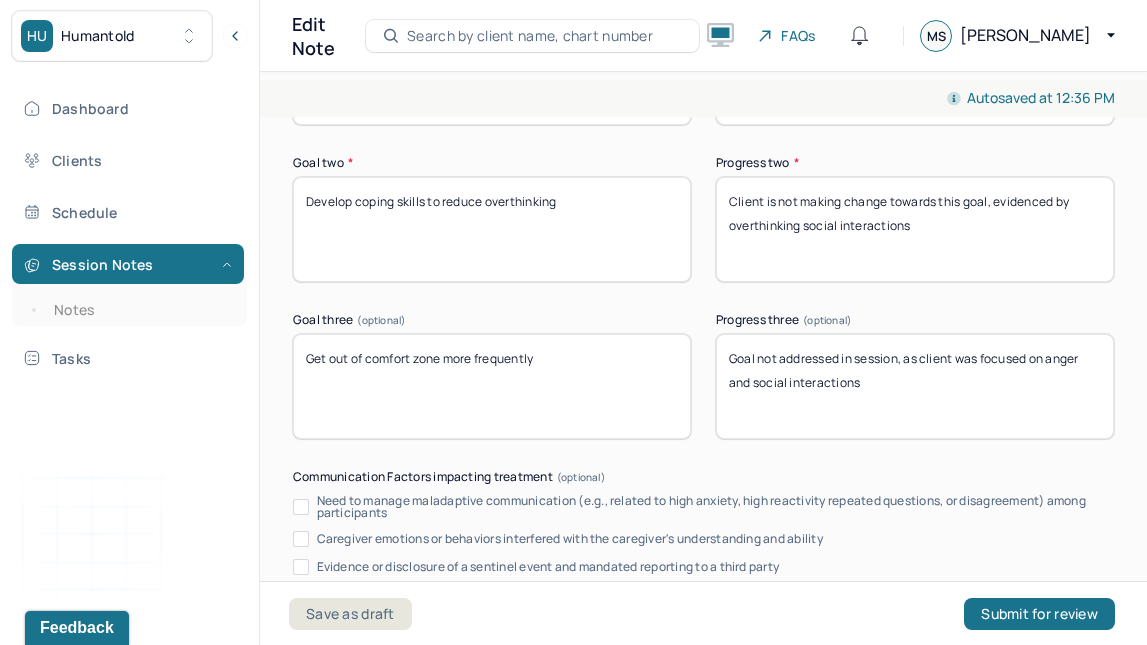 drag, startPoint x: 794, startPoint y: 431, endPoint x: 926, endPoint y: 381, distance: 141.1524 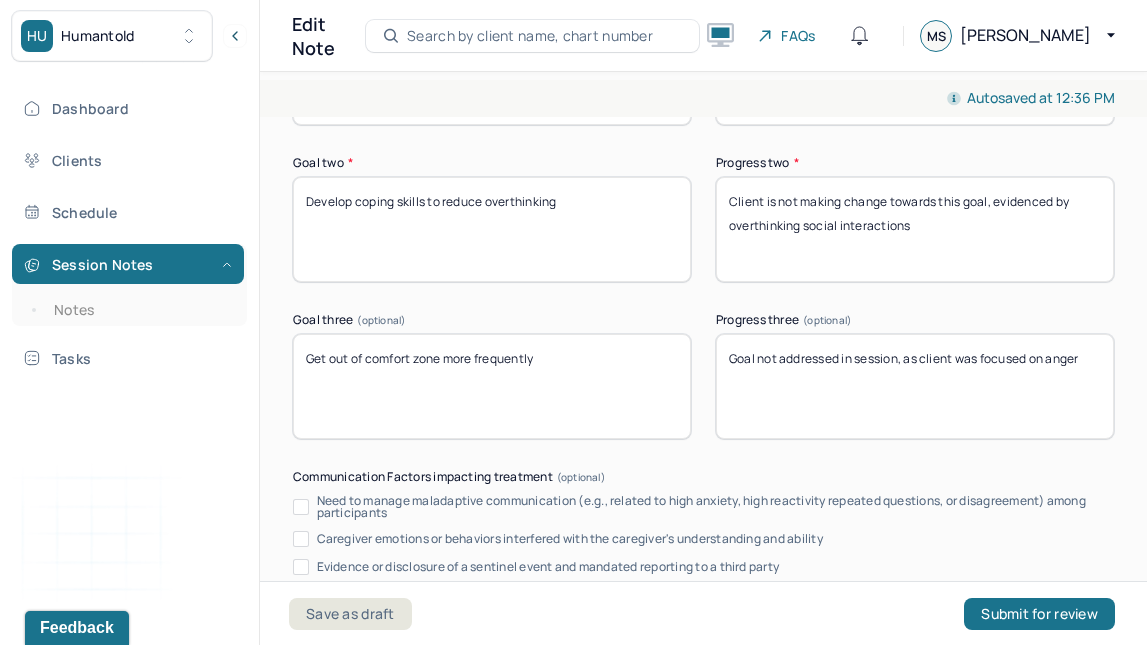 scroll, scrollTop: 4254, scrollLeft: 0, axis: vertical 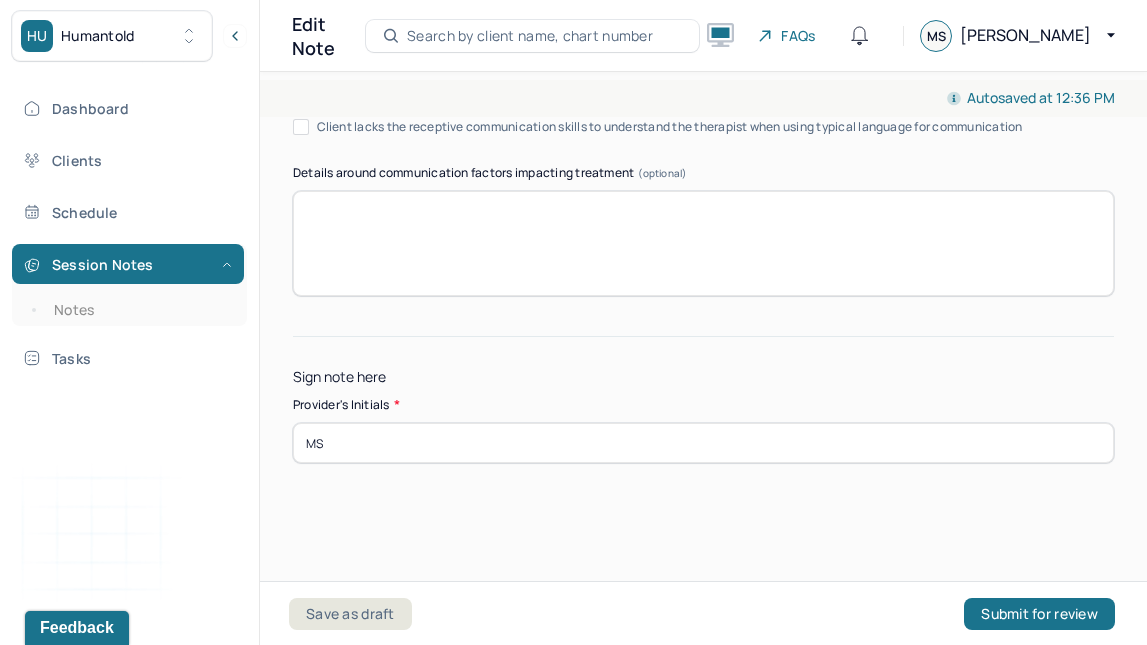 type on "Goal not addressed in session, as client was focused on anger" 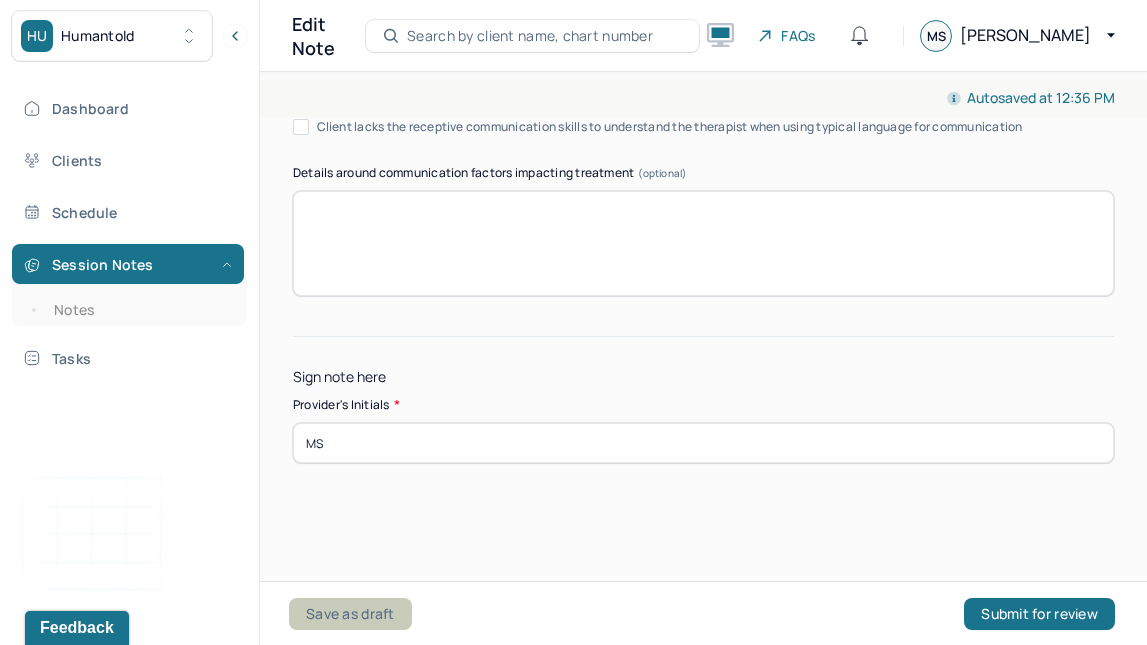 click on "Save as draft" at bounding box center [350, 614] 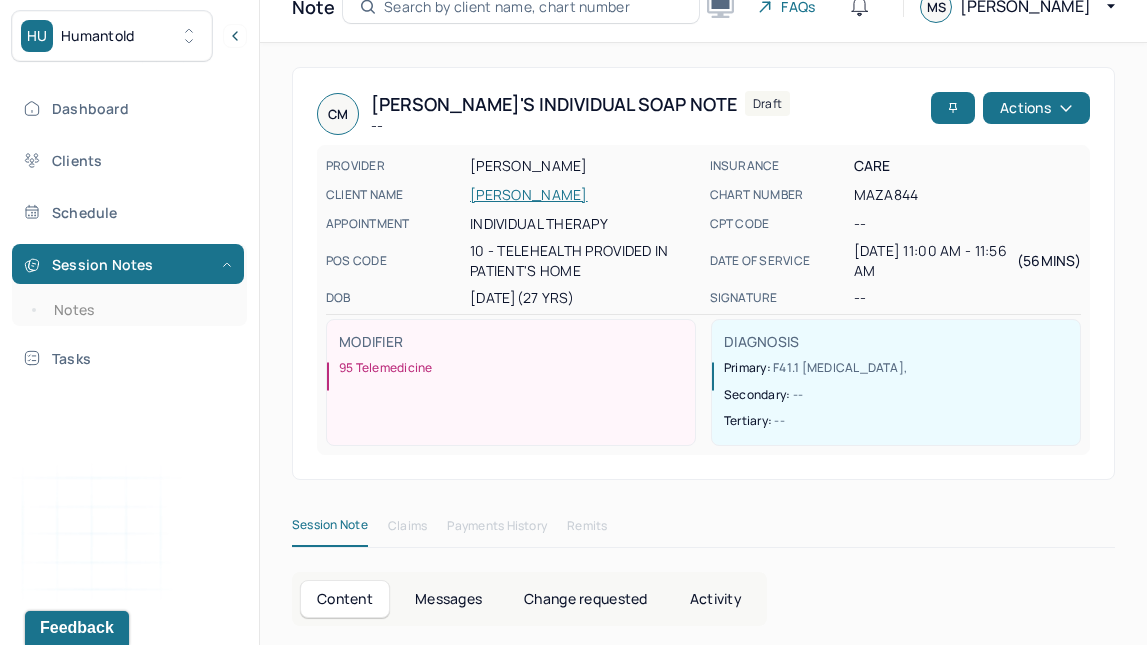 scroll, scrollTop: 0, scrollLeft: 0, axis: both 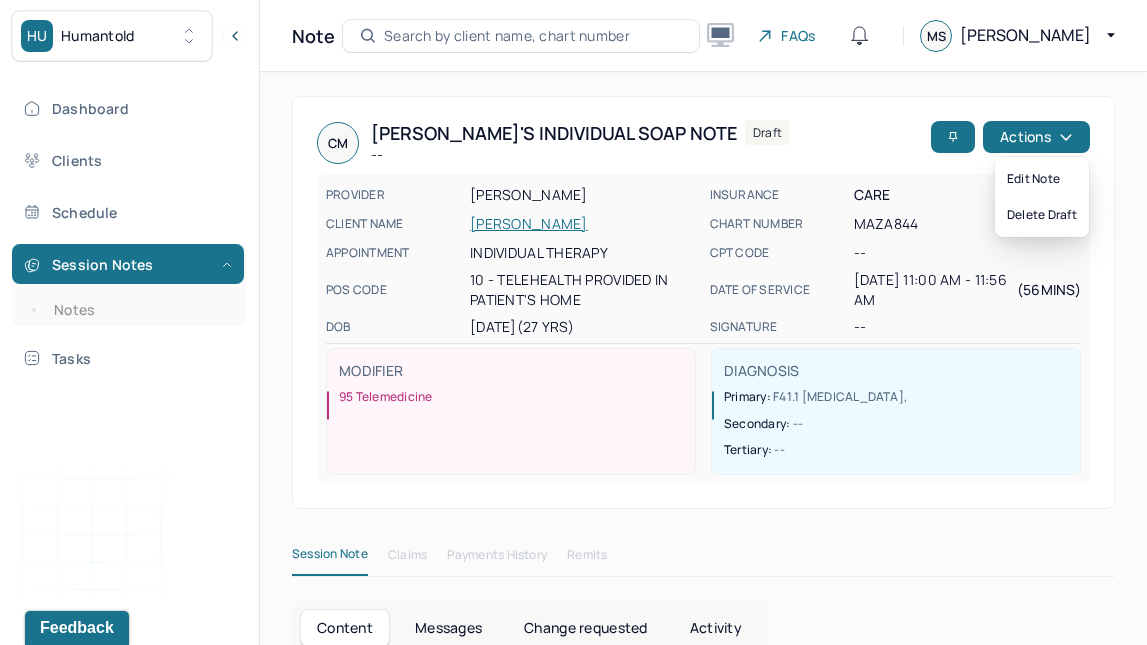 click on "Actions" at bounding box center (1036, 137) 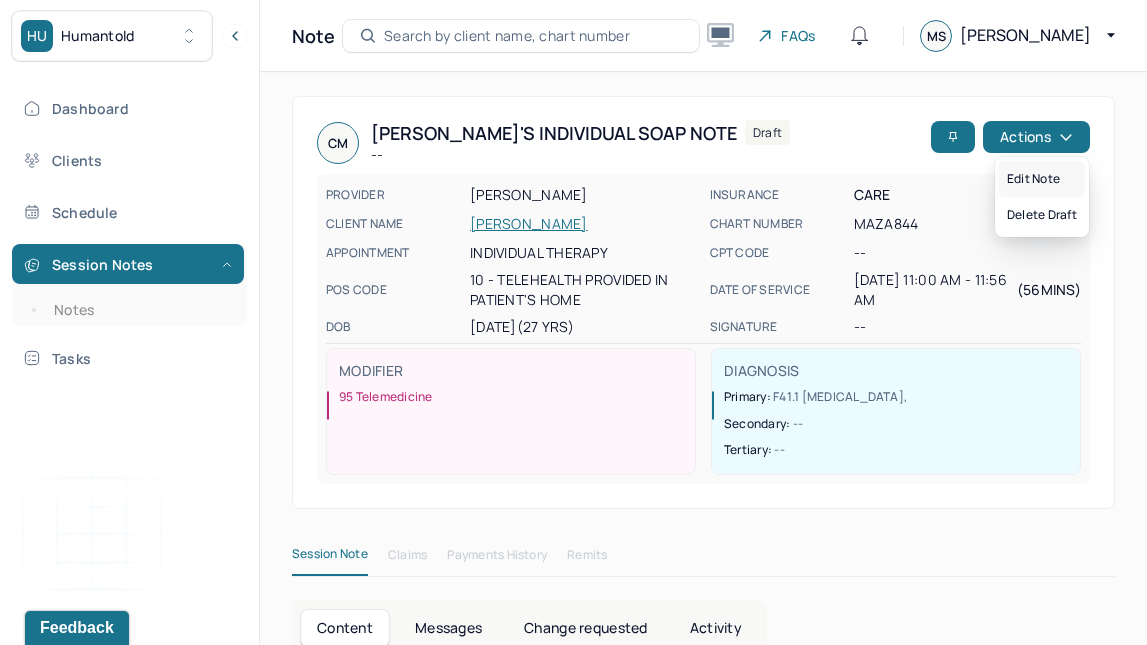 click on "Edit note" at bounding box center [1042, 179] 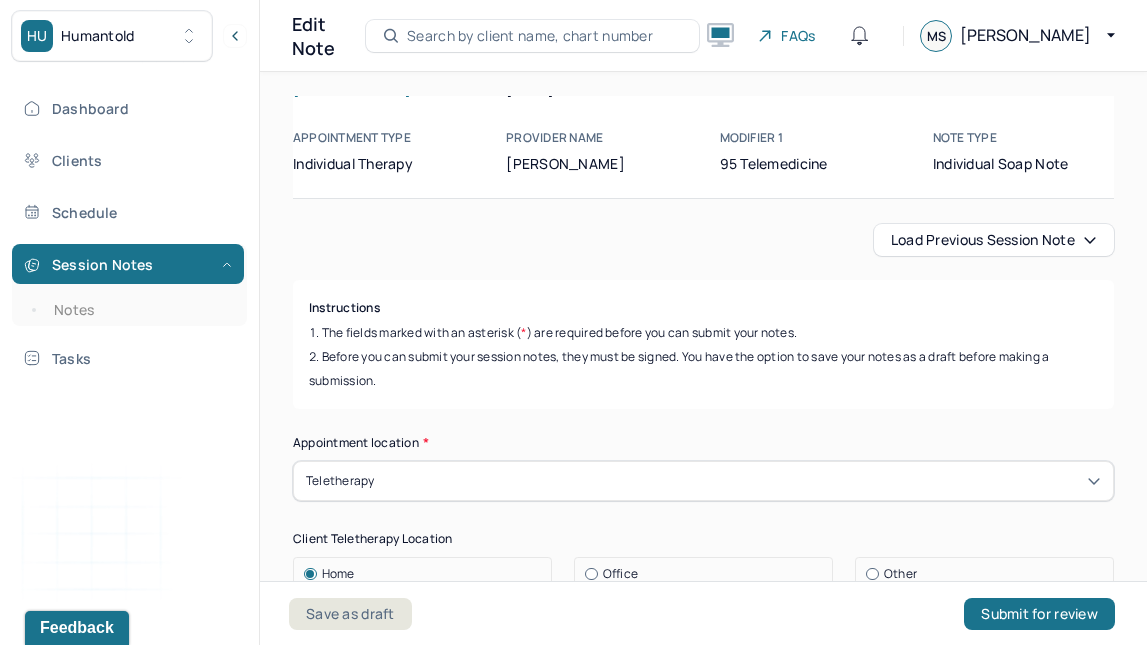scroll, scrollTop: 141, scrollLeft: 0, axis: vertical 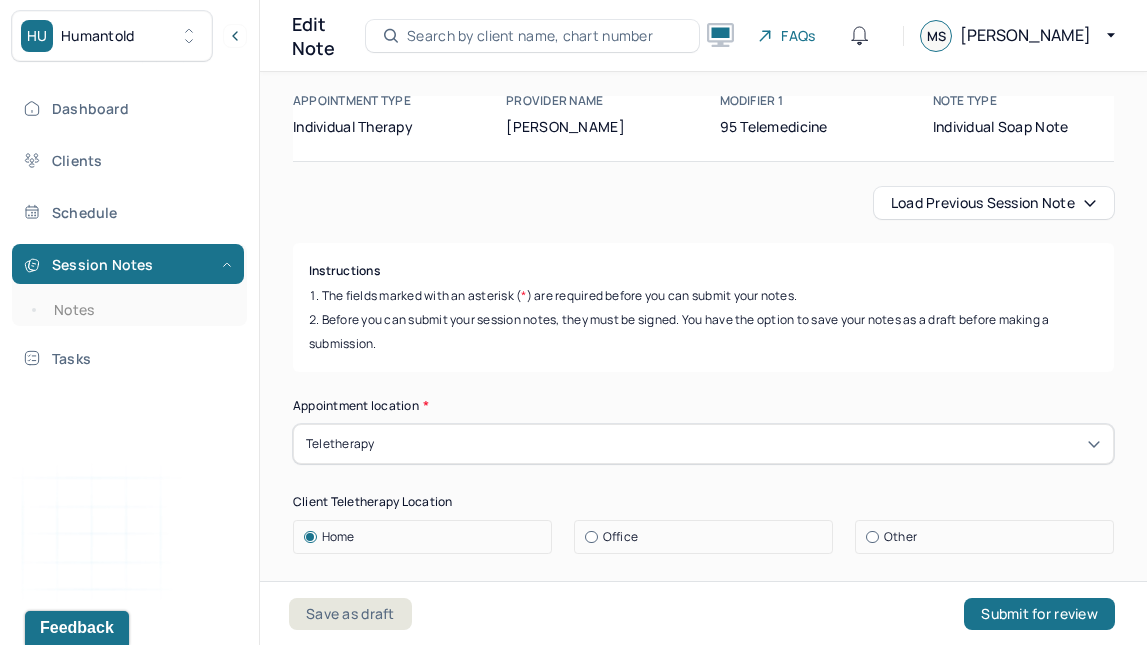 click on "Submit for review" at bounding box center [1039, 614] 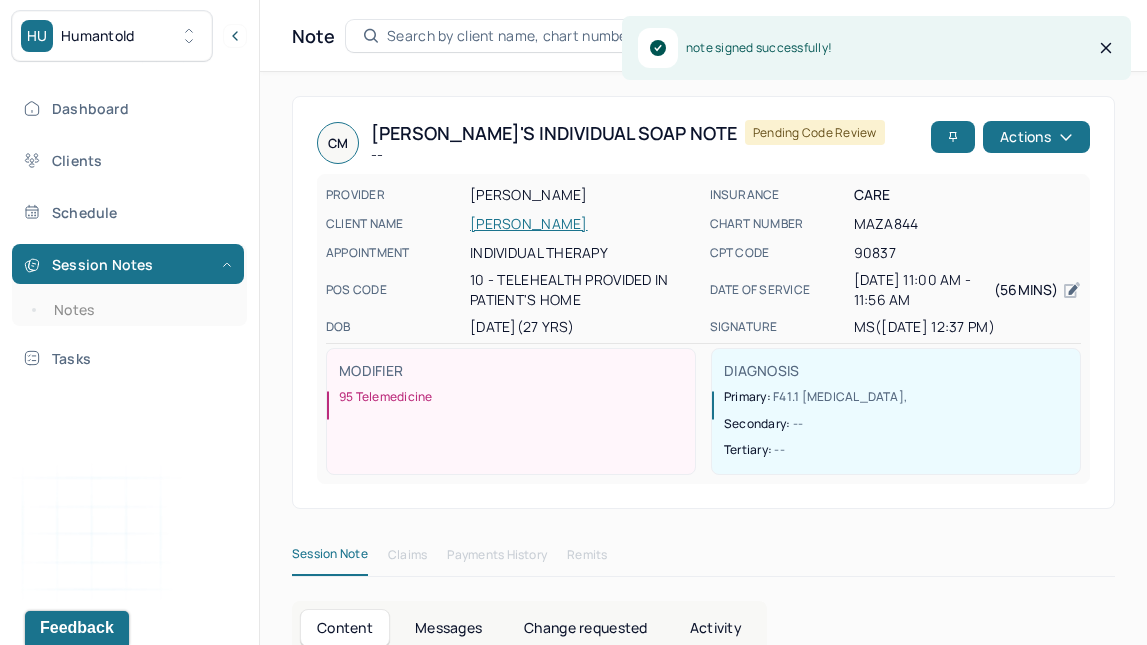 click on "Notes" at bounding box center (139, 310) 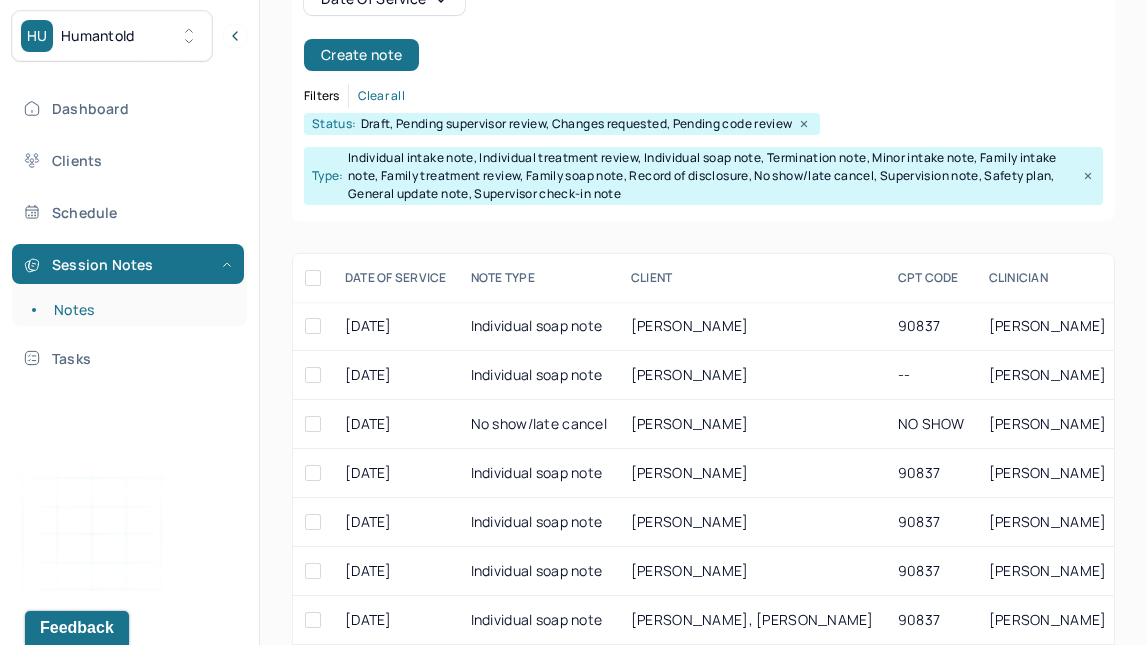 scroll, scrollTop: 233, scrollLeft: 0, axis: vertical 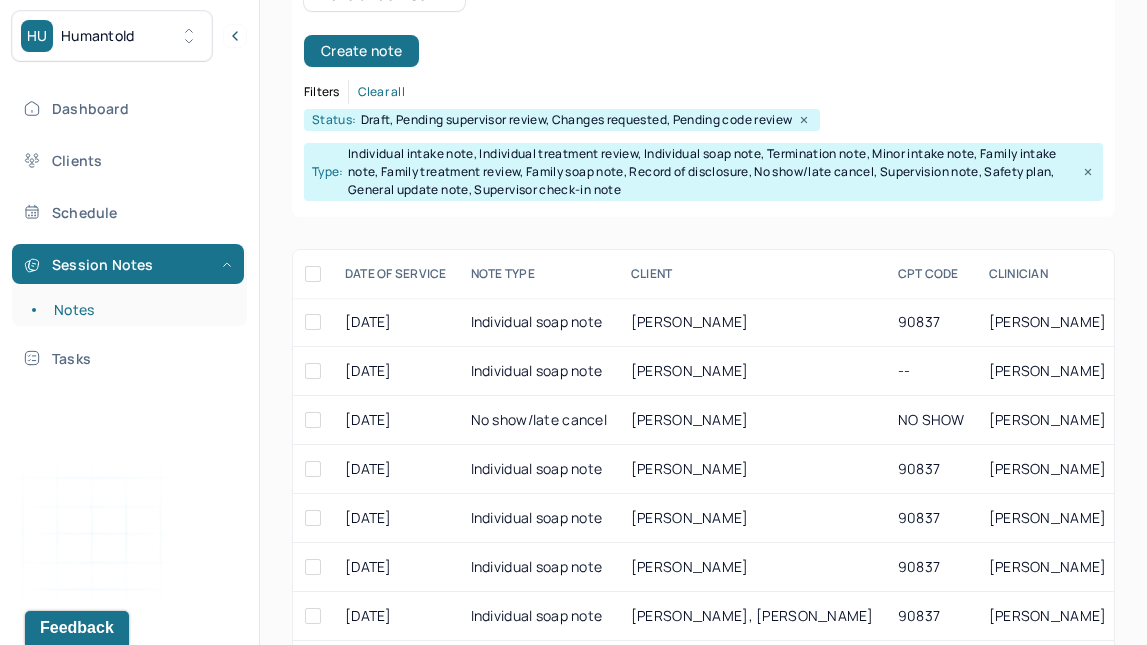 click on "Individual soap note" at bounding box center (539, 371) 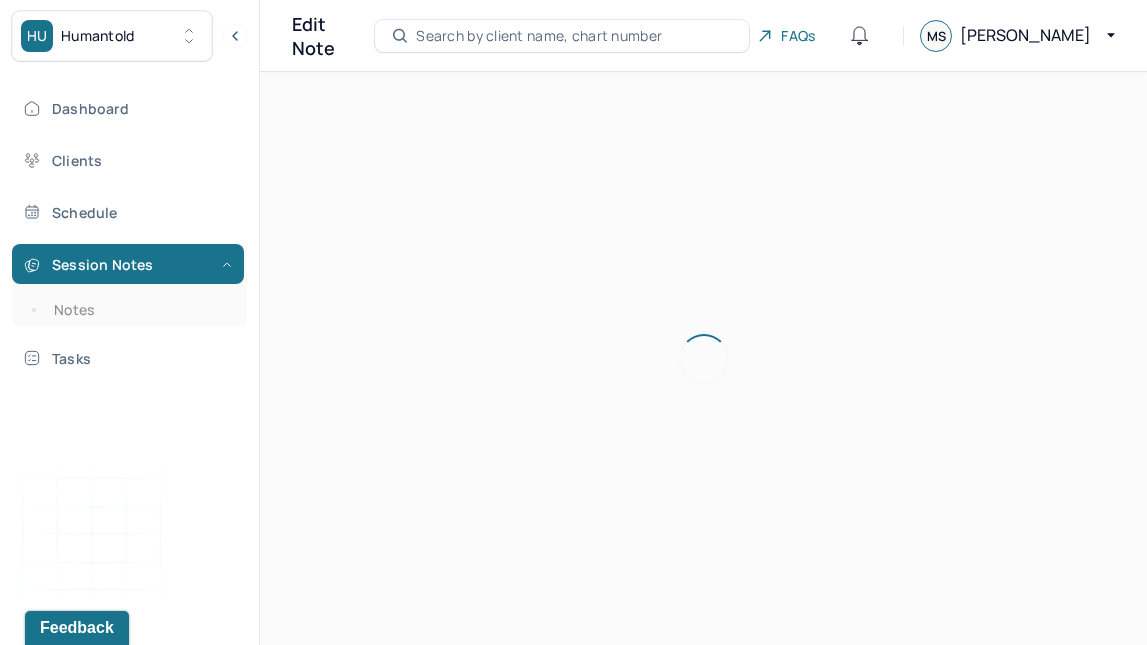 scroll, scrollTop: 0, scrollLeft: 0, axis: both 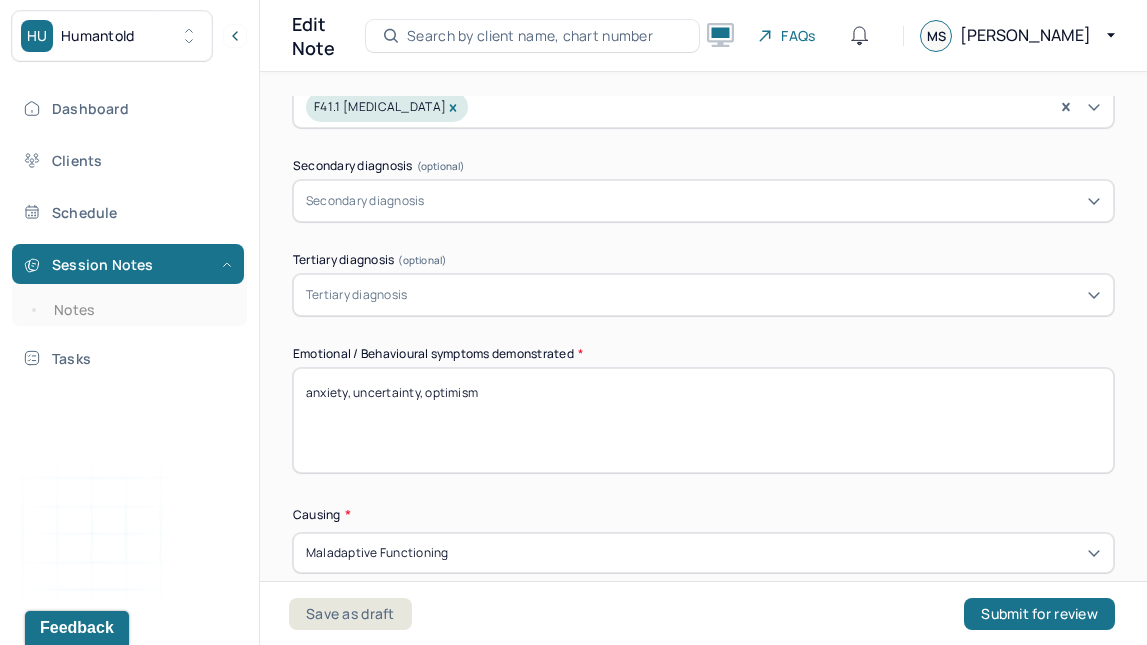 drag, startPoint x: 382, startPoint y: 612, endPoint x: 355, endPoint y: 391, distance: 222.64322 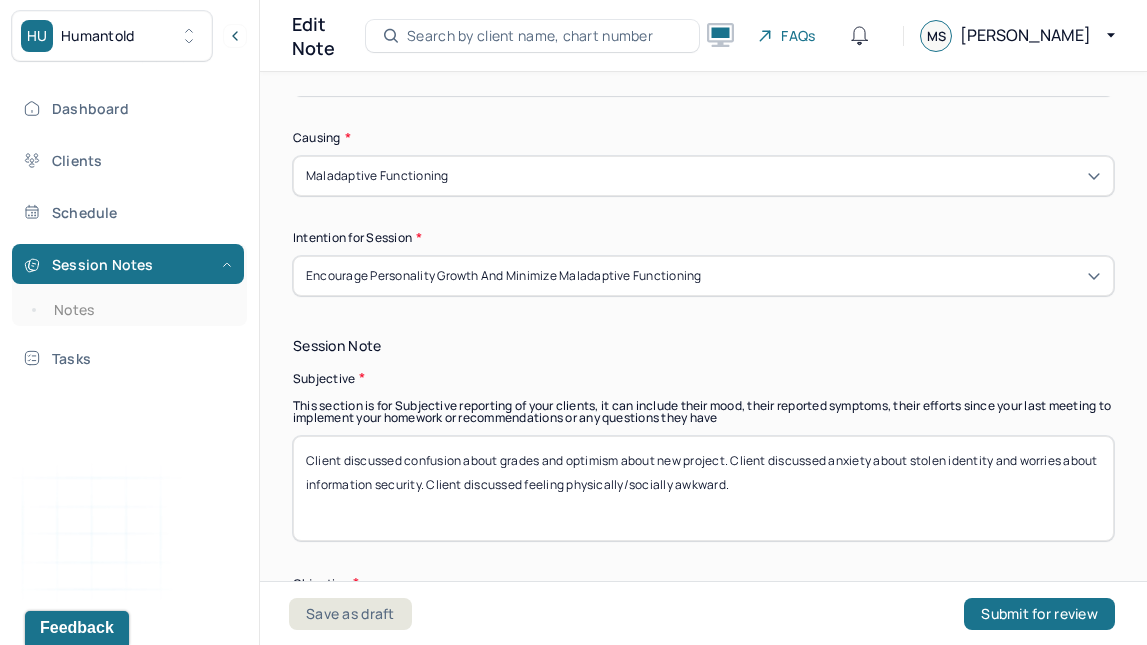 scroll, scrollTop: 1219, scrollLeft: 0, axis: vertical 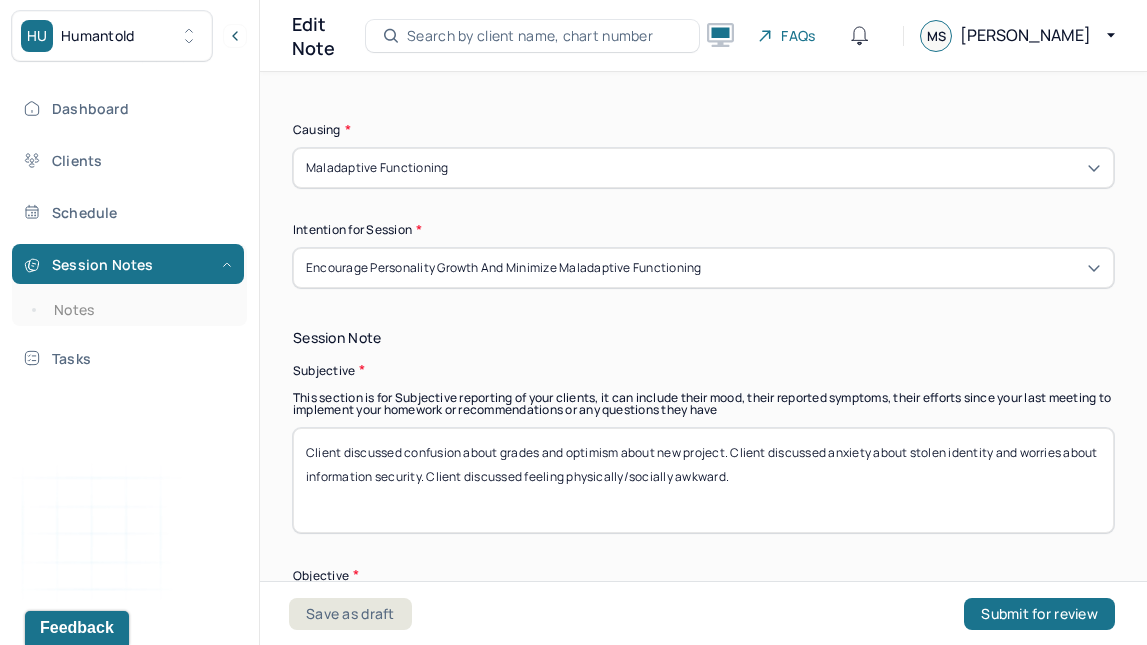 type on "anxiety, insecurity, guilt" 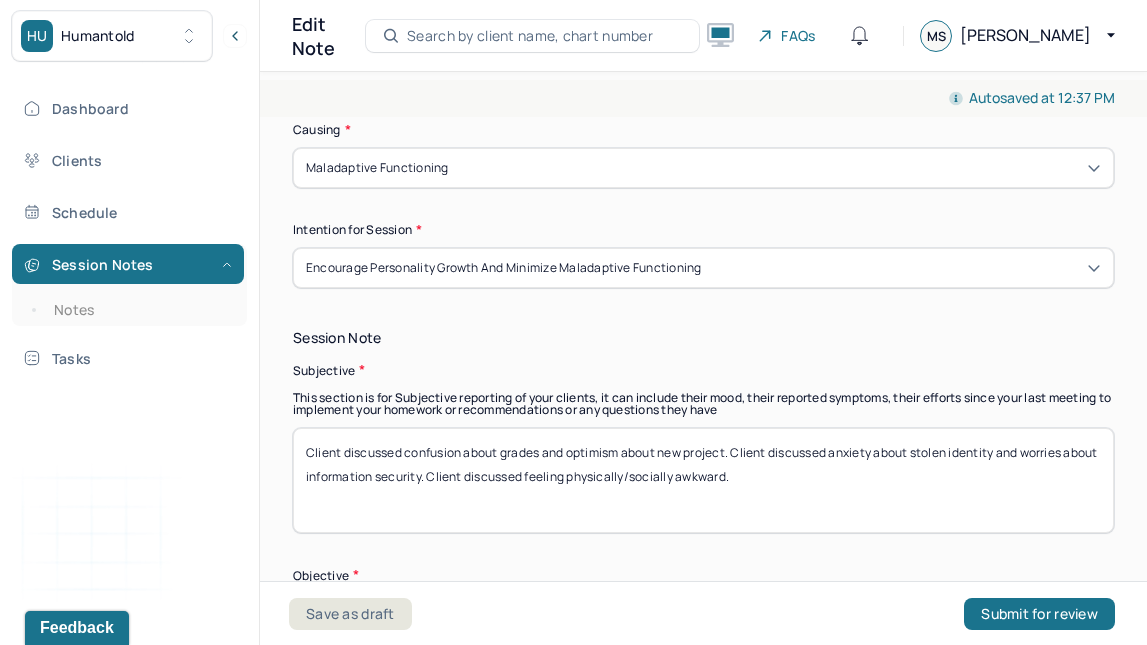 drag, startPoint x: 355, startPoint y: 391, endPoint x: 848, endPoint y: 492, distance: 503.2395 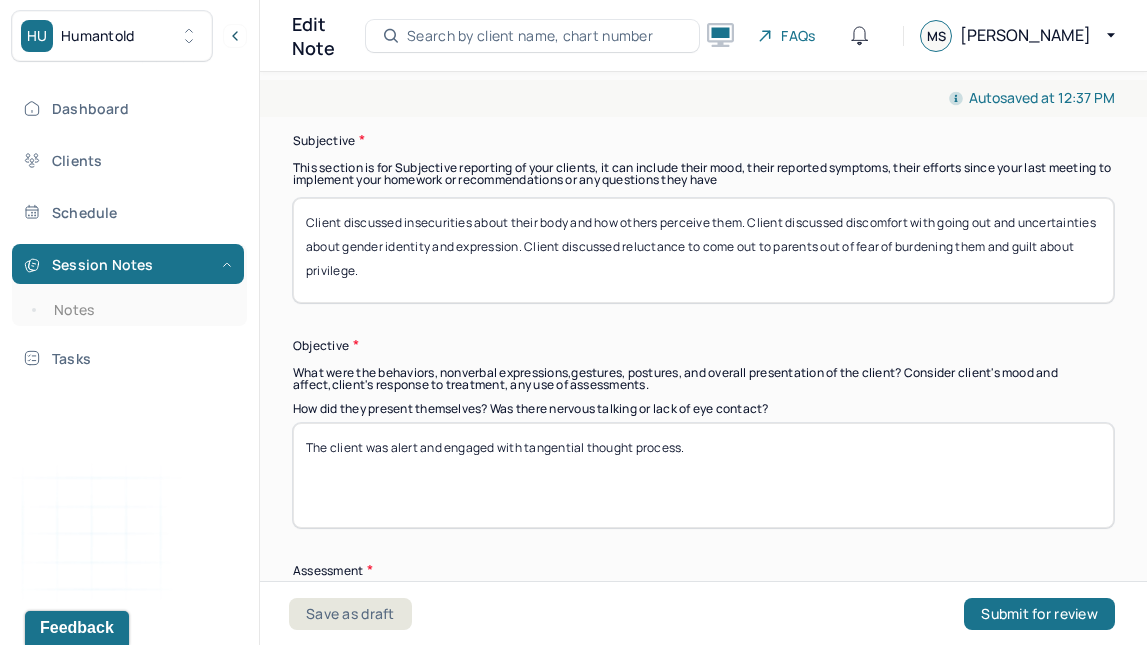 scroll, scrollTop: 1591, scrollLeft: 0, axis: vertical 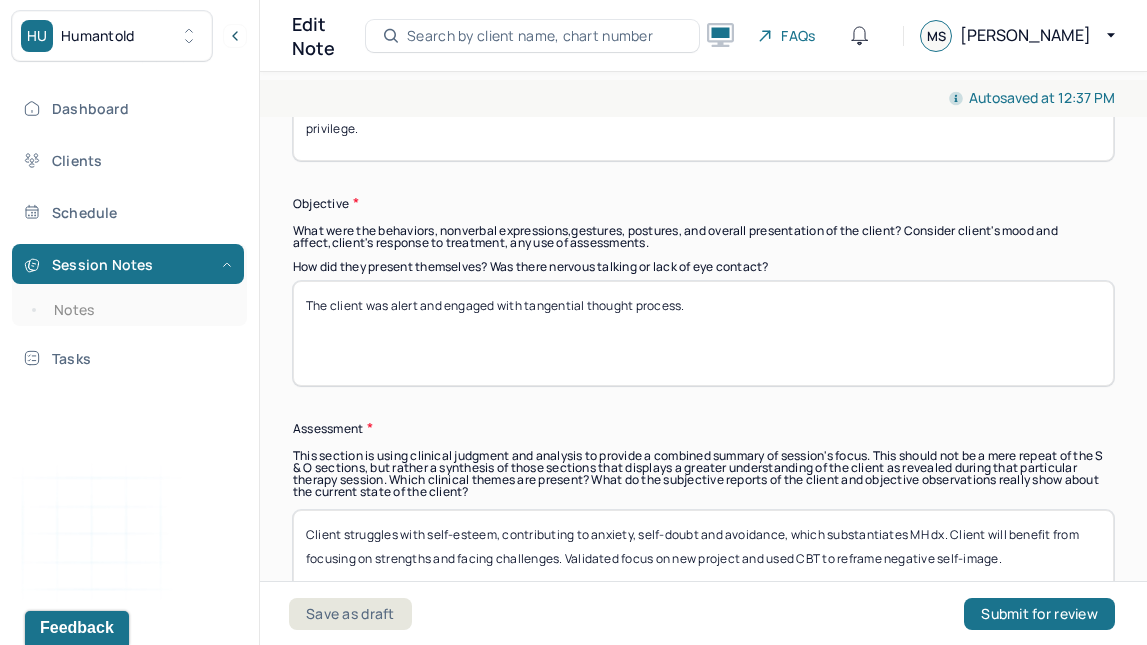 type on "Client discussed insecurities about their body and how others perceive them. Client discussed discomfort with going out and uncertainties about gender identity and expression. Client discussed reluctance to come out to parents out of fear of burdening them and guilt about privilege." 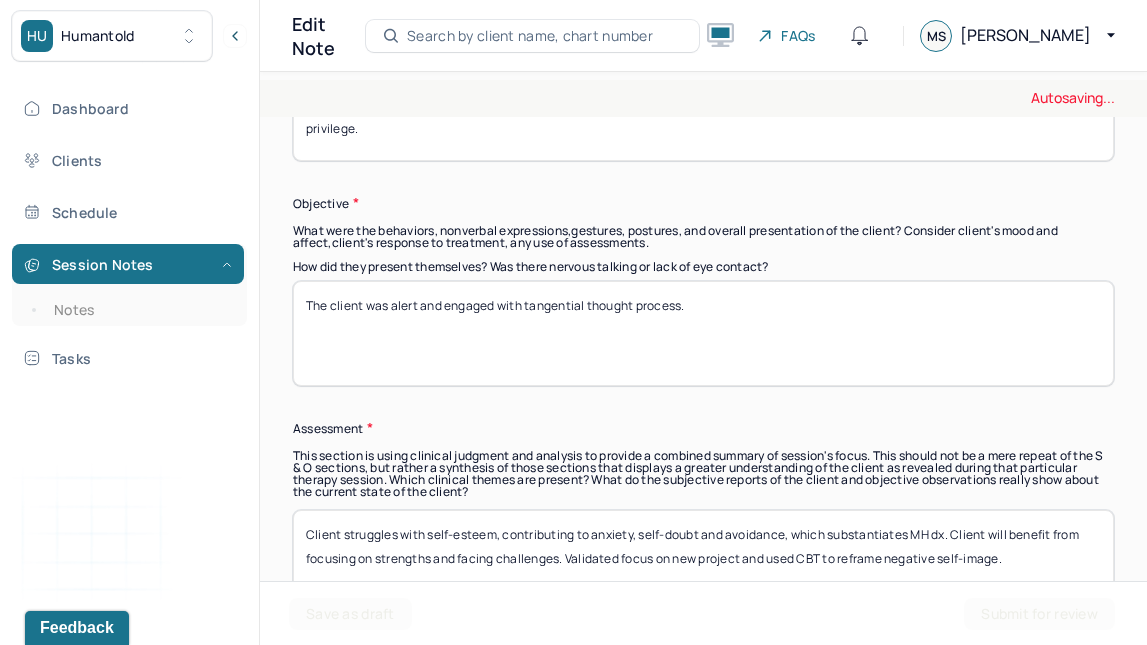 drag, startPoint x: 848, startPoint y: 492, endPoint x: 774, endPoint y: 298, distance: 207.6343 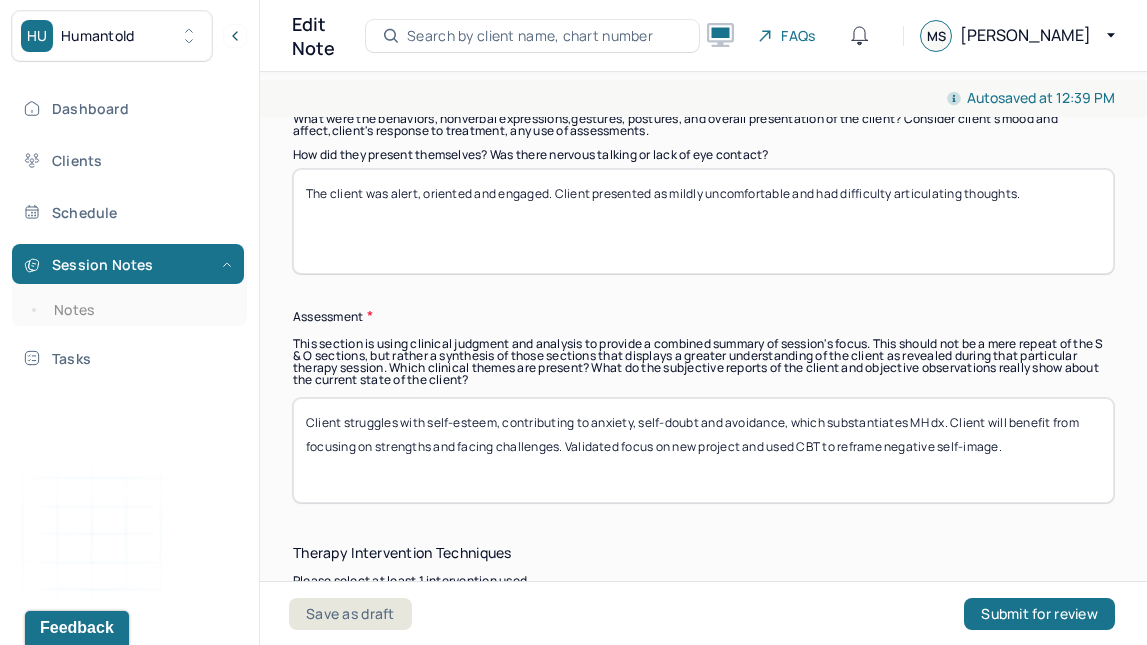 scroll, scrollTop: 1784, scrollLeft: 0, axis: vertical 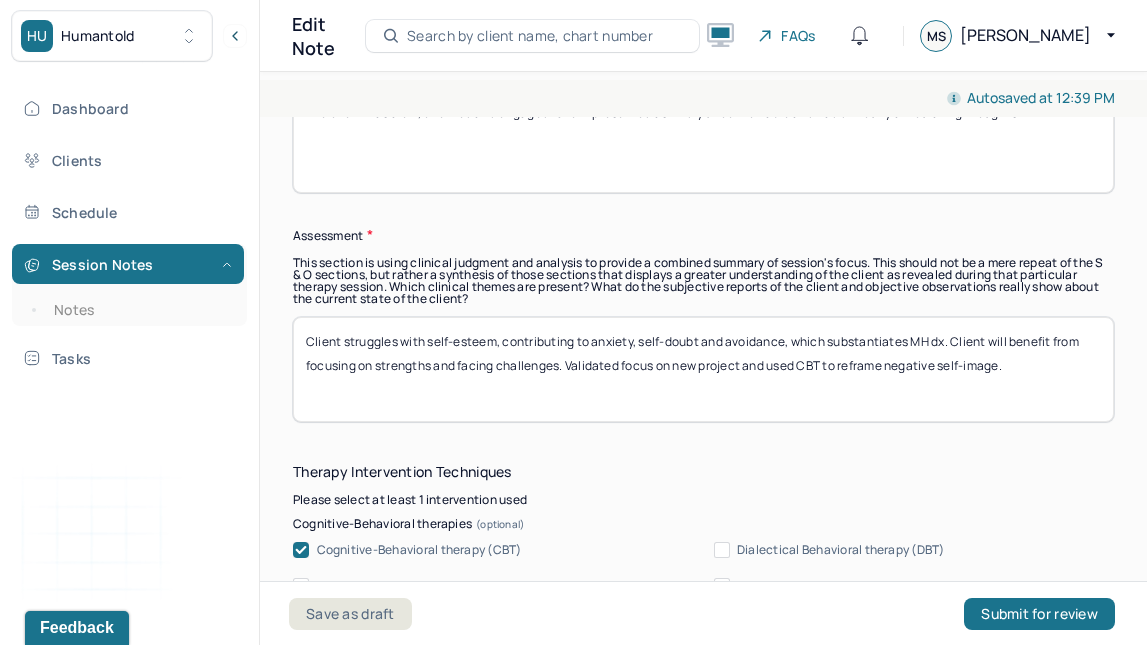 type on "The client was alert, oriented and engaged. Client presented as mildly uncomfortable and had difficulty articulating thoughts." 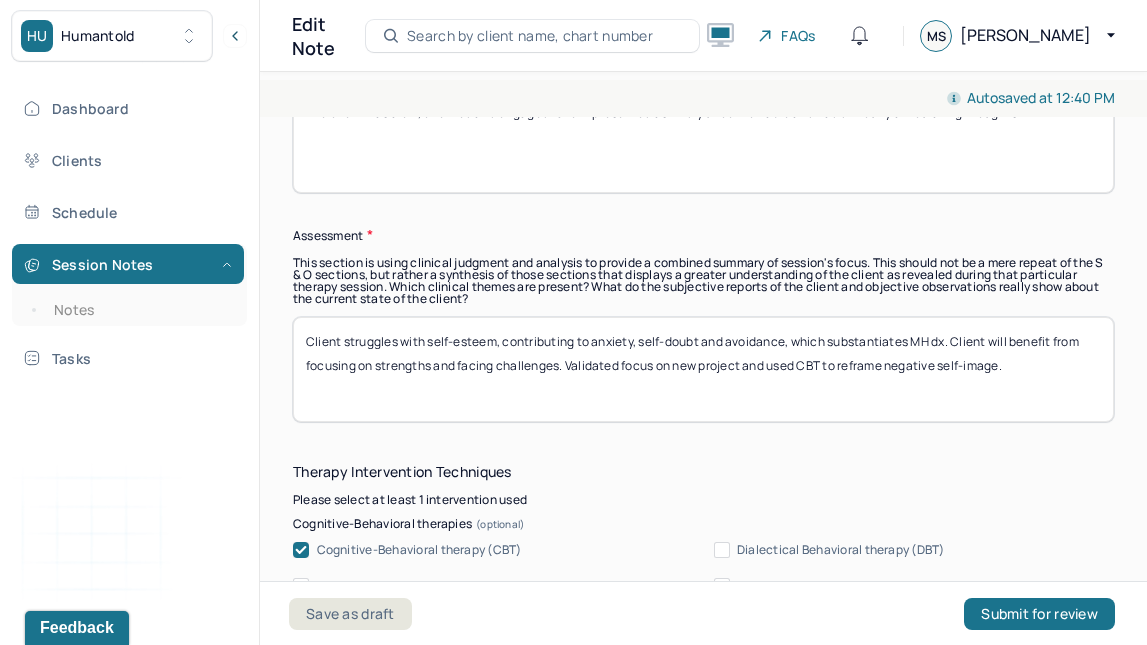 drag, startPoint x: 774, startPoint y: 298, endPoint x: 932, endPoint y: 400, distance: 188.06381 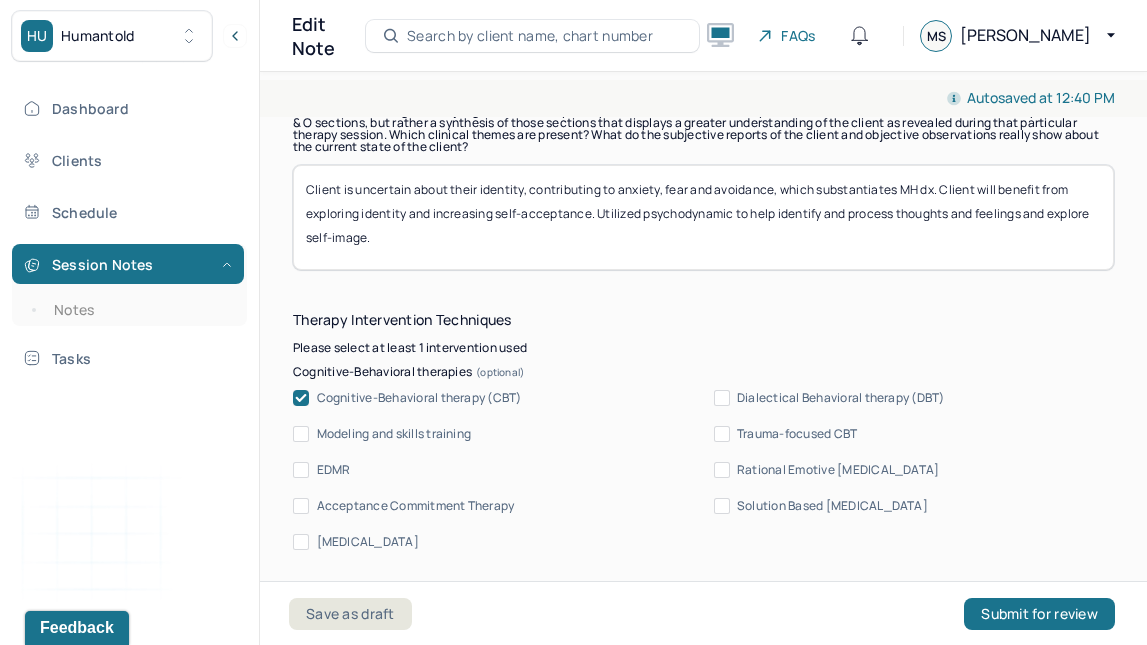 scroll, scrollTop: 1971, scrollLeft: 0, axis: vertical 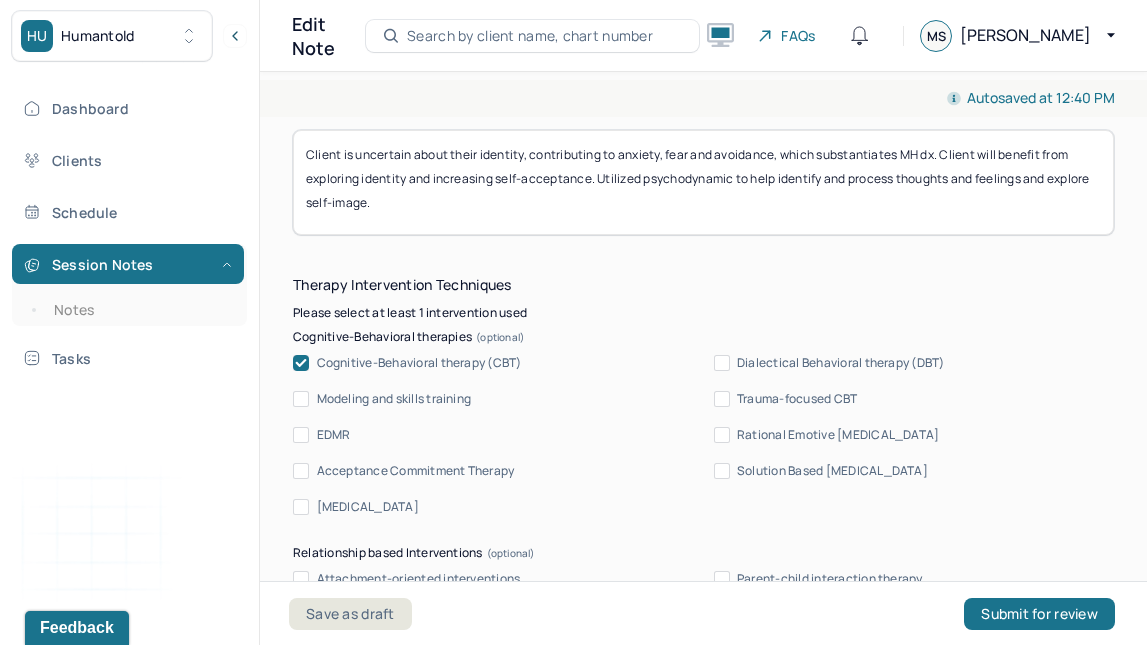 type on "Client is uncertain about their identity, contributing to anxiety, fear and avoidance, which substantiates MH dx. Client will benefit from exploring identity and increasing self-acceptance. Utilized psychodynamic to help identify and process thoughts and feelings and explore self-image." 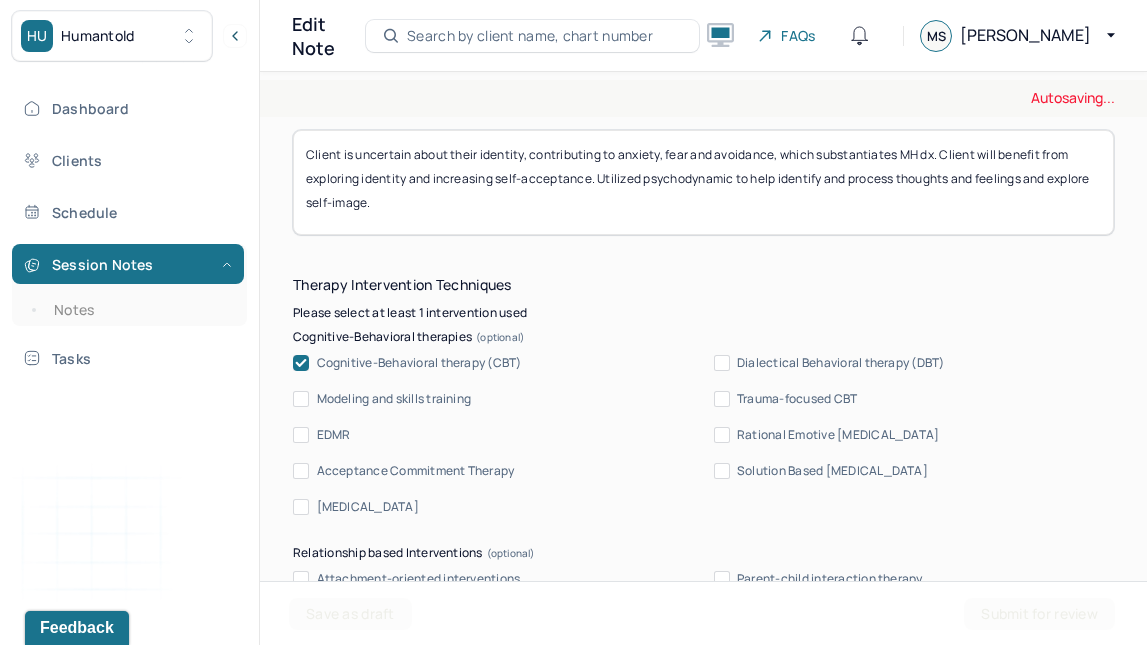 click 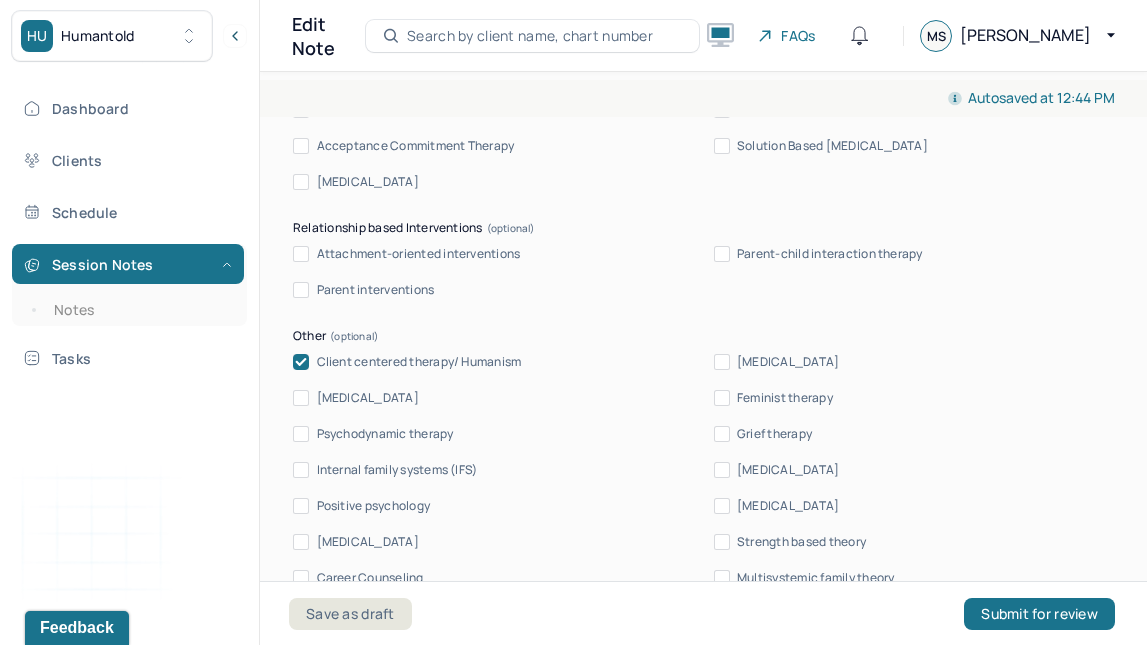 scroll, scrollTop: 2352, scrollLeft: 0, axis: vertical 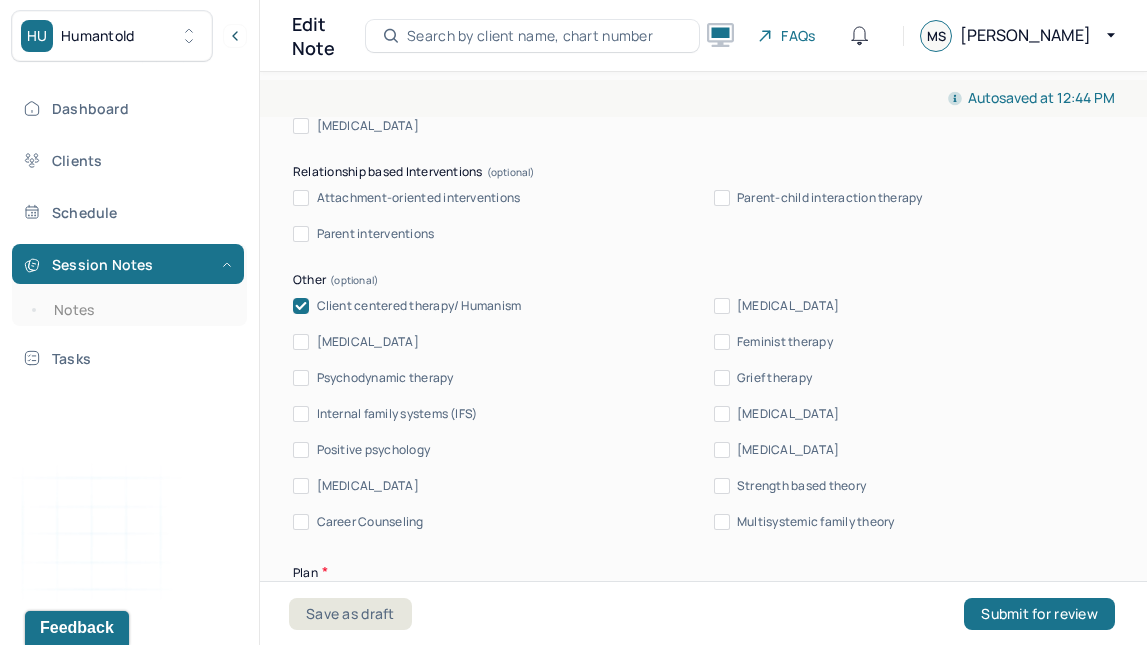 click on "Psychodynamic therapy" at bounding box center (301, 378) 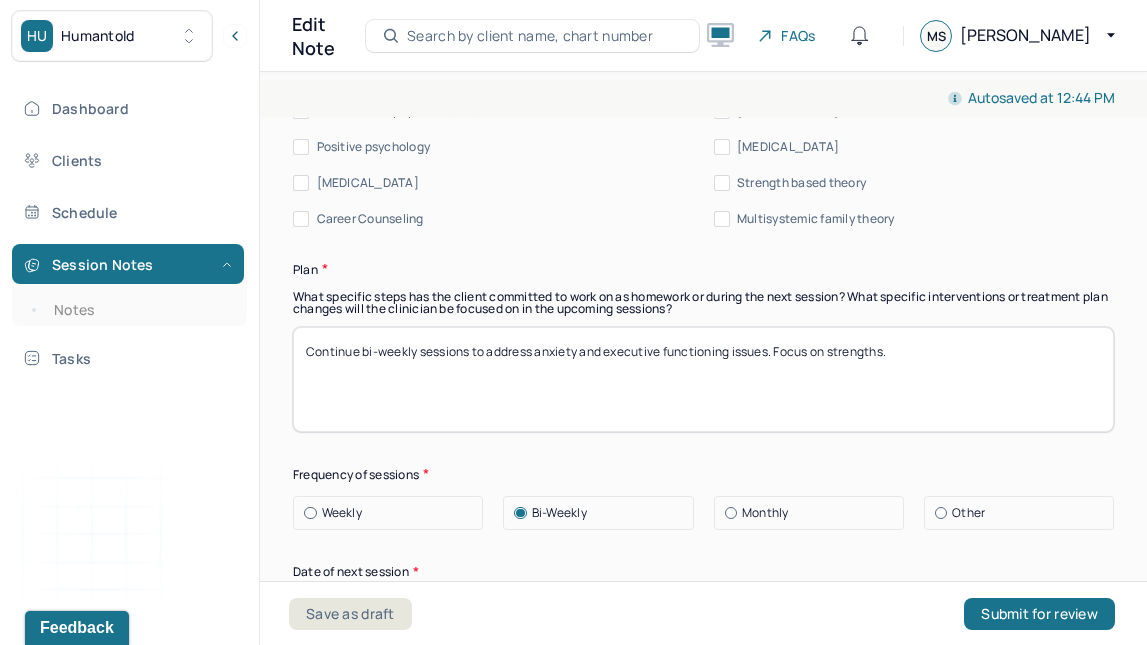 scroll, scrollTop: 2654, scrollLeft: 0, axis: vertical 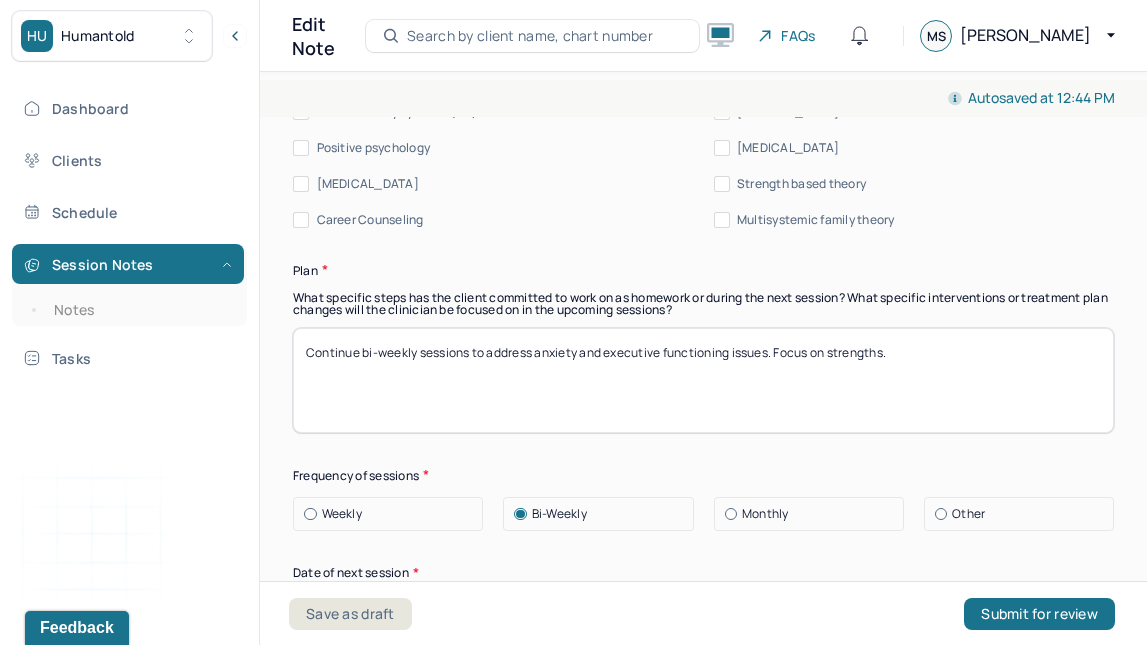 drag, startPoint x: 932, startPoint y: 400, endPoint x: 765, endPoint y: 377, distance: 168.57639 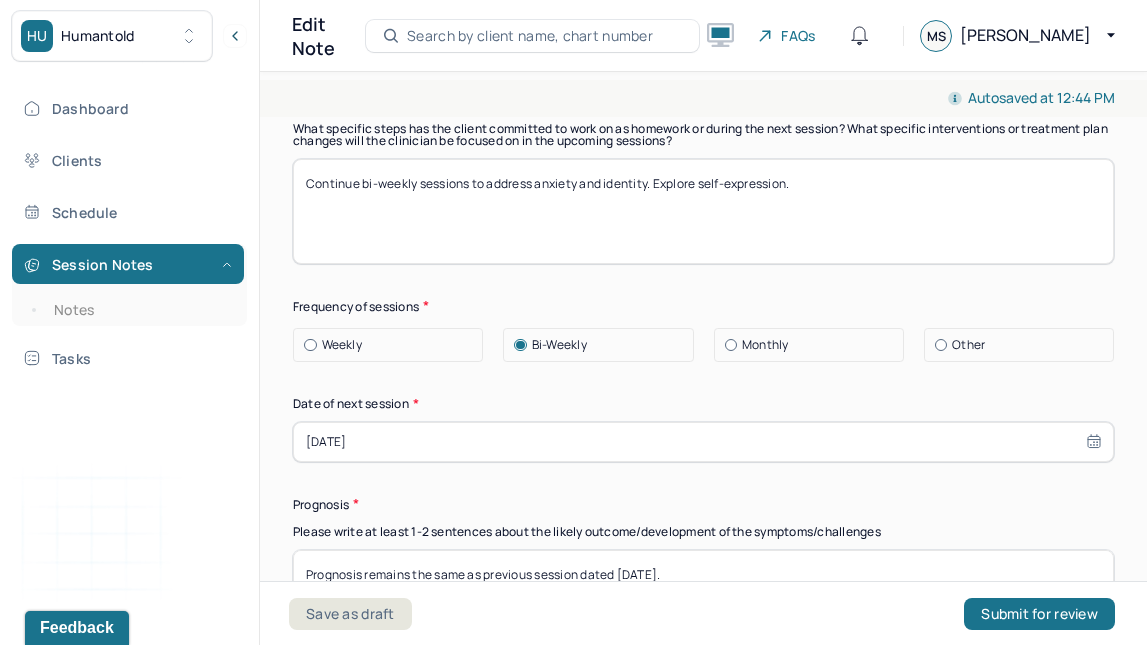 scroll, scrollTop: 2916, scrollLeft: 0, axis: vertical 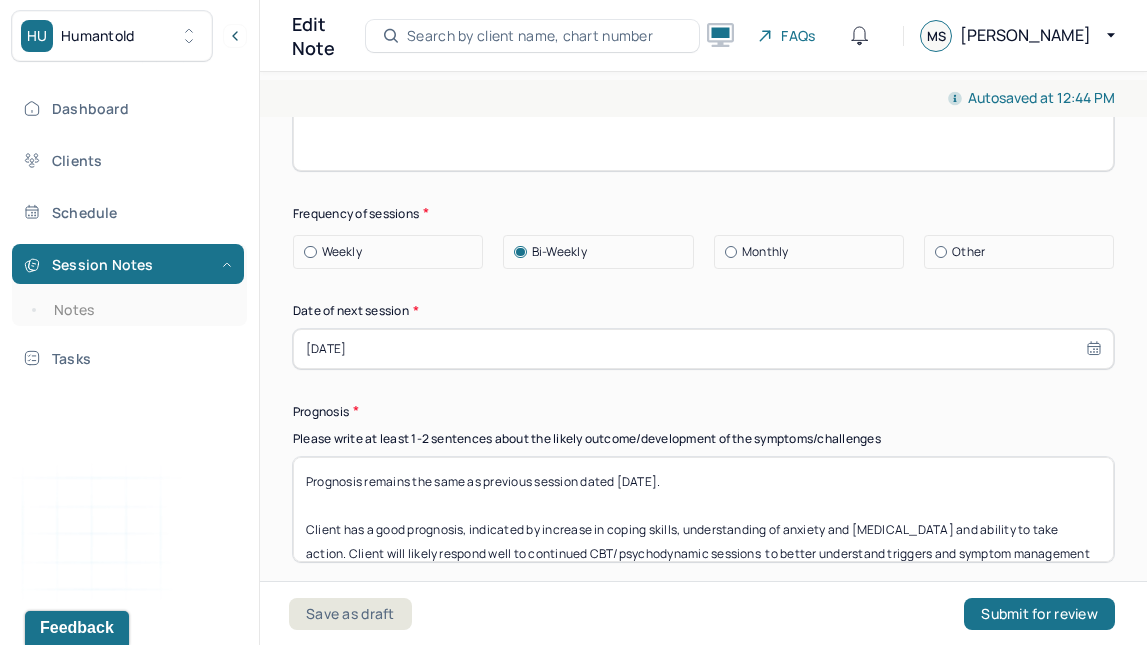 type on "Continue bi-weekly sessions to address anxiety and identity. Explore self-expression." 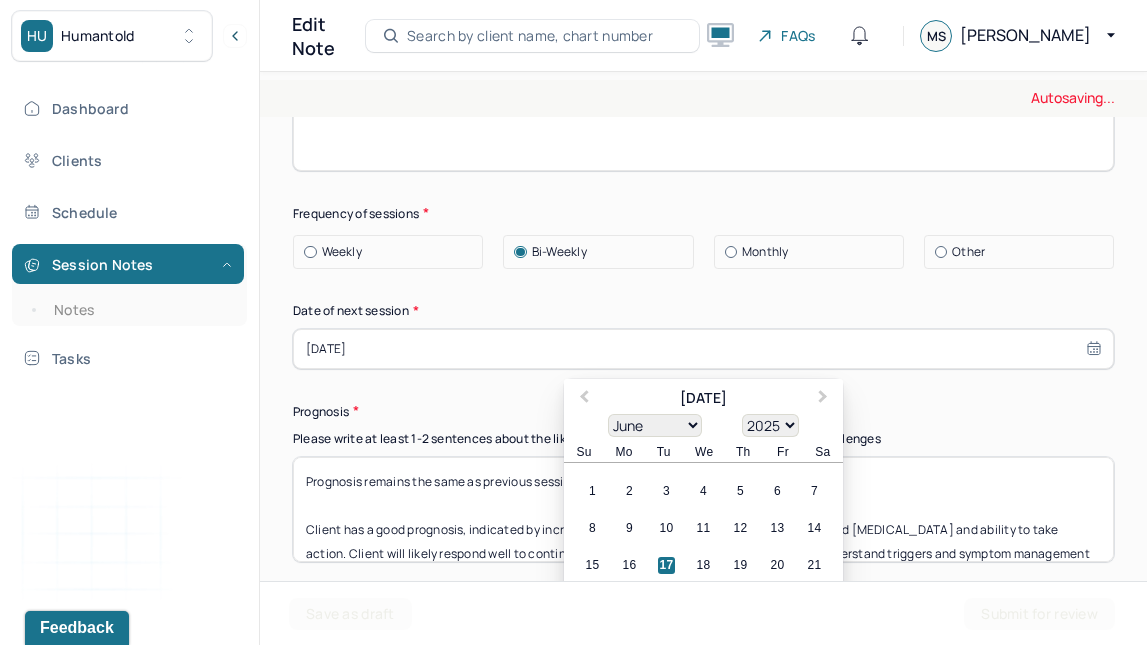 click on "[DATE]" at bounding box center (703, 349) 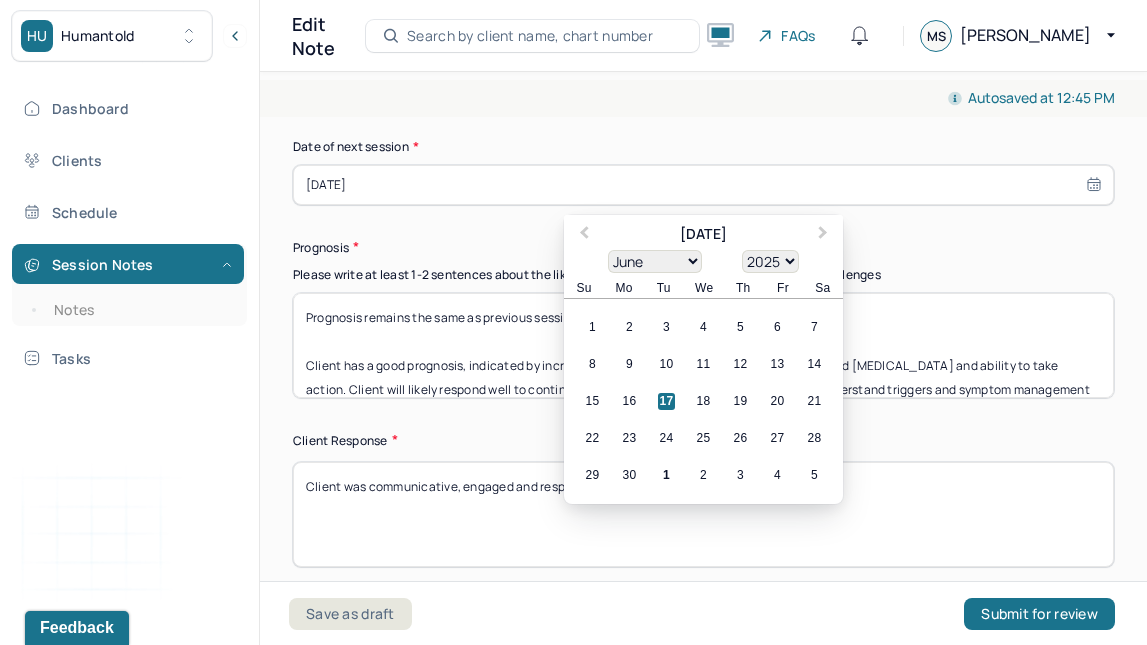 scroll, scrollTop: 3085, scrollLeft: 0, axis: vertical 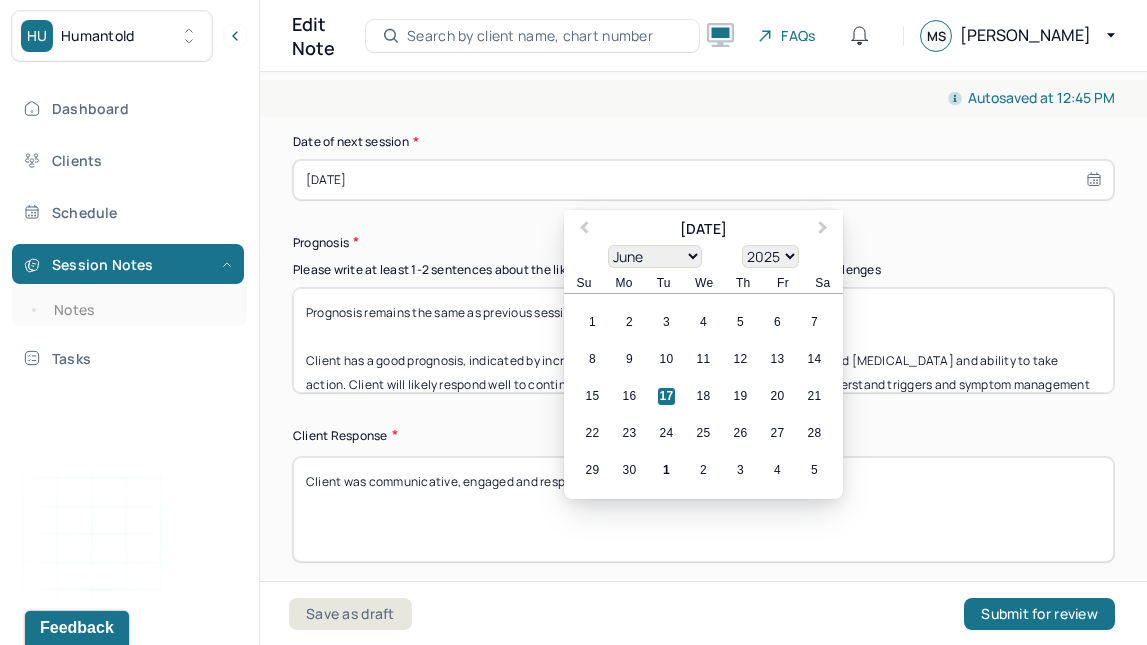 click on "Next Month" at bounding box center (823, 229) 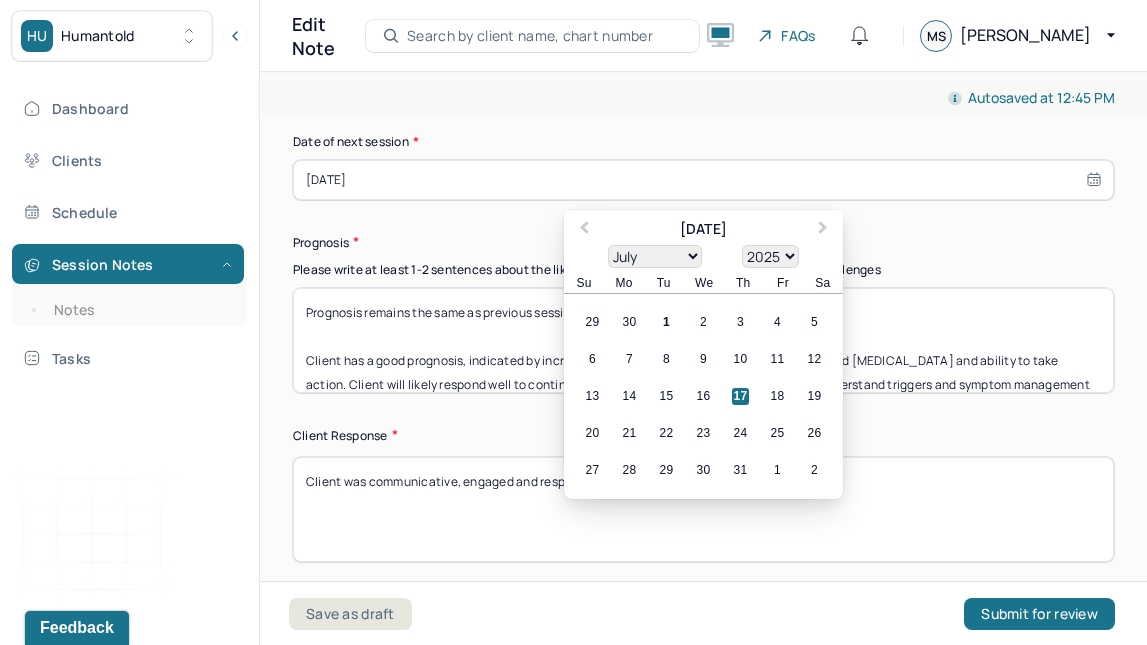 click on "15" at bounding box center (666, 396) 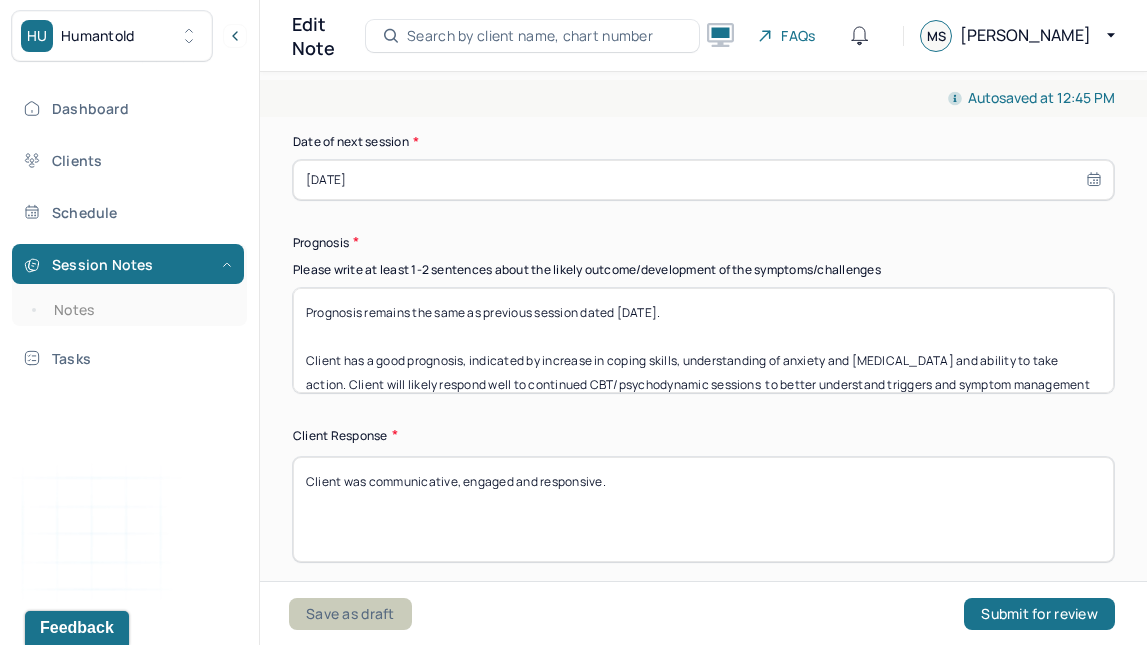 click on "Save as draft" at bounding box center [350, 614] 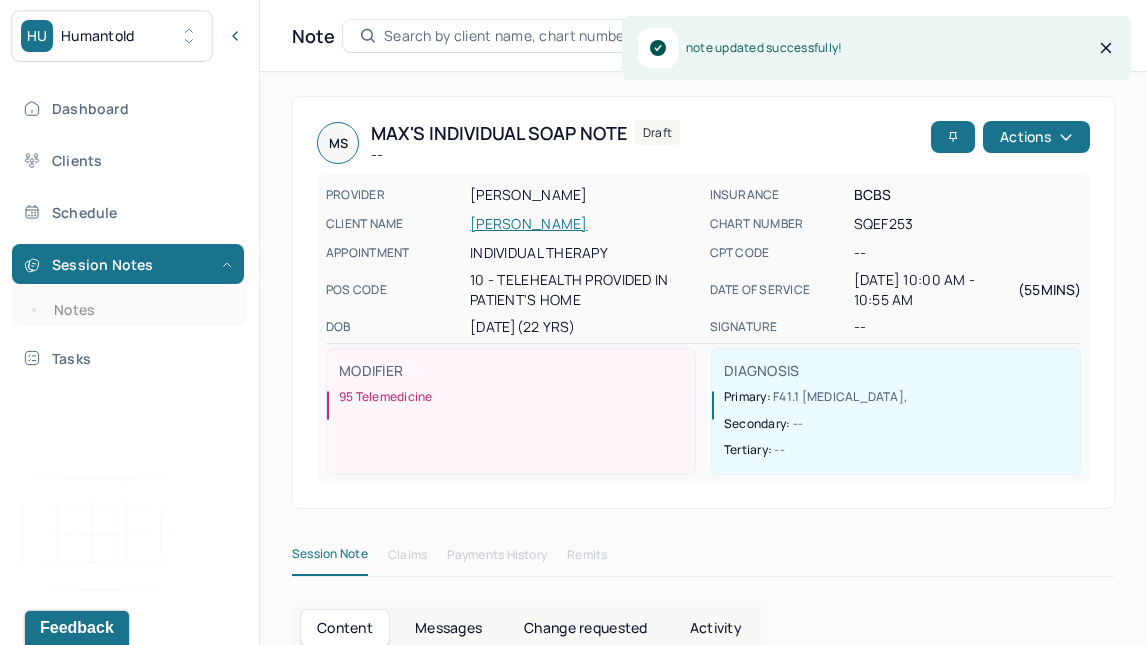 click on "[PERSON_NAME]" at bounding box center [584, 224] 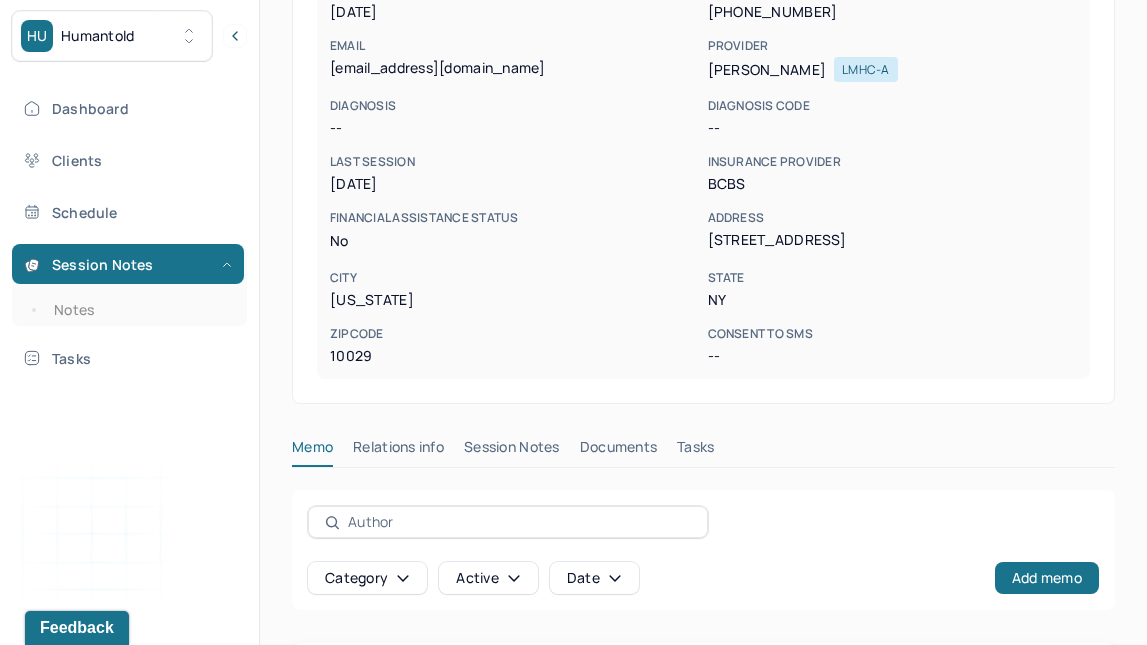 scroll, scrollTop: 371, scrollLeft: 0, axis: vertical 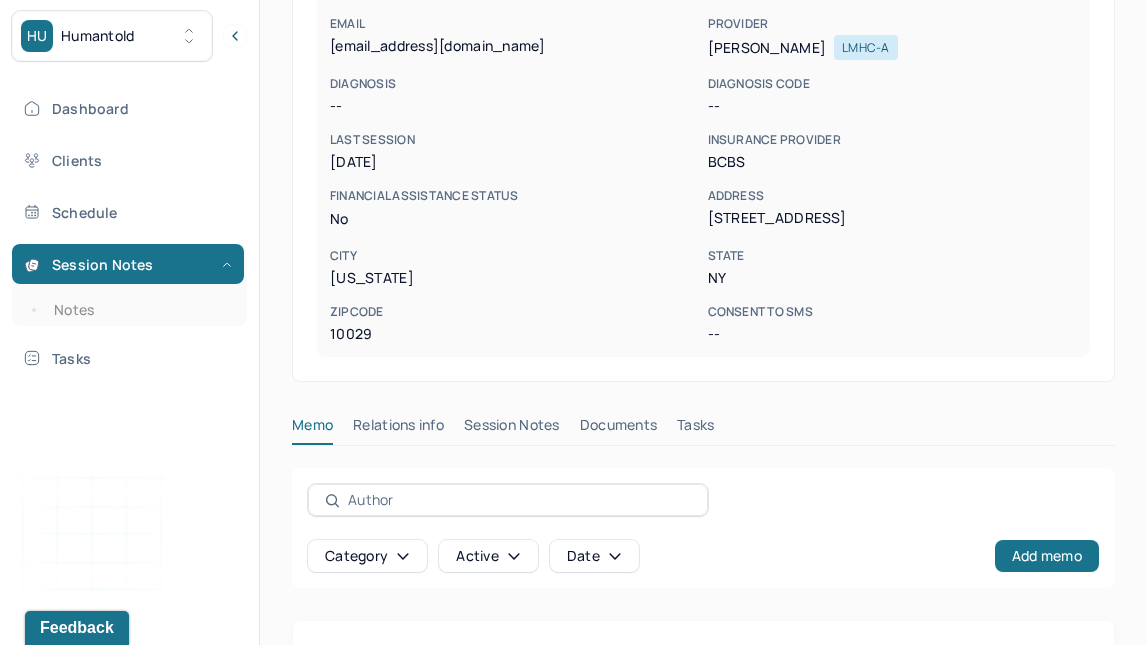 click on "Session Notes" at bounding box center [512, 429] 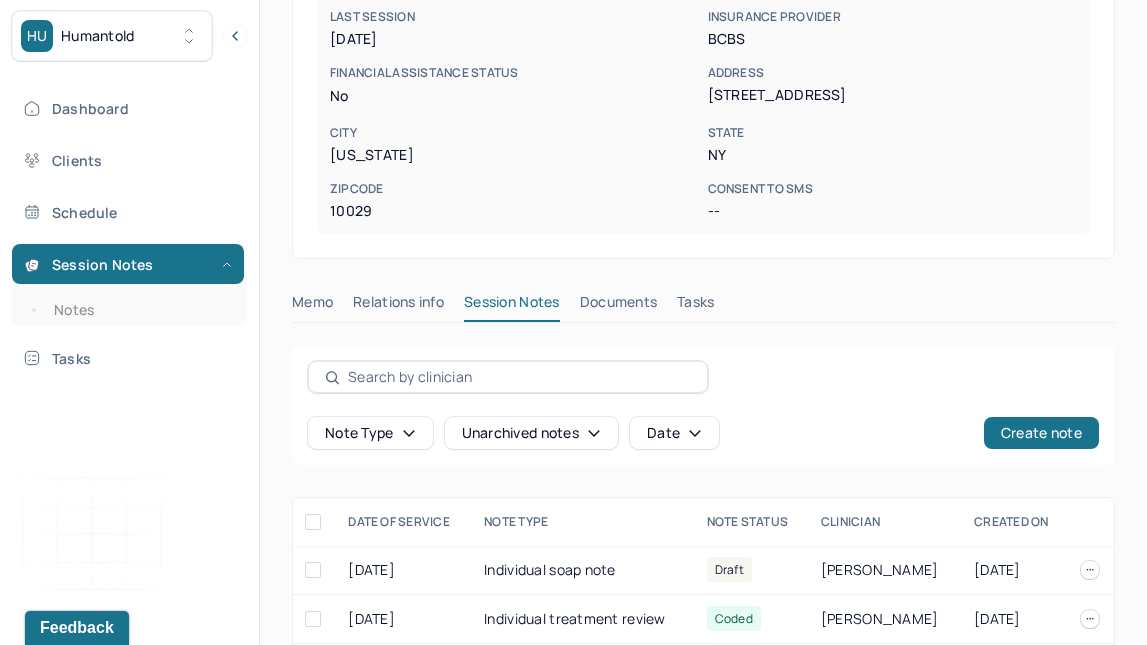 scroll, scrollTop: 517, scrollLeft: 0, axis: vertical 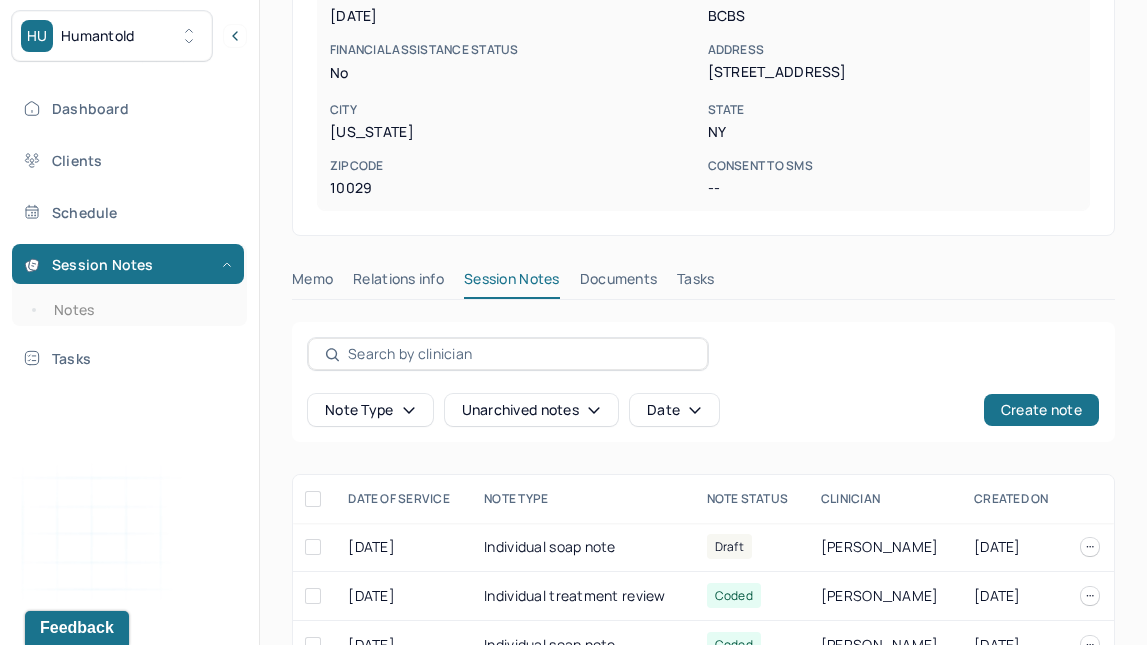 click on "Individual treatment review" at bounding box center (583, 596) 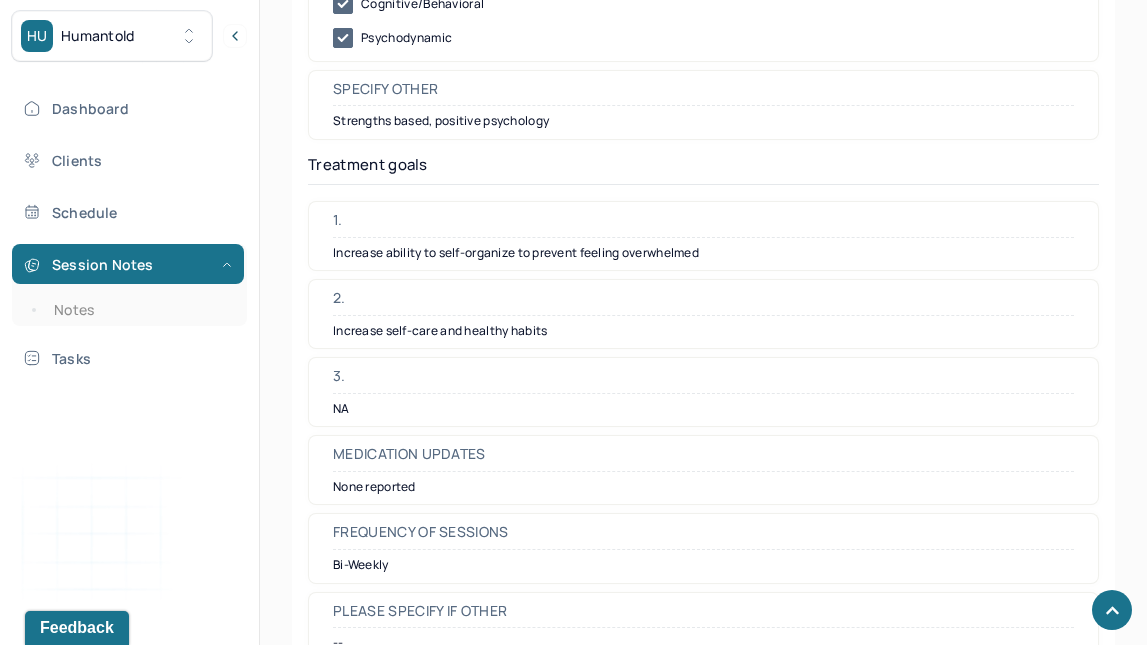 scroll, scrollTop: 4874, scrollLeft: 0, axis: vertical 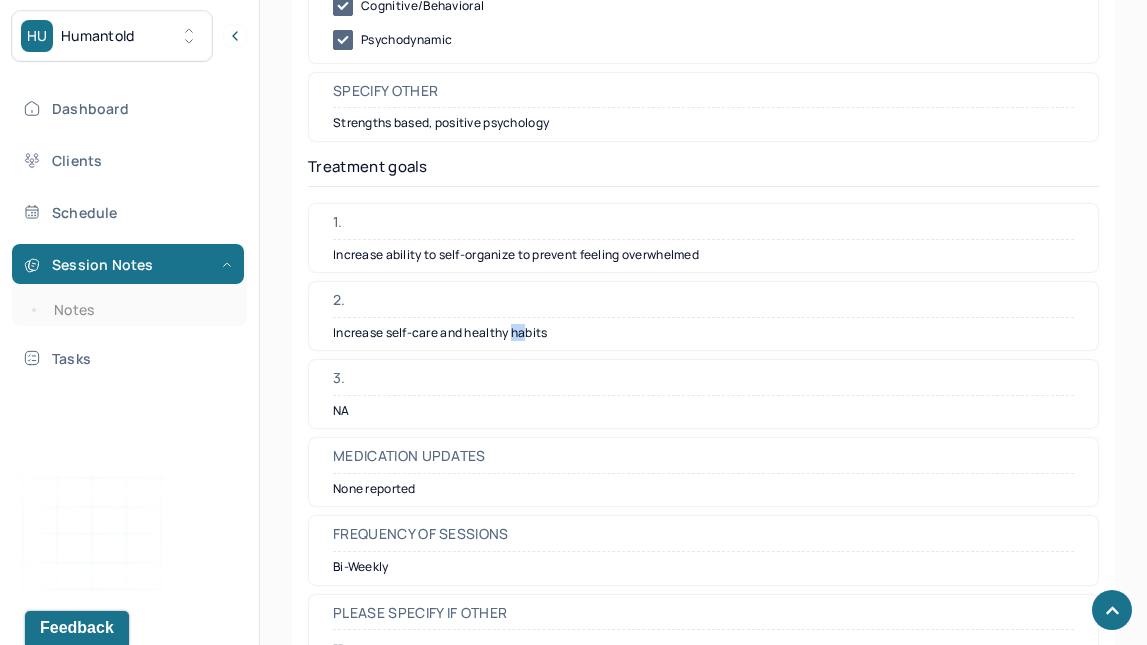 drag, startPoint x: 375, startPoint y: 613, endPoint x: 513, endPoint y: 336, distance: 309.47214 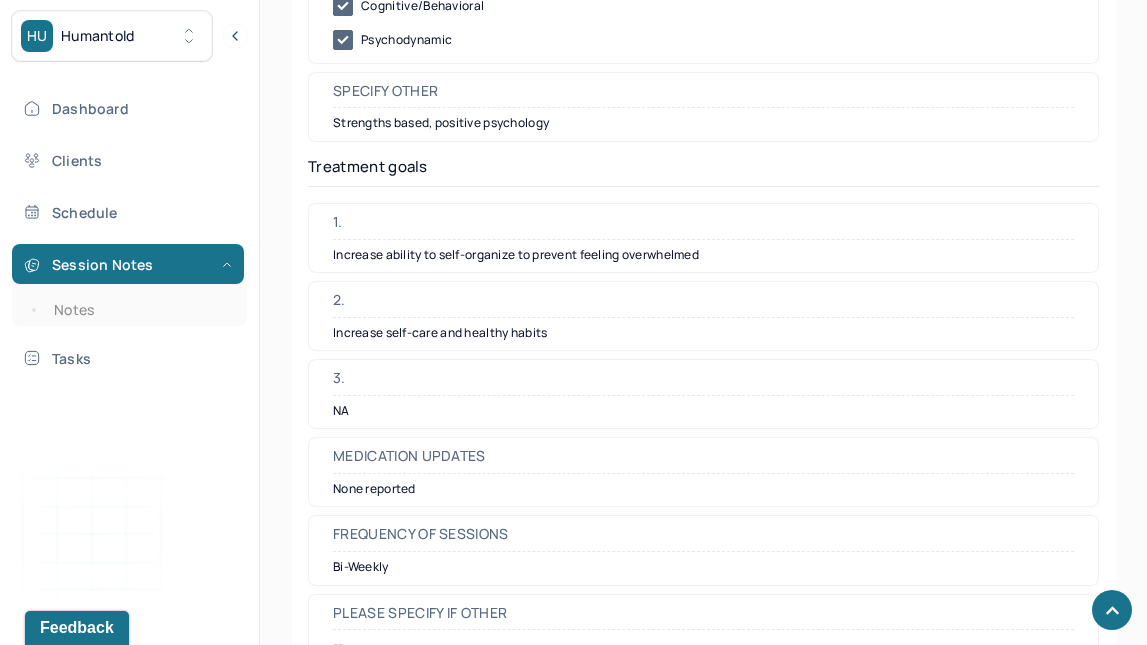 click on "Increase self-care and healthy habits" at bounding box center [703, 333] 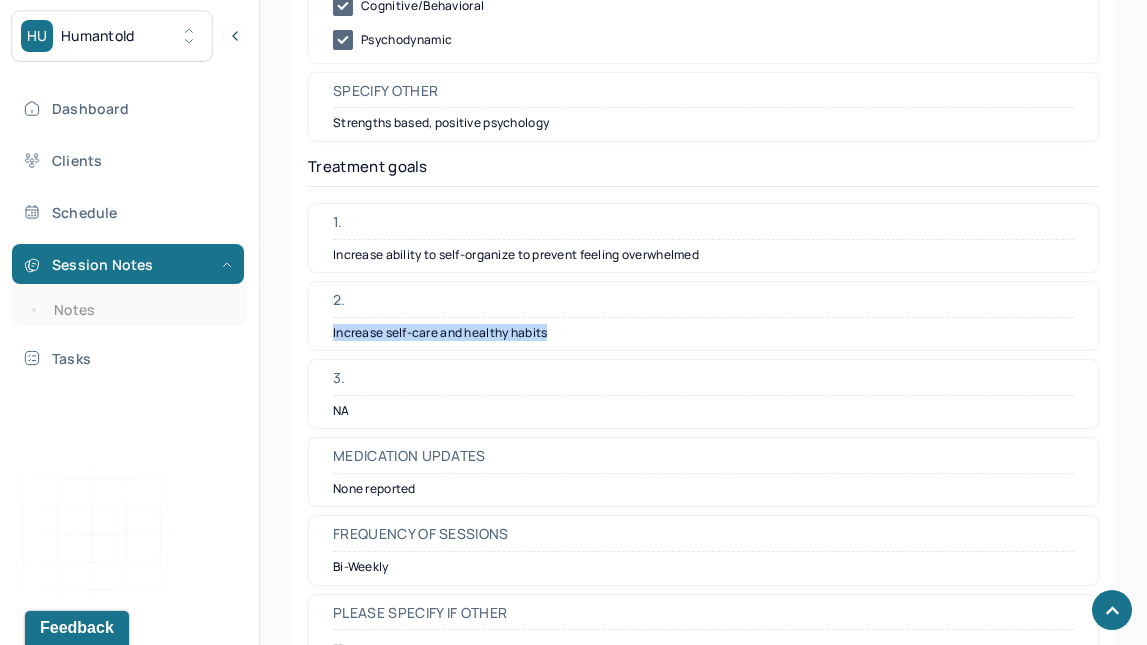 drag, startPoint x: 513, startPoint y: 336, endPoint x: 328, endPoint y: 332, distance: 185.04324 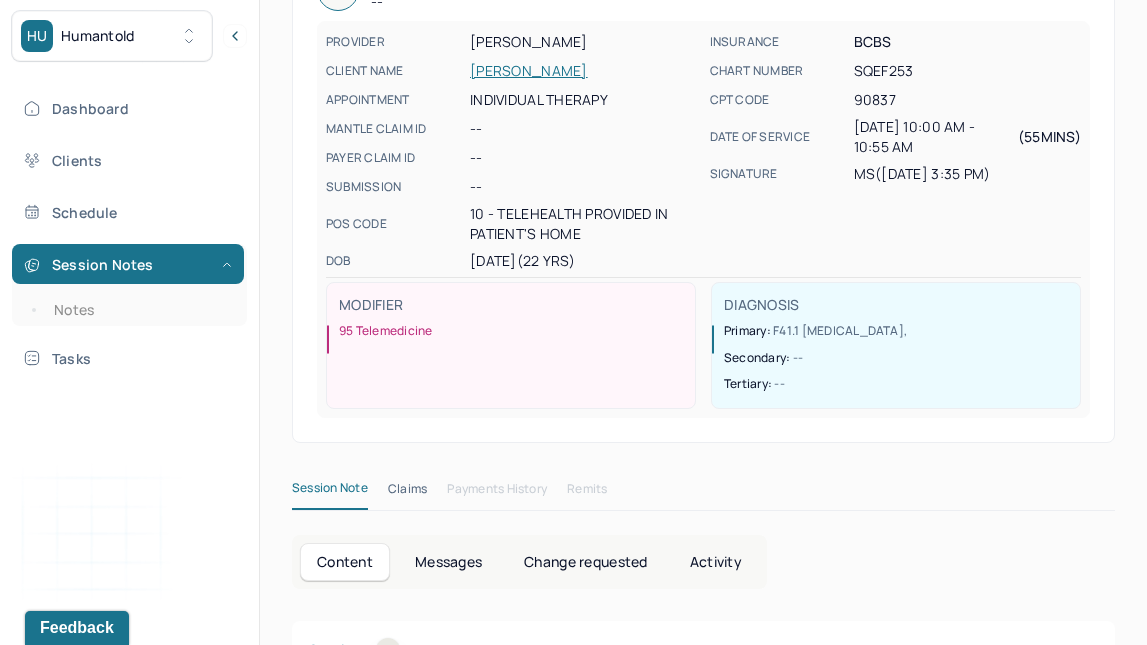scroll, scrollTop: 0, scrollLeft: 0, axis: both 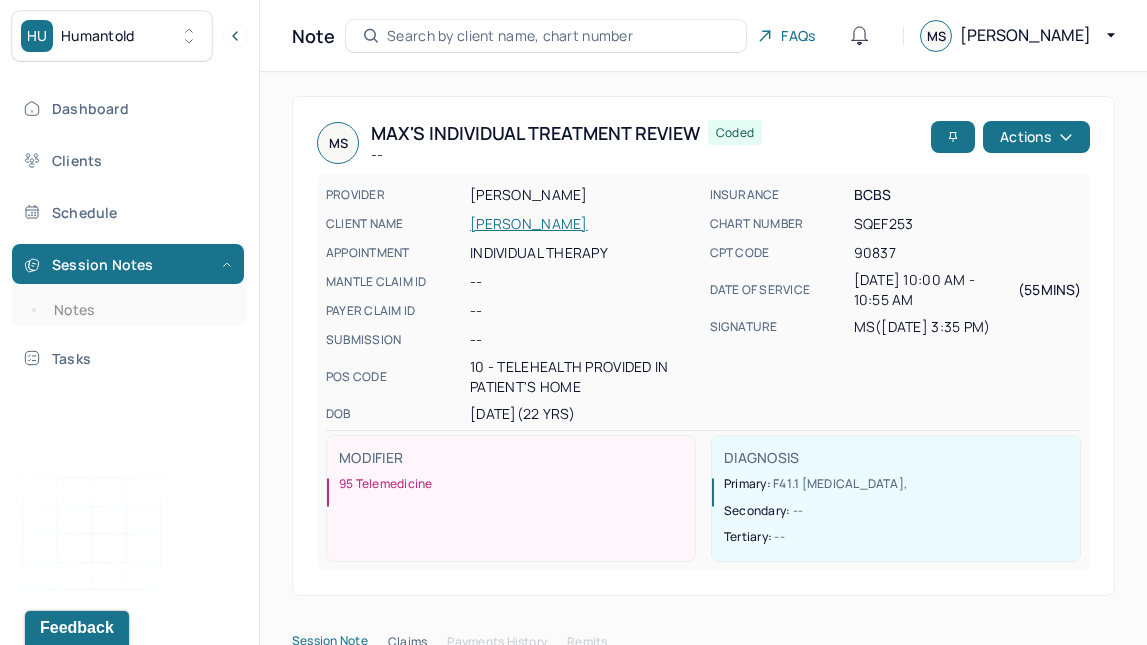 click on "[PERSON_NAME]" at bounding box center [584, 224] 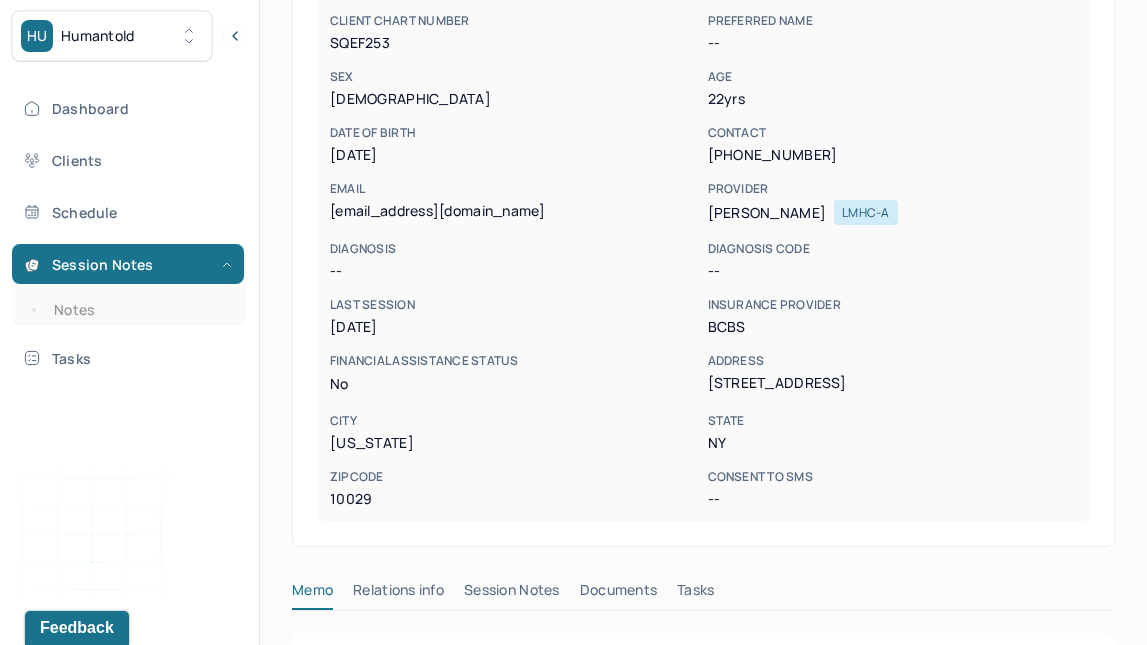scroll, scrollTop: 219, scrollLeft: 0, axis: vertical 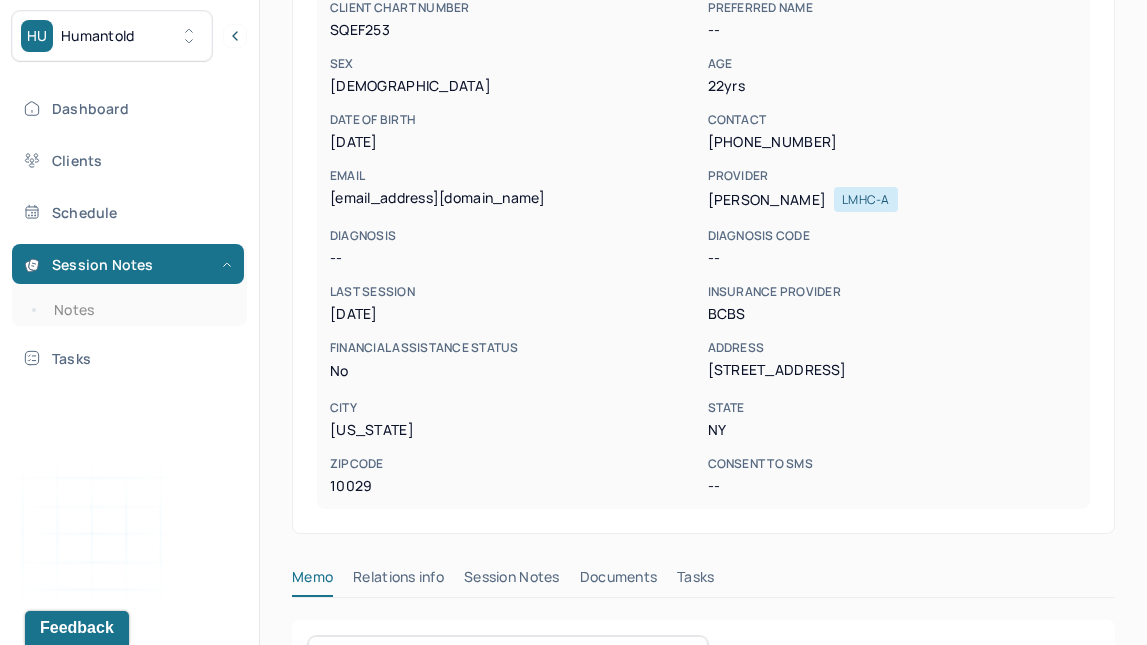 click on "Session Notes" at bounding box center (512, 581) 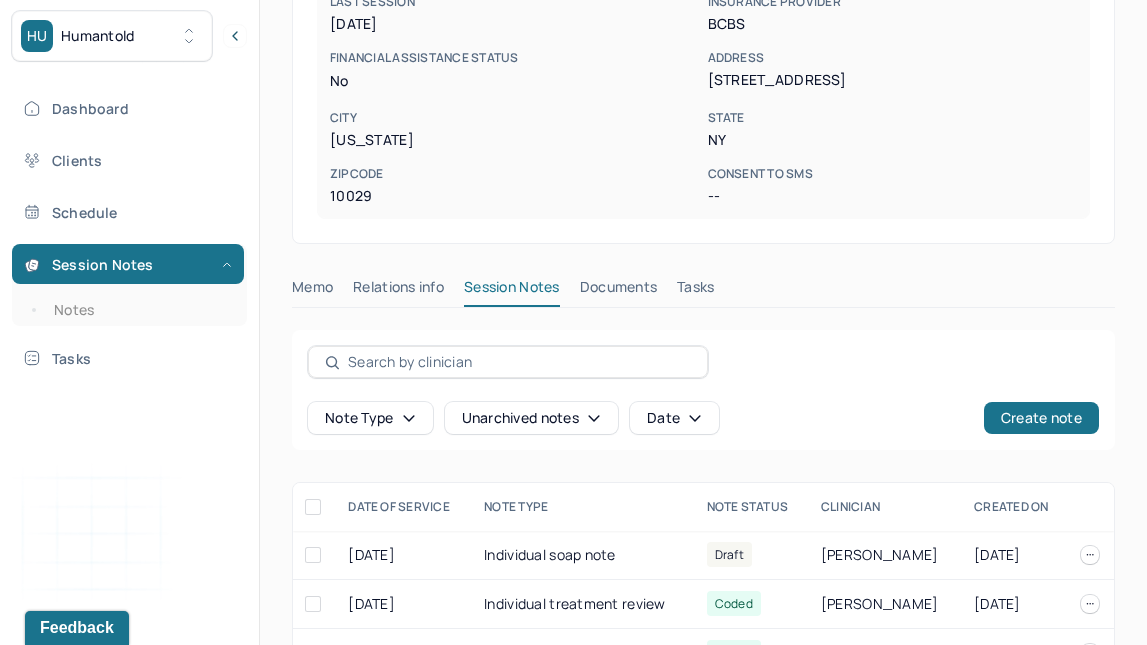 scroll, scrollTop: 522, scrollLeft: 0, axis: vertical 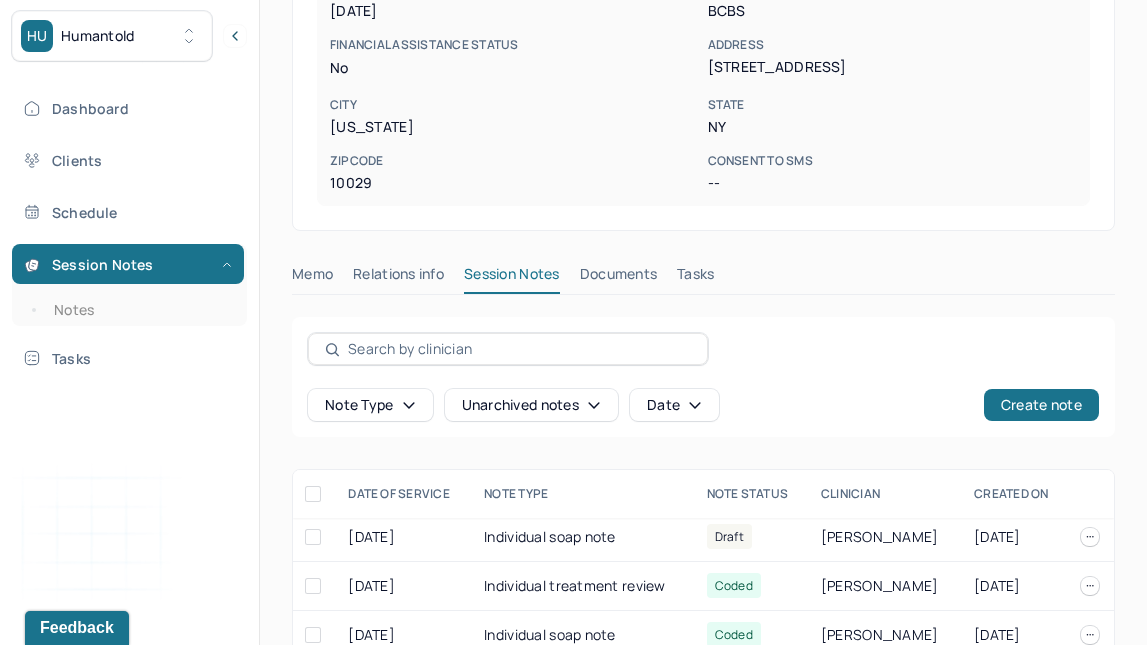 click on "Individual soap note" at bounding box center [583, 537] 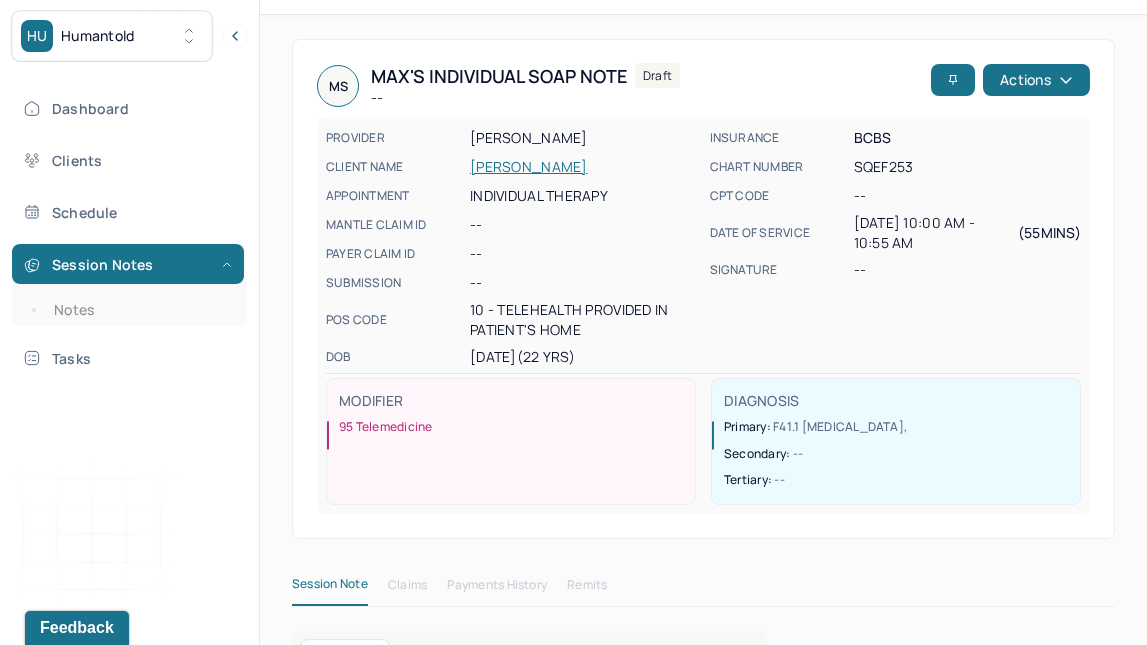 scroll, scrollTop: 0, scrollLeft: 0, axis: both 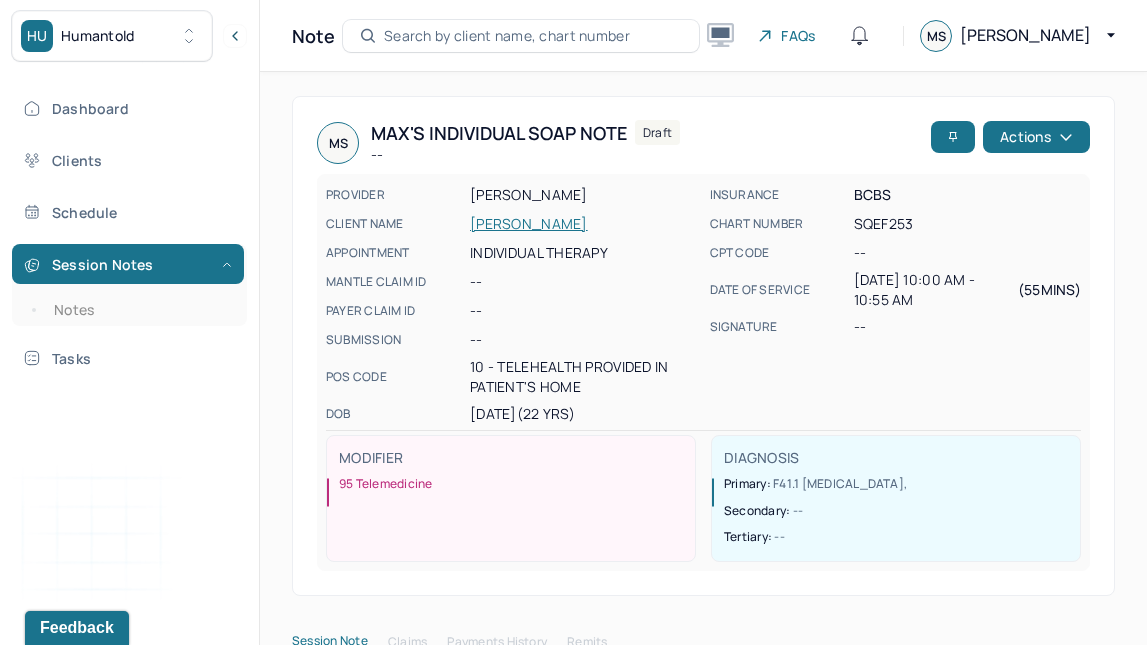 click on "Actions" at bounding box center [1036, 137] 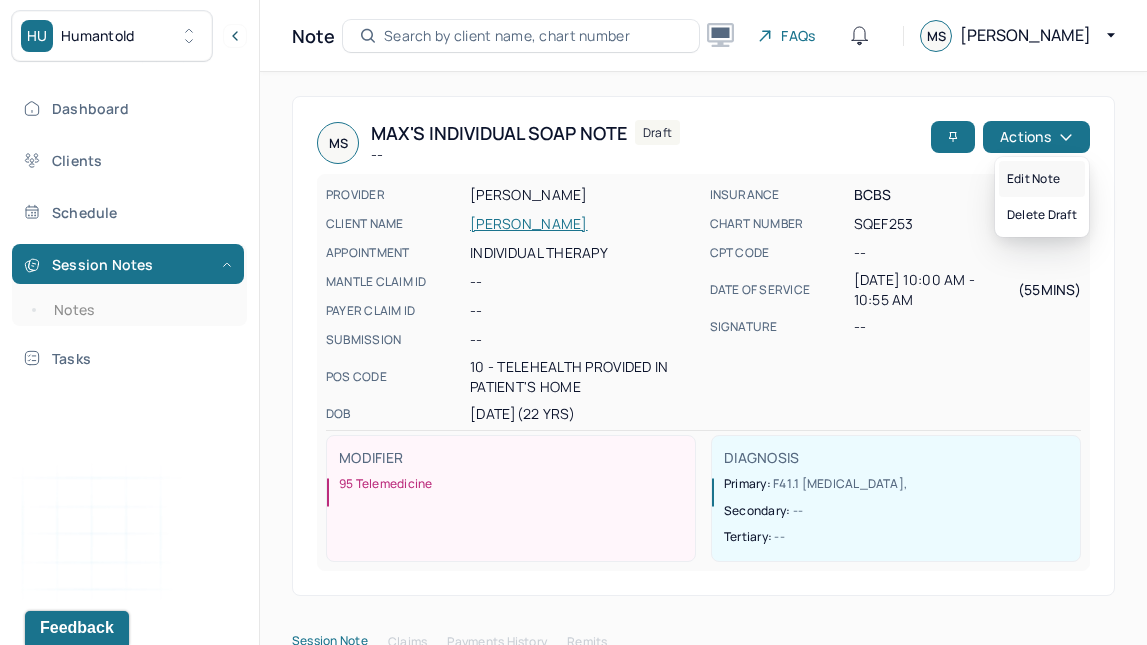 click on "Edit note" at bounding box center (1042, 179) 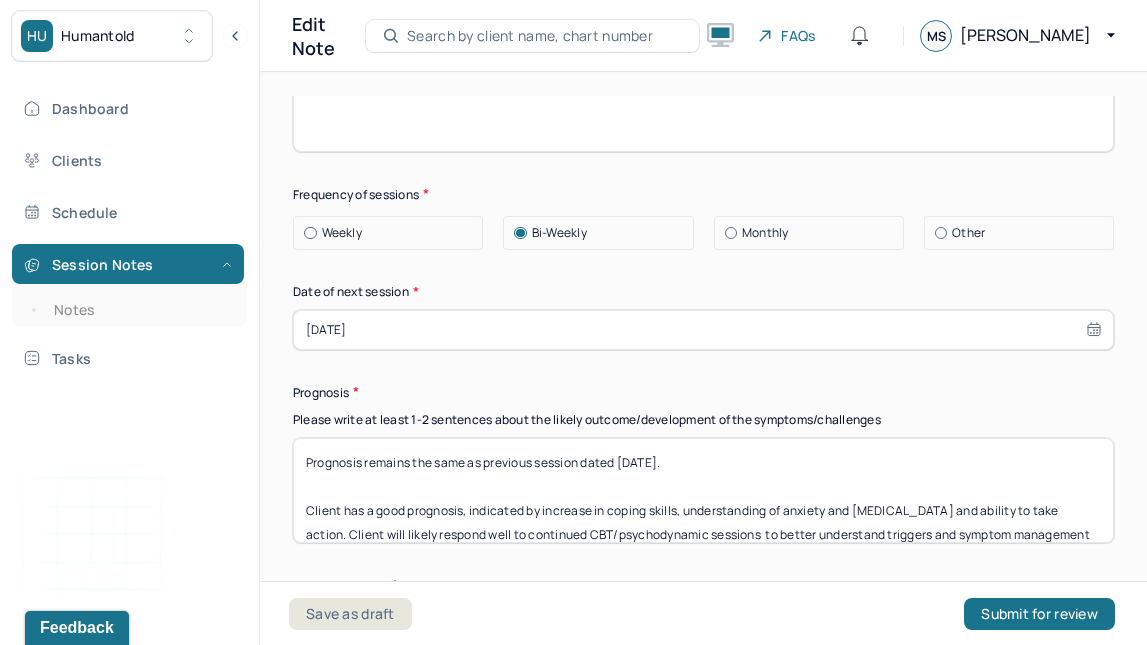 scroll, scrollTop: 2940, scrollLeft: 0, axis: vertical 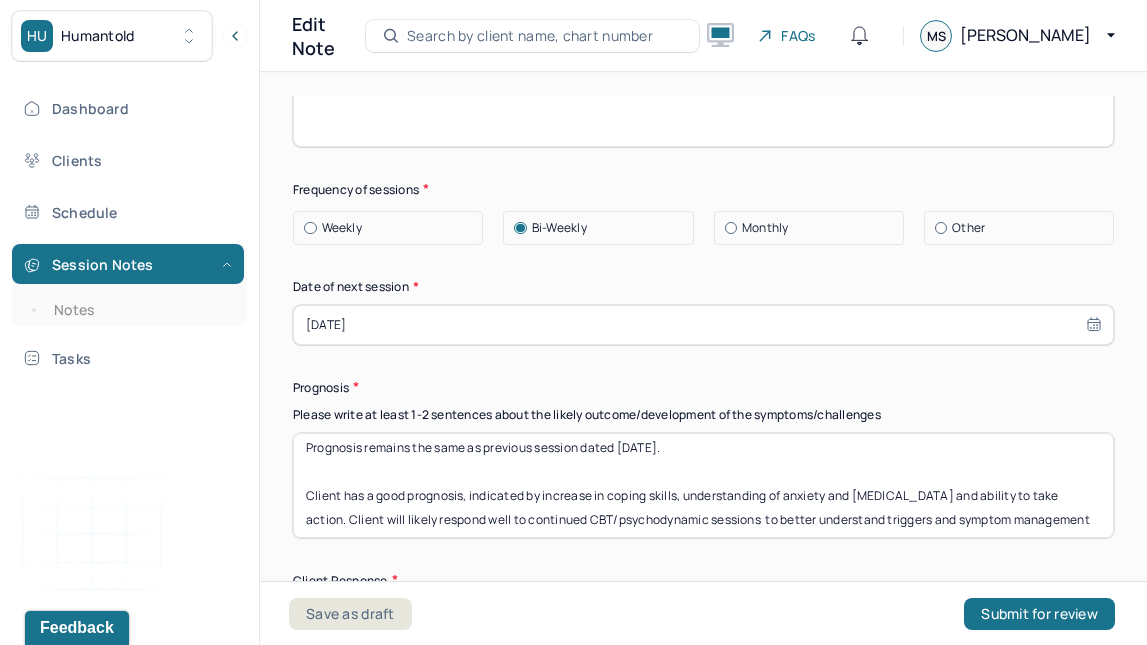 click on "Prognosis remains the same as previous session dated [DATE].
Client has a good prognosis, indicated by increase in coping skills, understanding of anxiety and [MEDICAL_DATA] and ability to take action. Client will likely respond well to continued CBT/psychodynamic sessions  to better understand triggers and symptom management and process emotions and relationship dynamics." at bounding box center [703, 485] 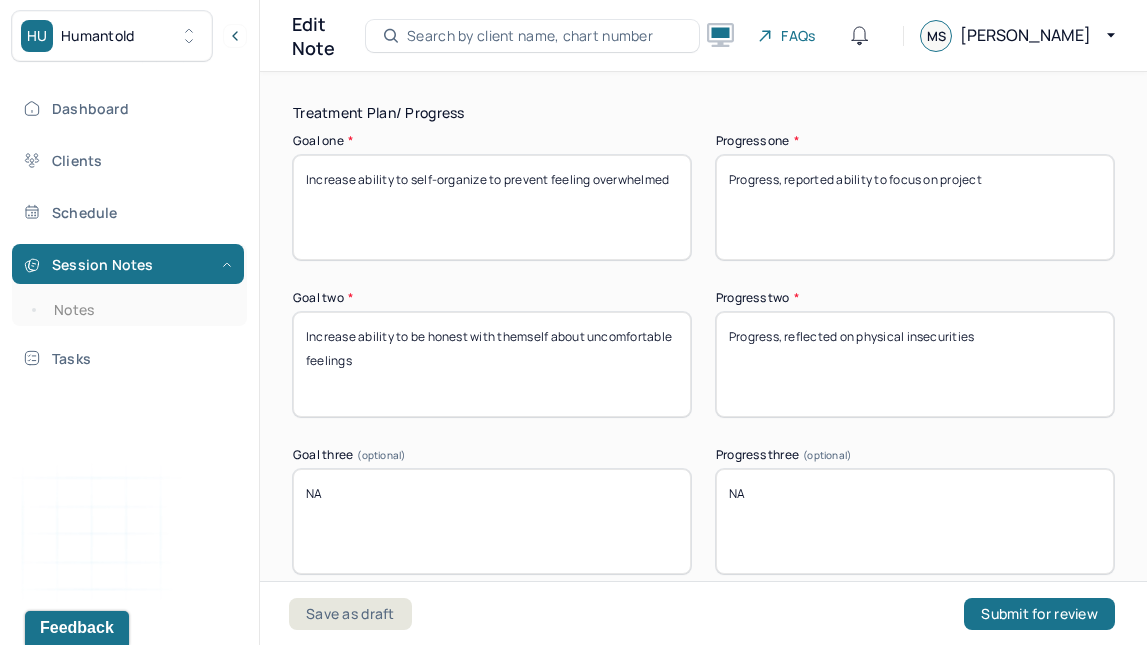 scroll, scrollTop: 3588, scrollLeft: 0, axis: vertical 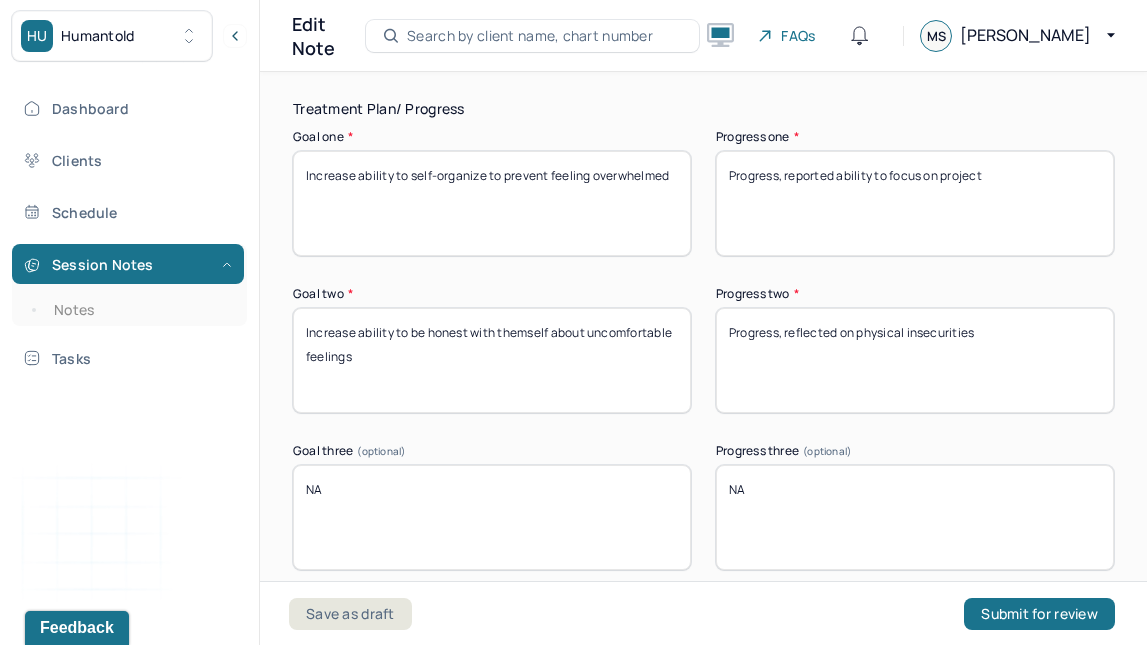 type on "Prognosis remains the same as previous session dated [DATE].
Client has a good prognosis, indicated by increase in coping skills, understanding of anxiety and [MEDICAL_DATA] and ability to take action. Client will likely respond well to continued CBT/psychodynamic sessions  to better understand triggers and symptom management and process emotions and relationship dynamics." 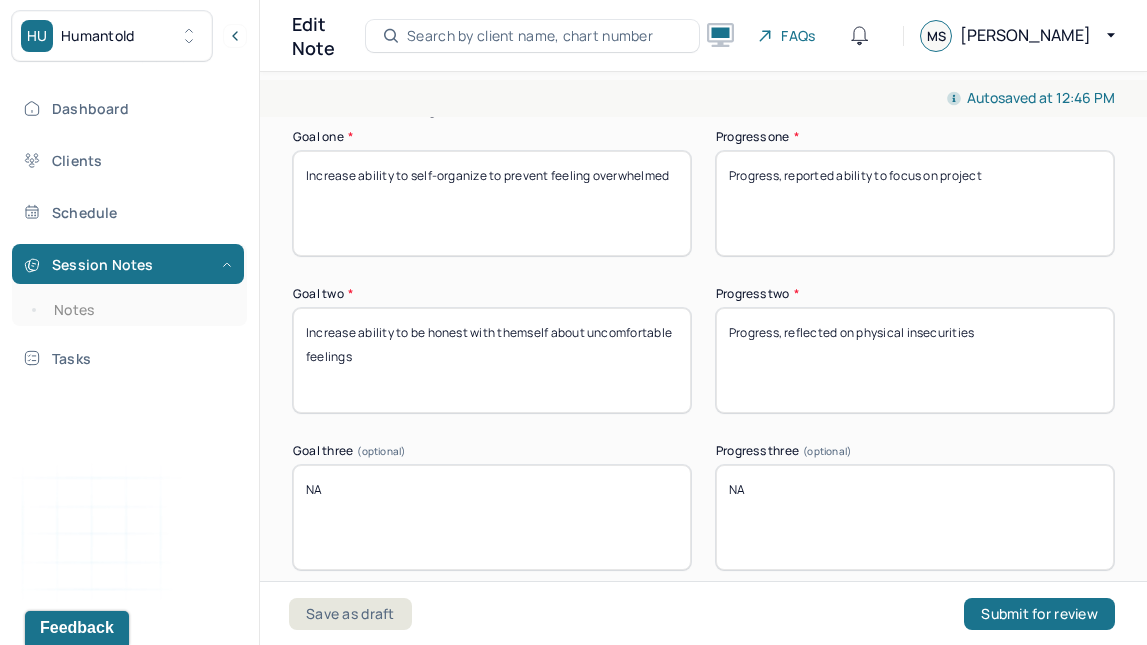 drag, startPoint x: 505, startPoint y: 221, endPoint x: 319, endPoint y: 323, distance: 212.13203 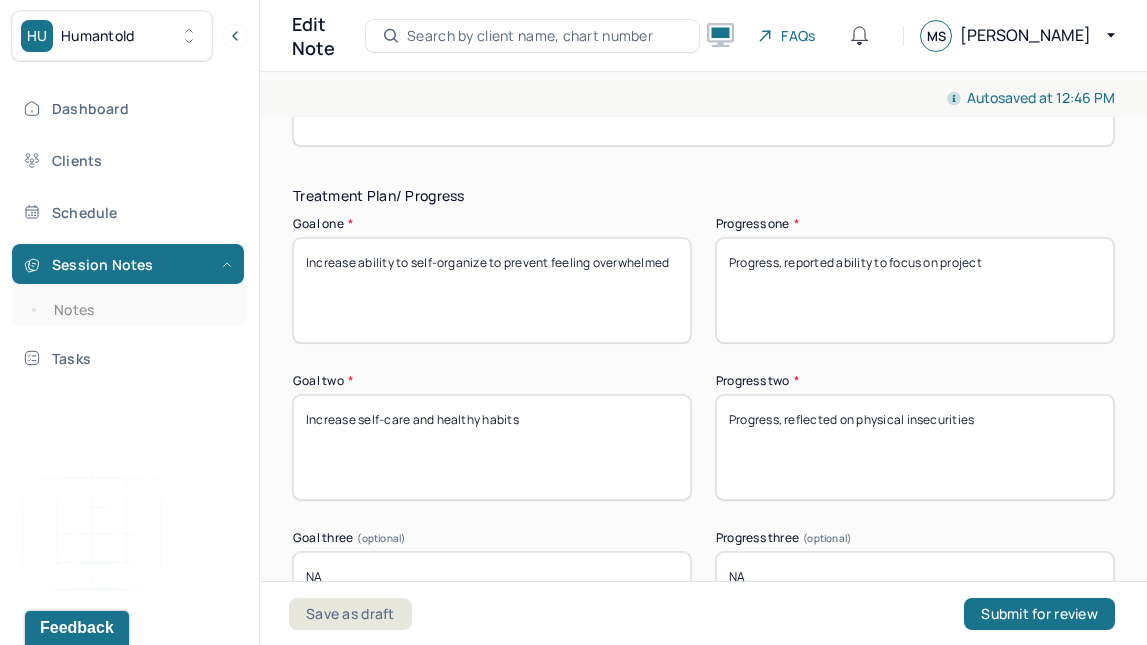 scroll, scrollTop: 3488, scrollLeft: 0, axis: vertical 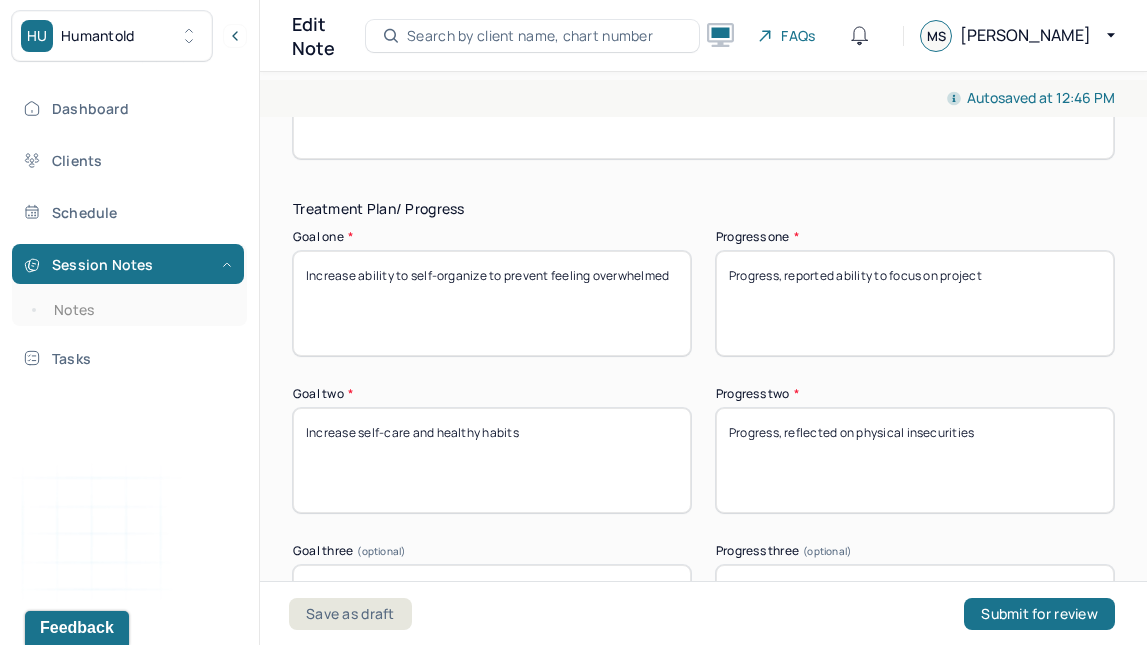 type on "Increase self-care and healthy habits" 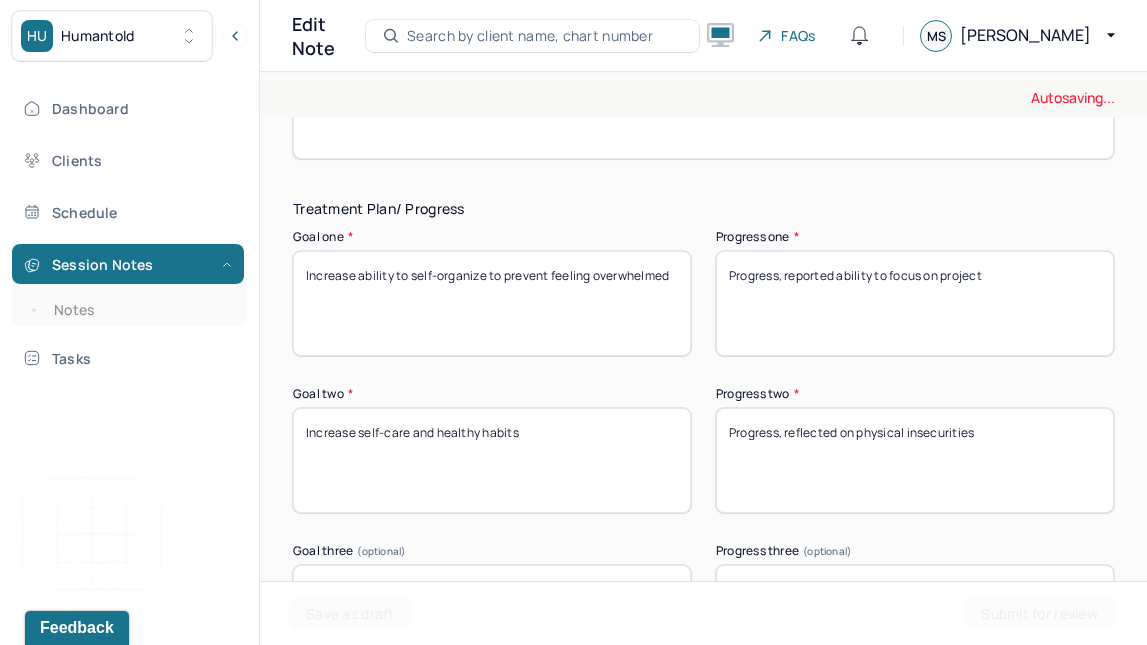 click on "Progress, reported ability to focus on project" at bounding box center (915, 303) 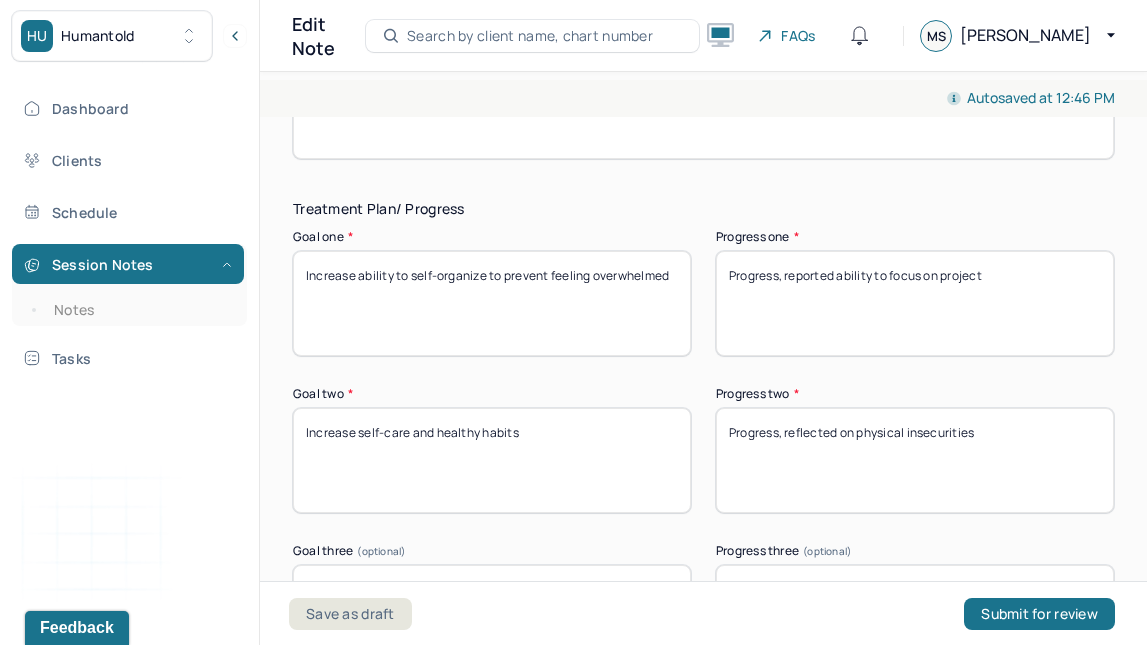 click on "Progress, reported ability to focus on project" at bounding box center [915, 303] 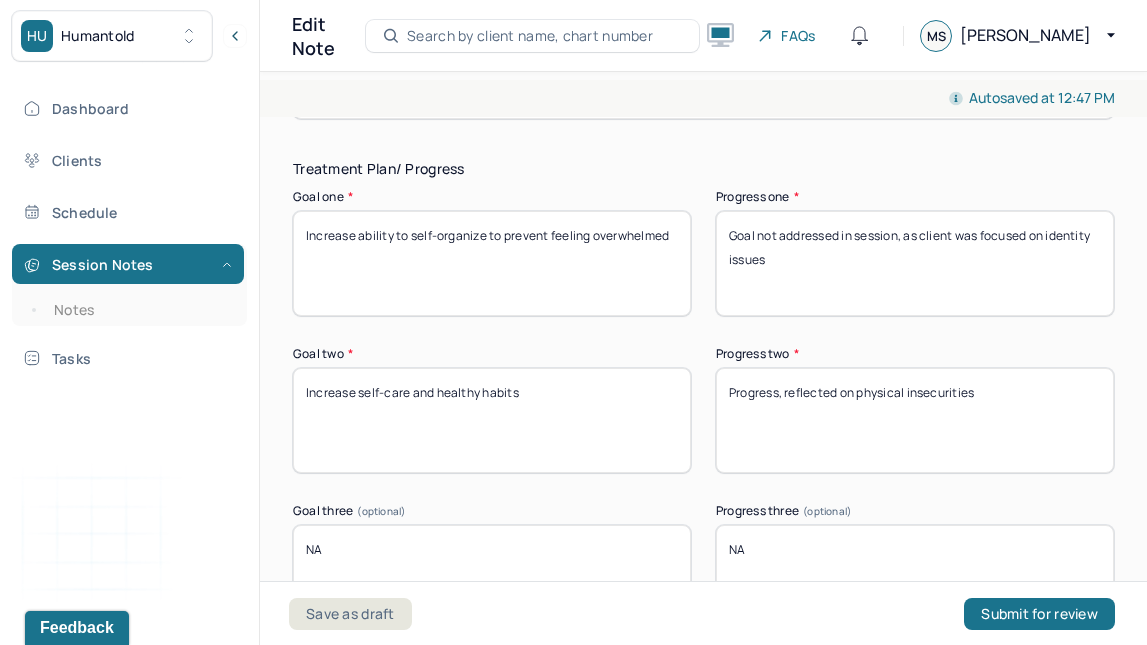 scroll, scrollTop: 3568, scrollLeft: 0, axis: vertical 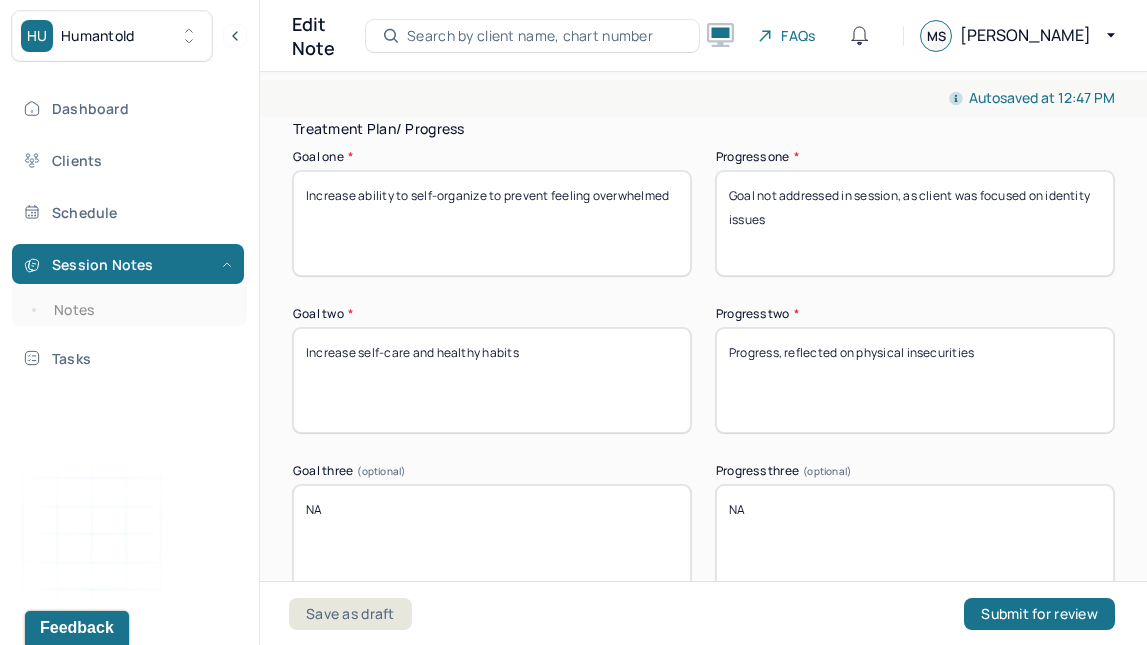 type on "Goal not addressed in session, as client was focused on identity issues" 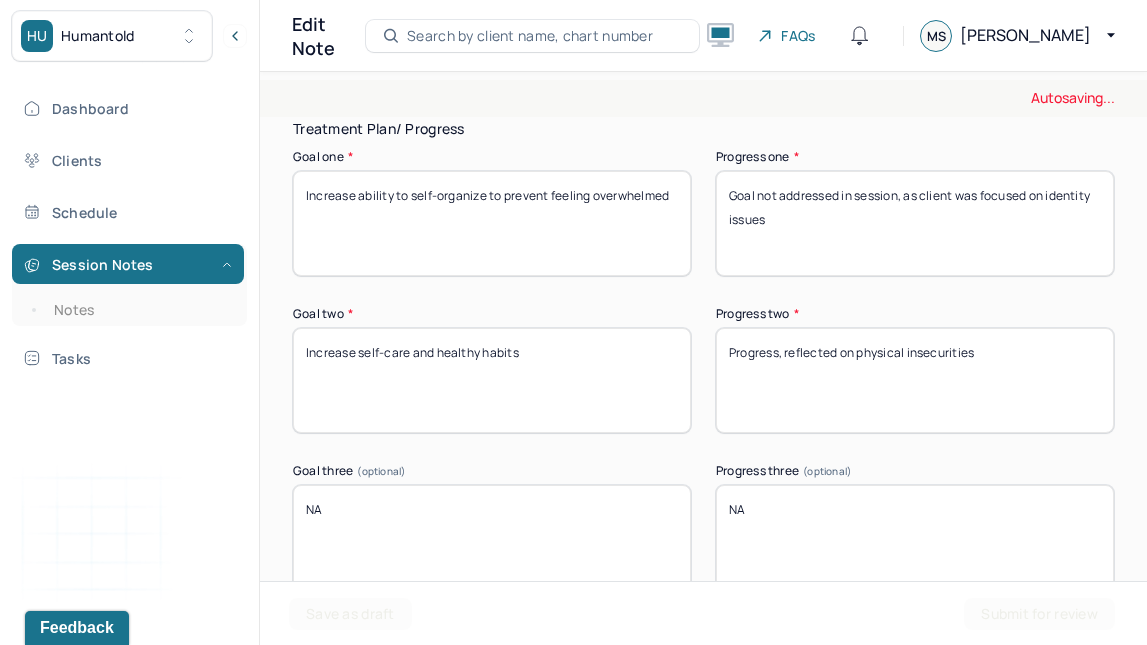 drag, startPoint x: 272, startPoint y: 333, endPoint x: 946, endPoint y: 370, distance: 675.01483 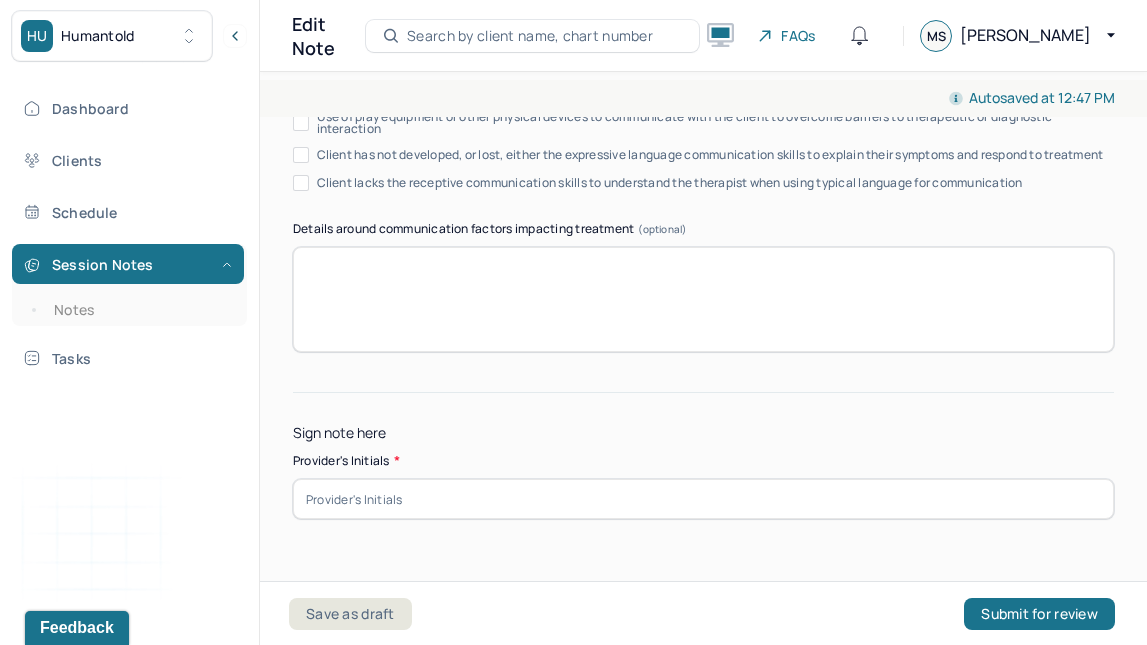 scroll, scrollTop: 4254, scrollLeft: 0, axis: vertical 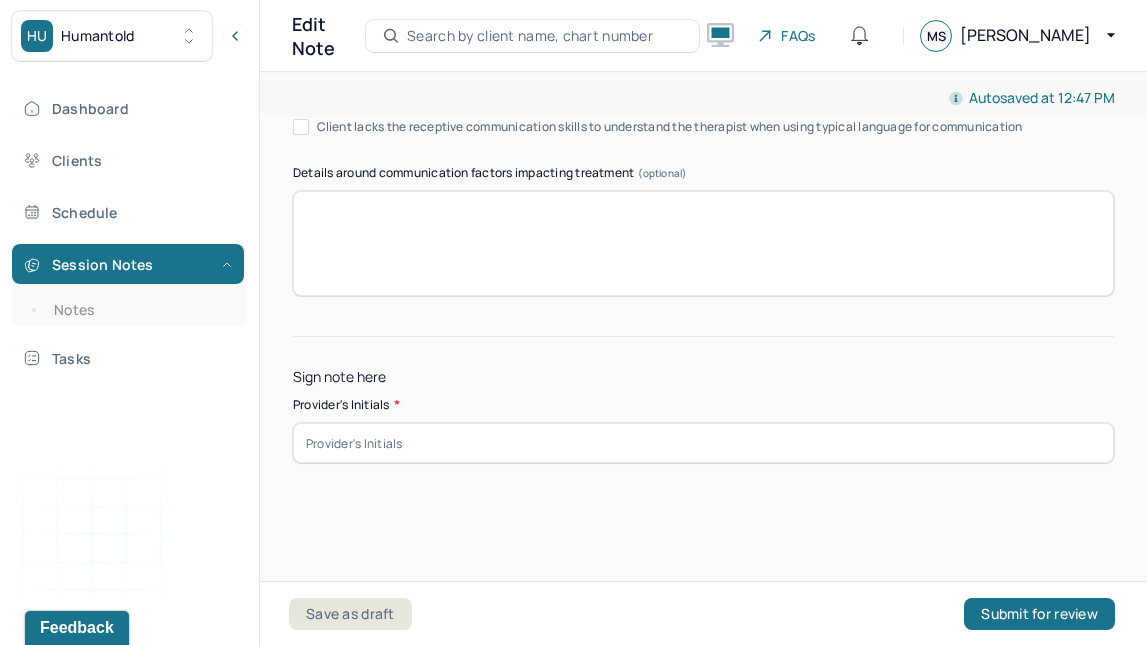 type on "Progress, reported reducing online time and improved mood" 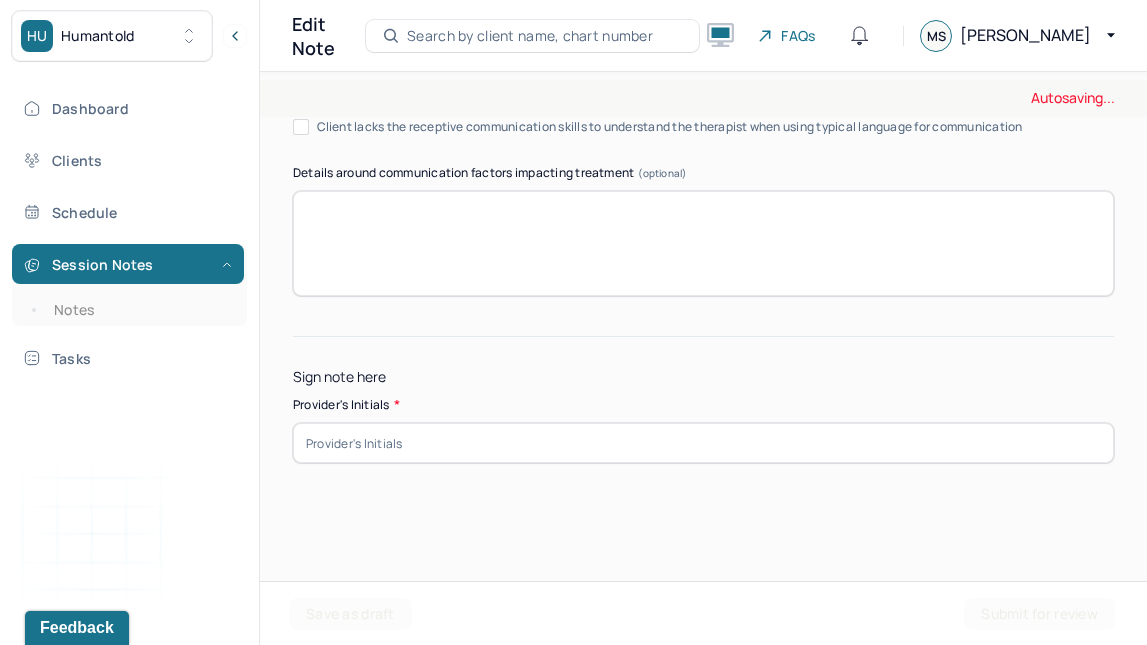 click at bounding box center [703, 443] 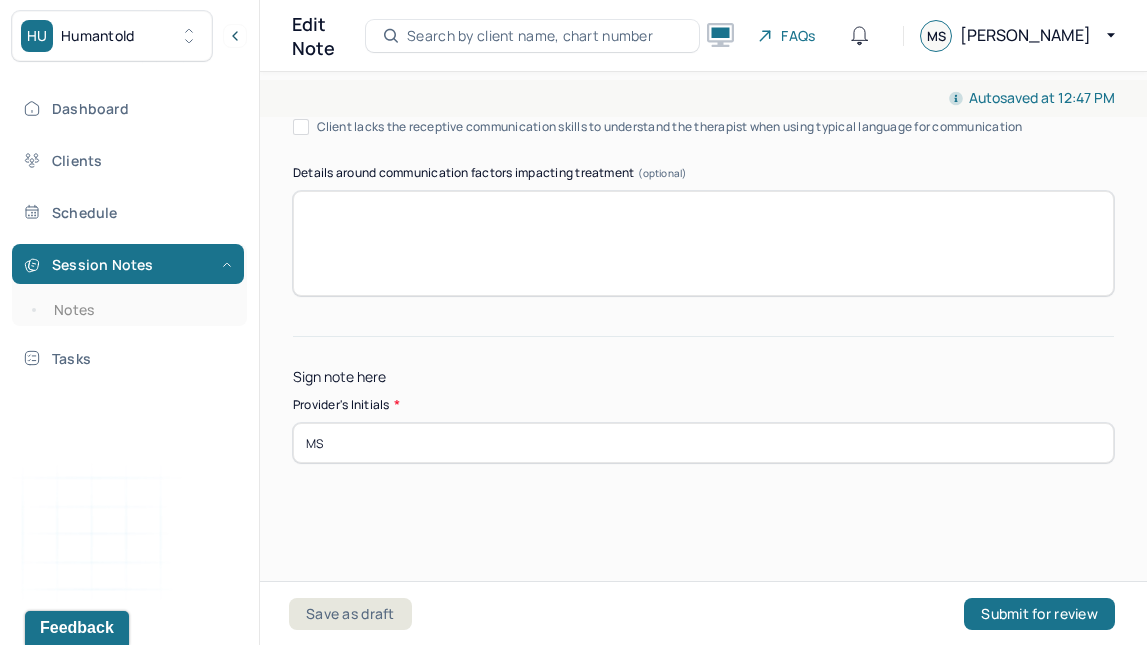 type on "MS" 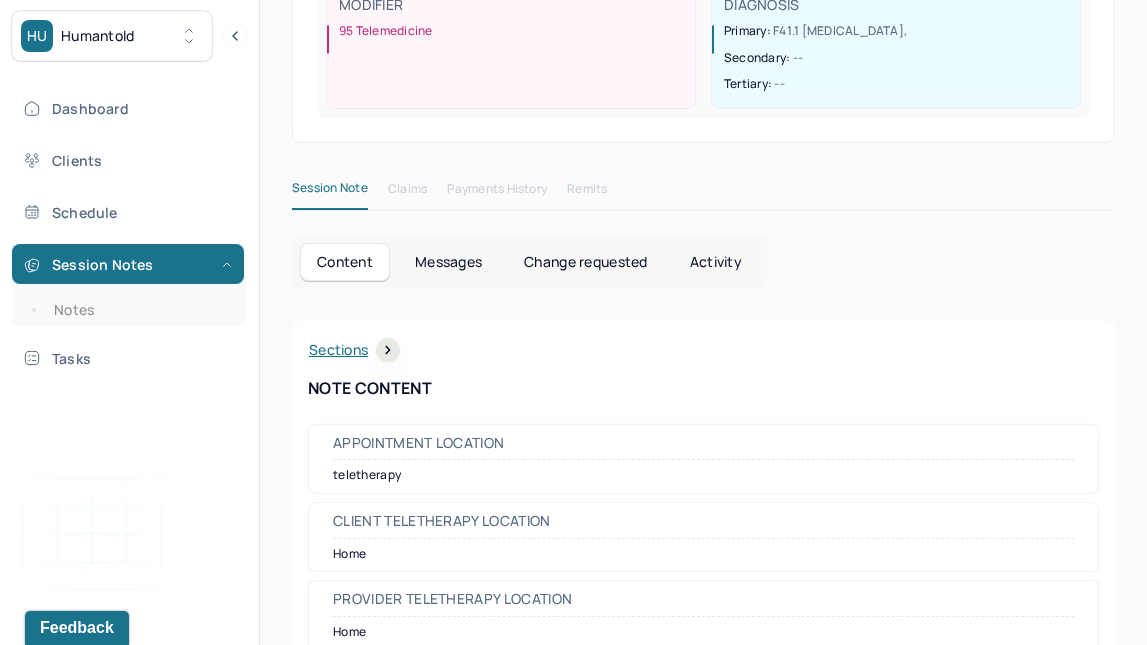 scroll, scrollTop: 0, scrollLeft: 0, axis: both 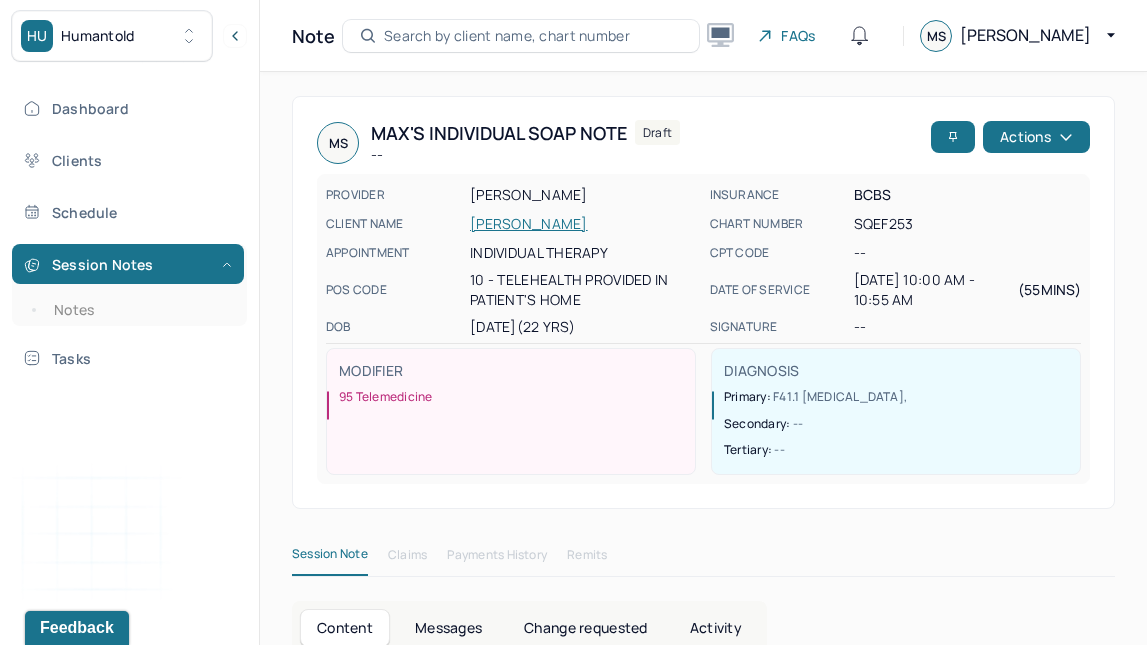 click on "Actions" at bounding box center (1036, 137) 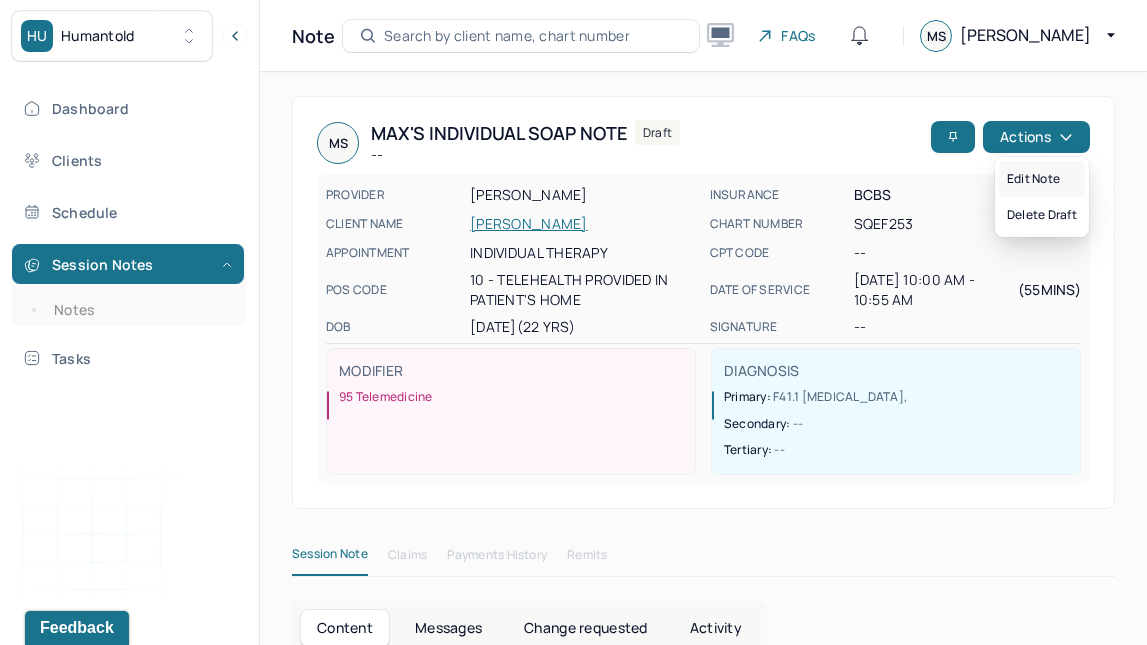 click on "Edit note" at bounding box center [1042, 179] 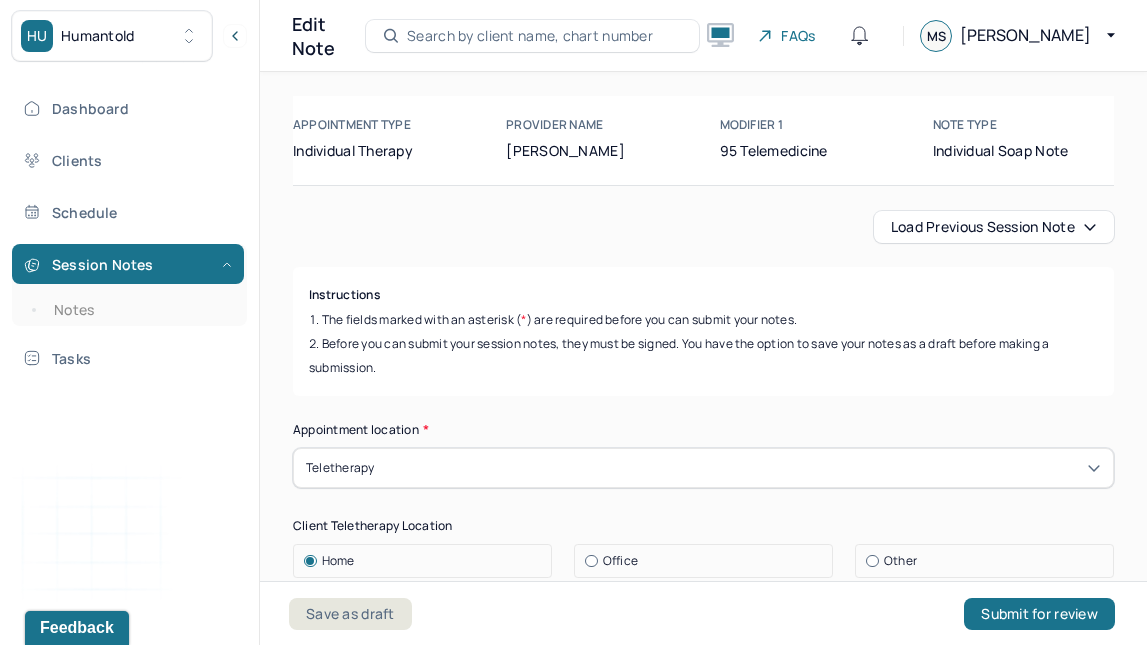 scroll, scrollTop: 138, scrollLeft: 0, axis: vertical 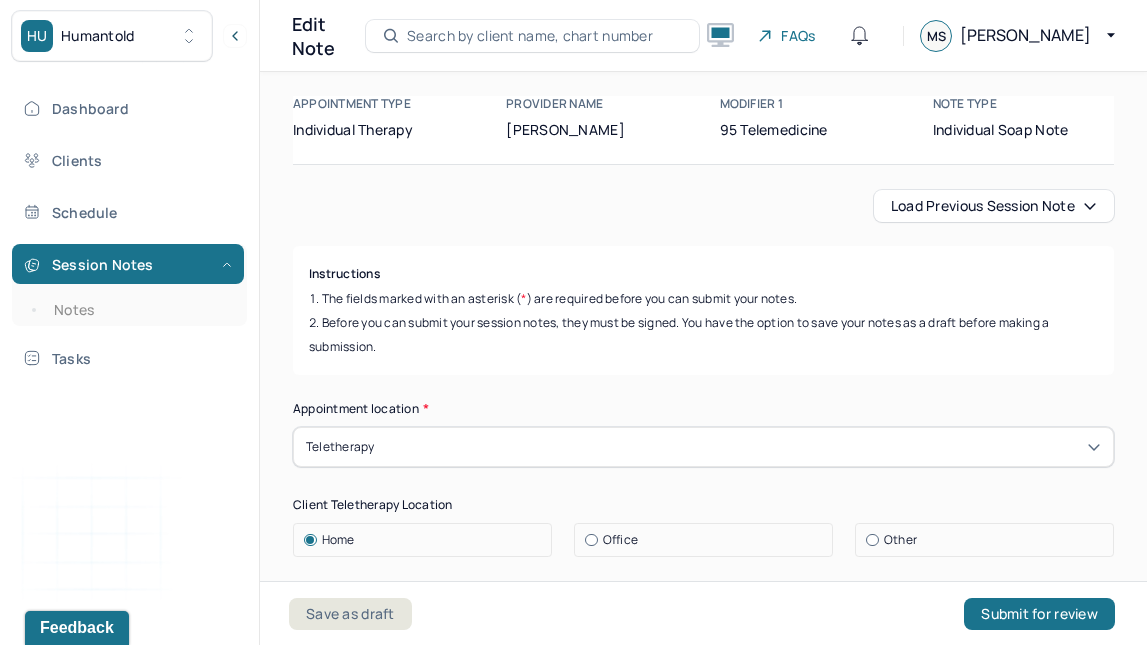 click on "Submit for review" at bounding box center [1039, 614] 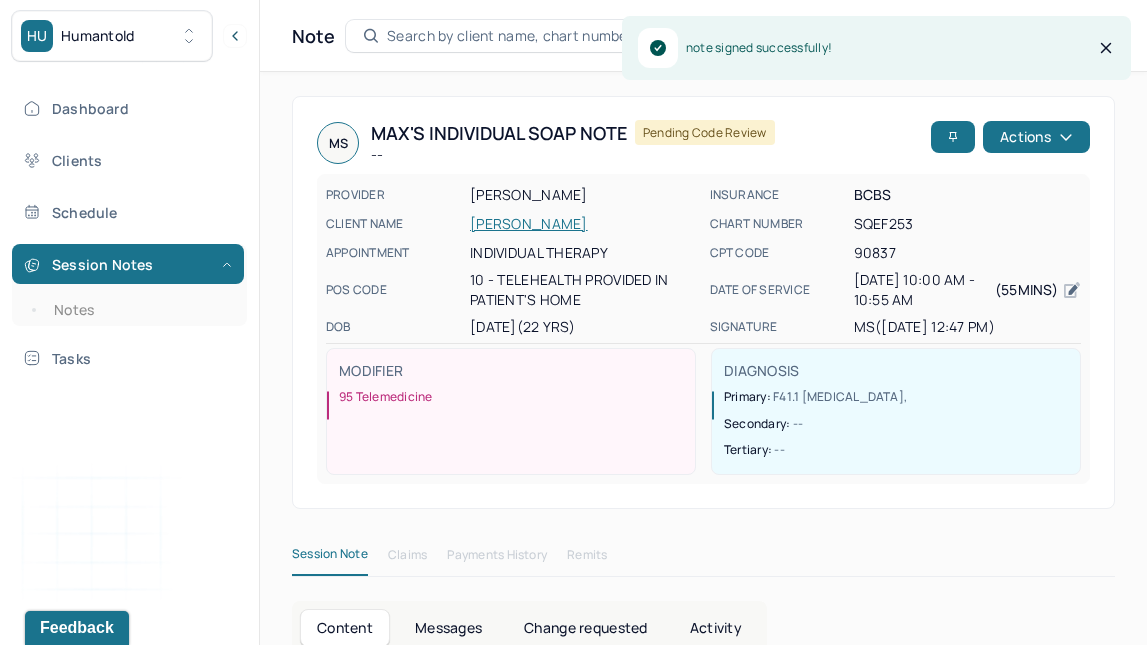 click on "Notes" at bounding box center (139, 310) 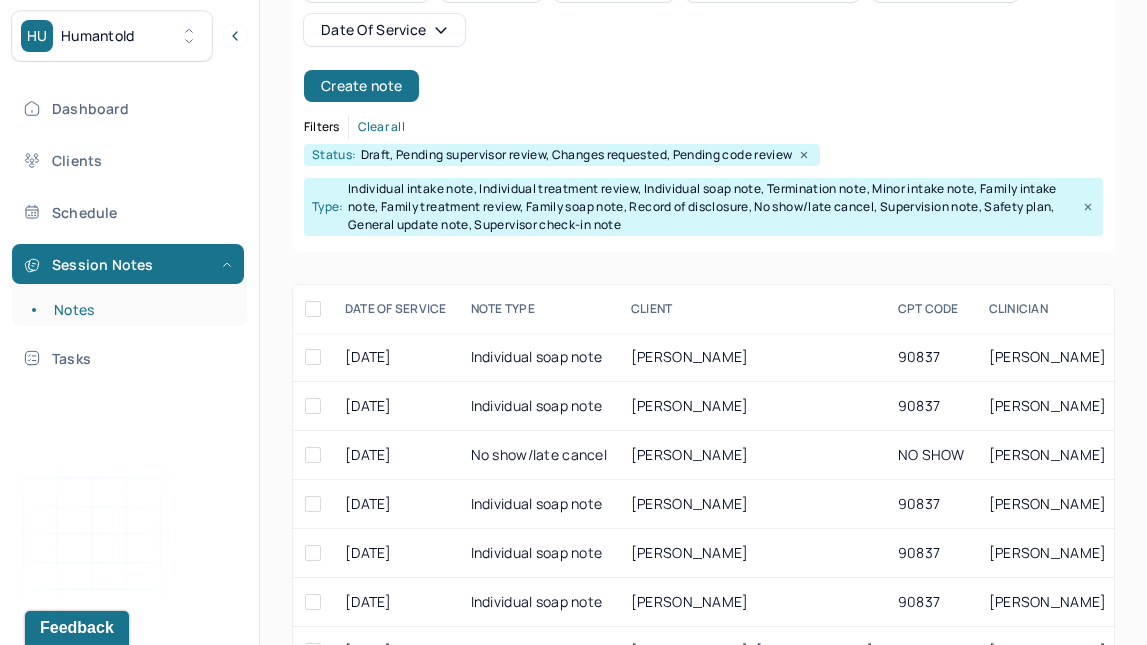 scroll, scrollTop: 304, scrollLeft: 0, axis: vertical 